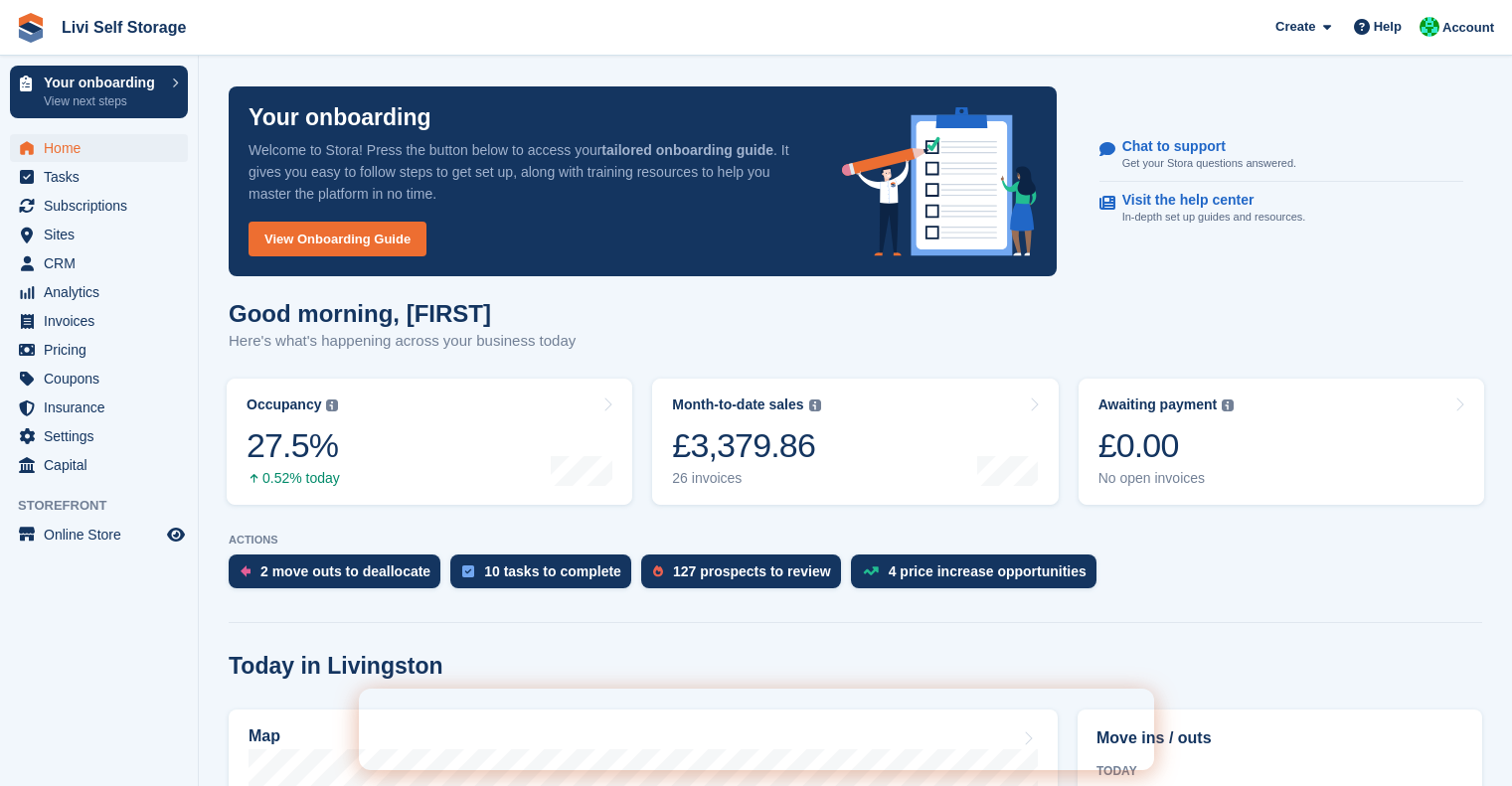 scroll, scrollTop: 0, scrollLeft: 0, axis: both 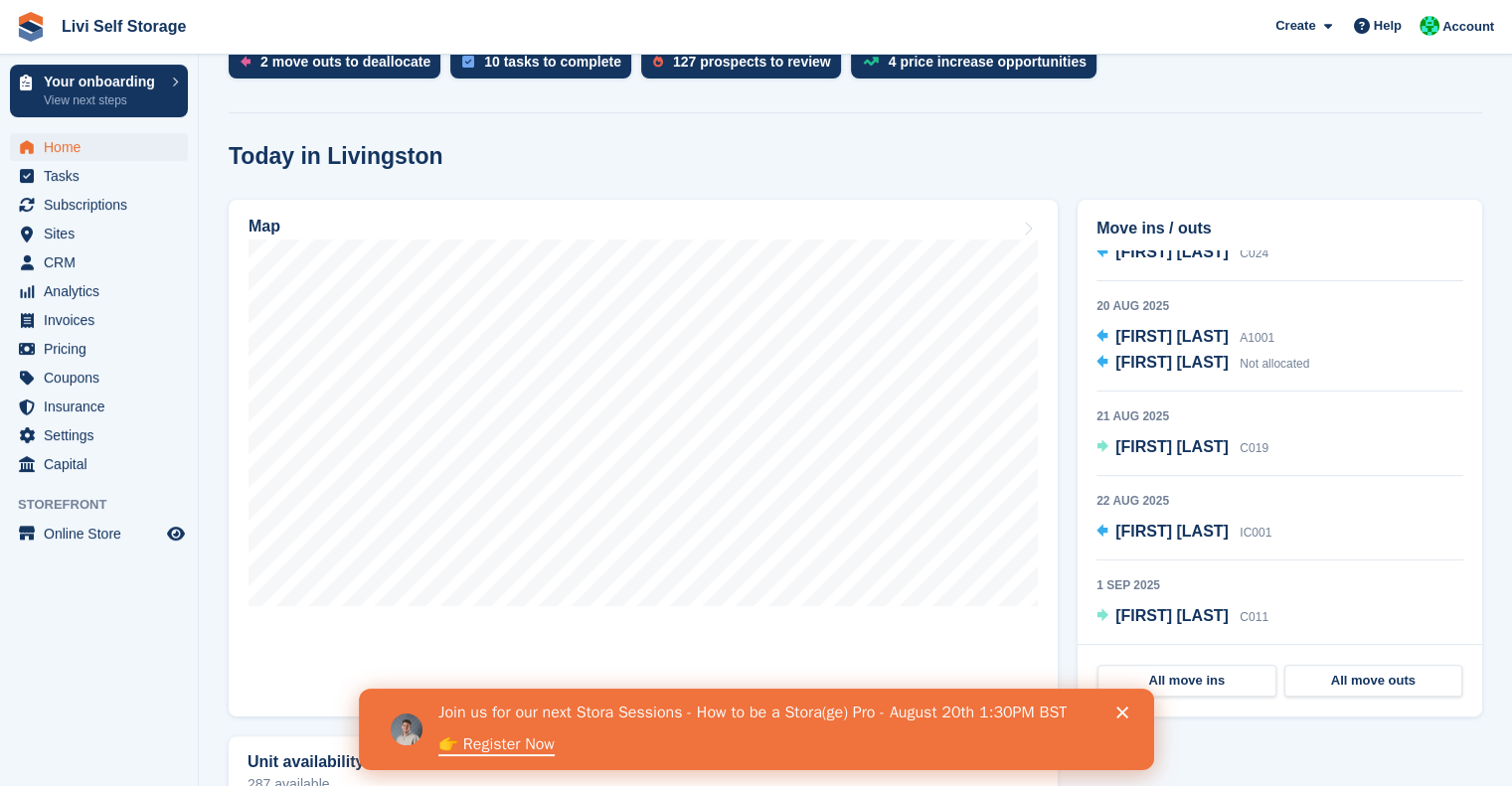 click 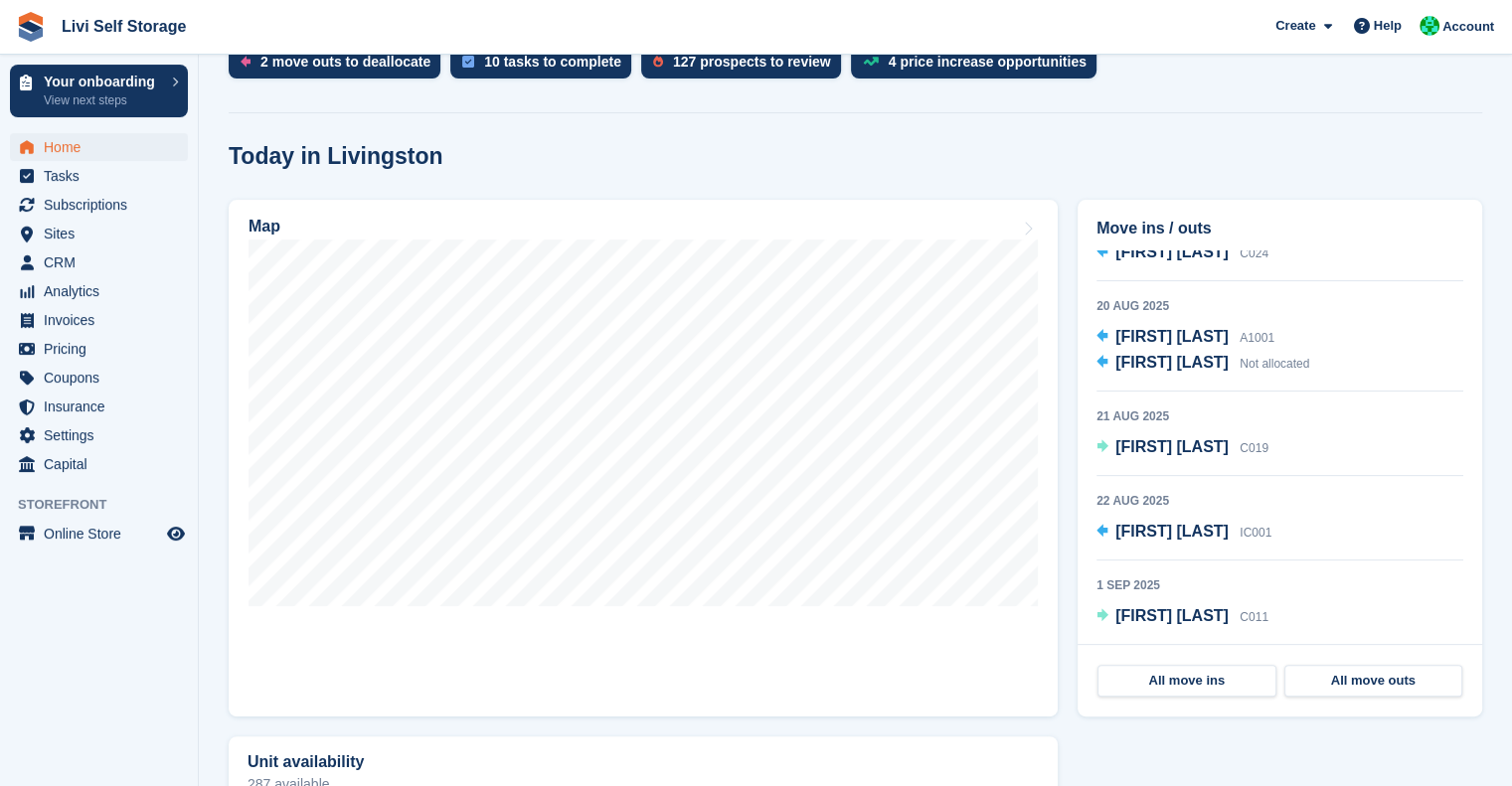 scroll, scrollTop: 0, scrollLeft: 0, axis: both 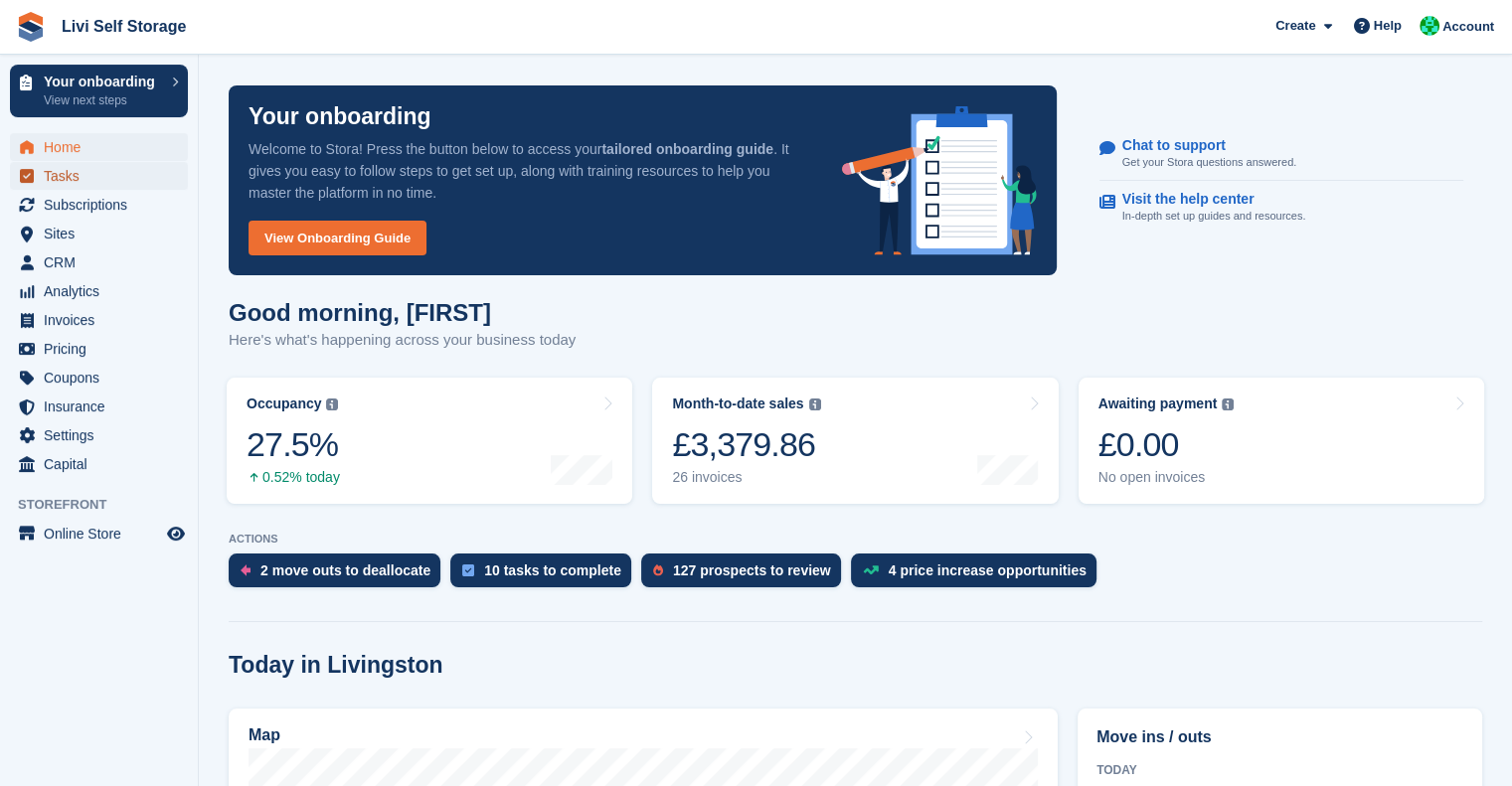 click on "Tasks" at bounding box center [103, 176] 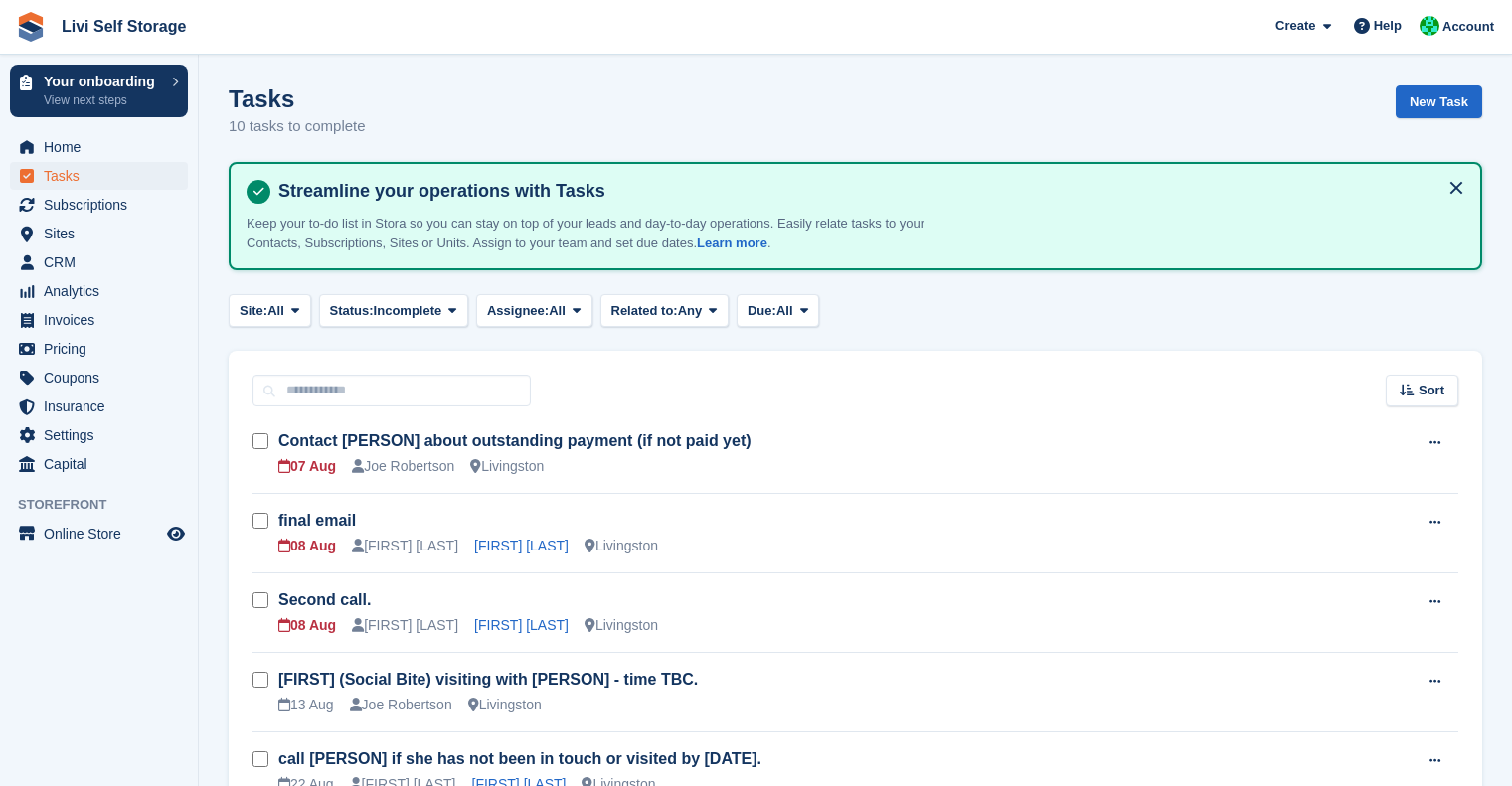 scroll, scrollTop: 68, scrollLeft: 0, axis: vertical 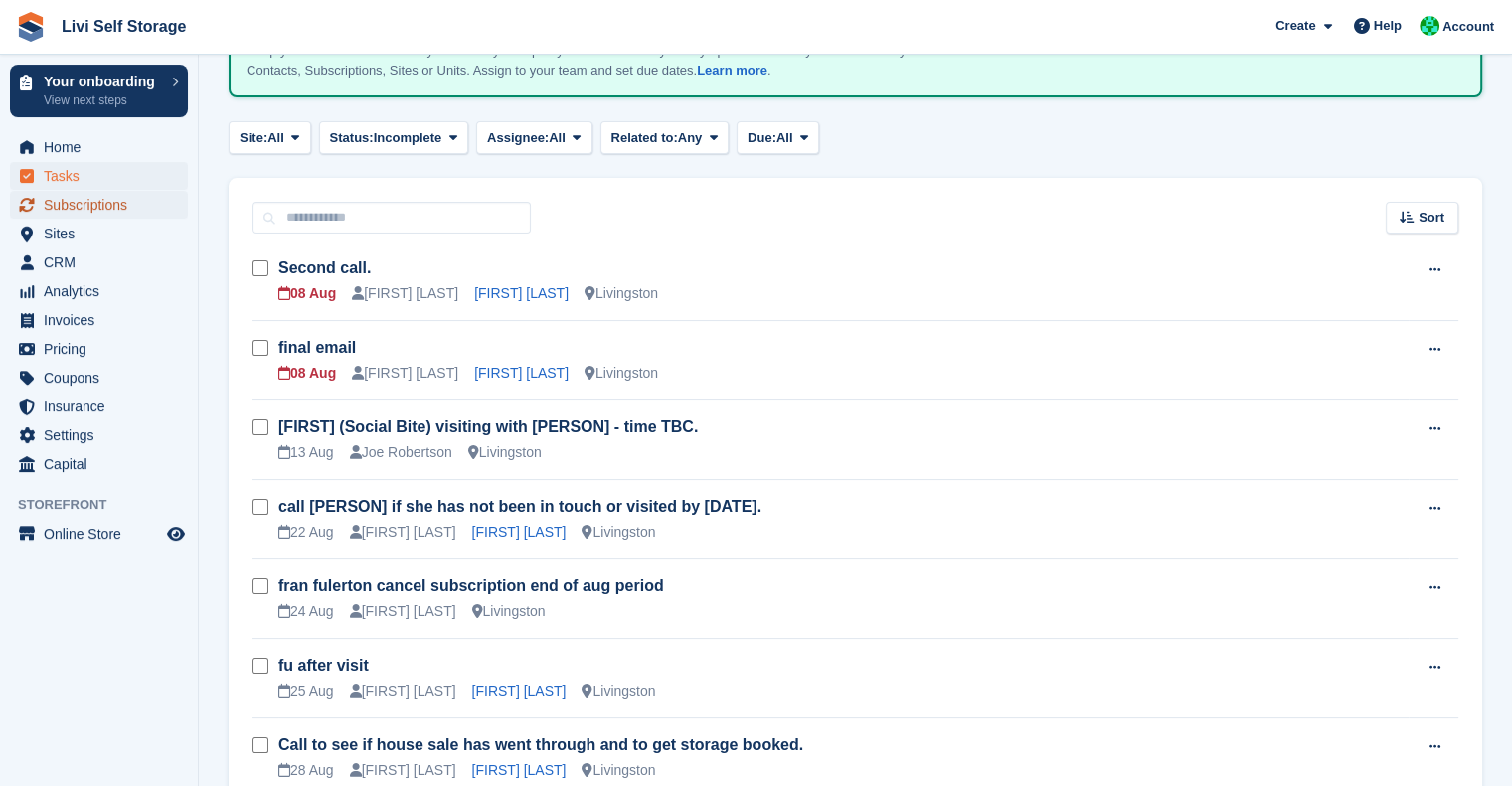 click on "Subscriptions" at bounding box center [103, 205] 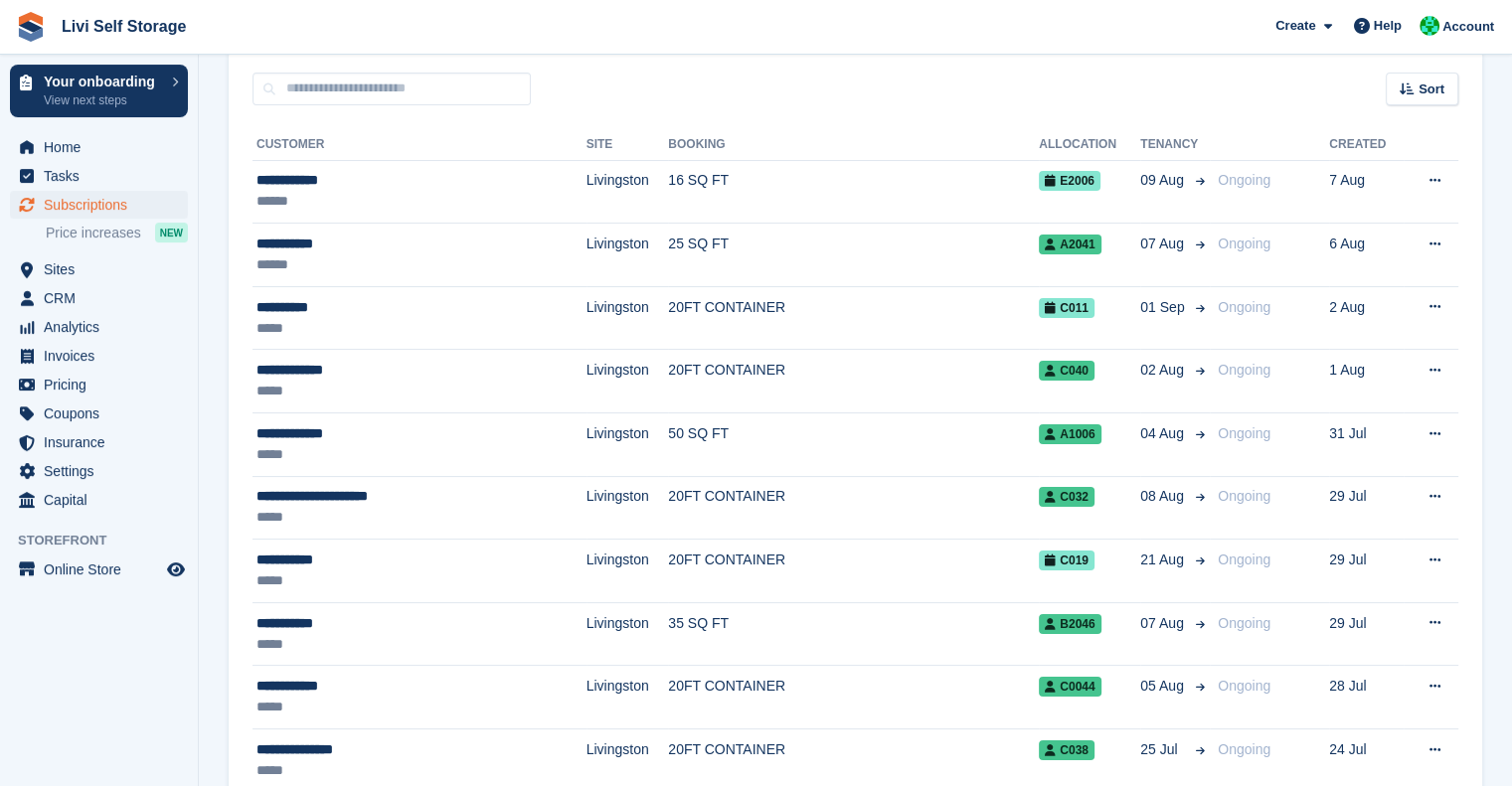 scroll, scrollTop: 0, scrollLeft: 0, axis: both 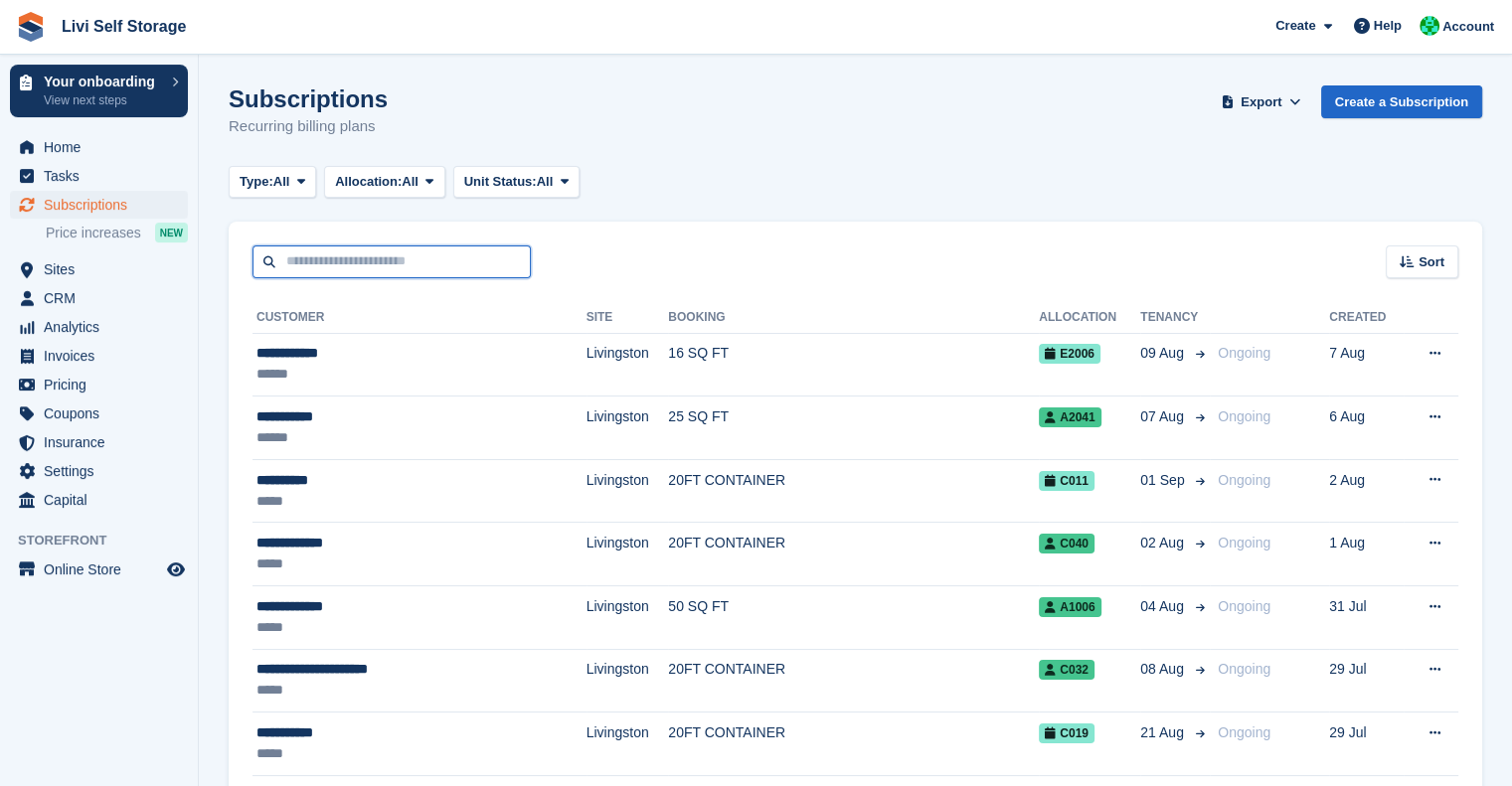 click at bounding box center [392, 261] 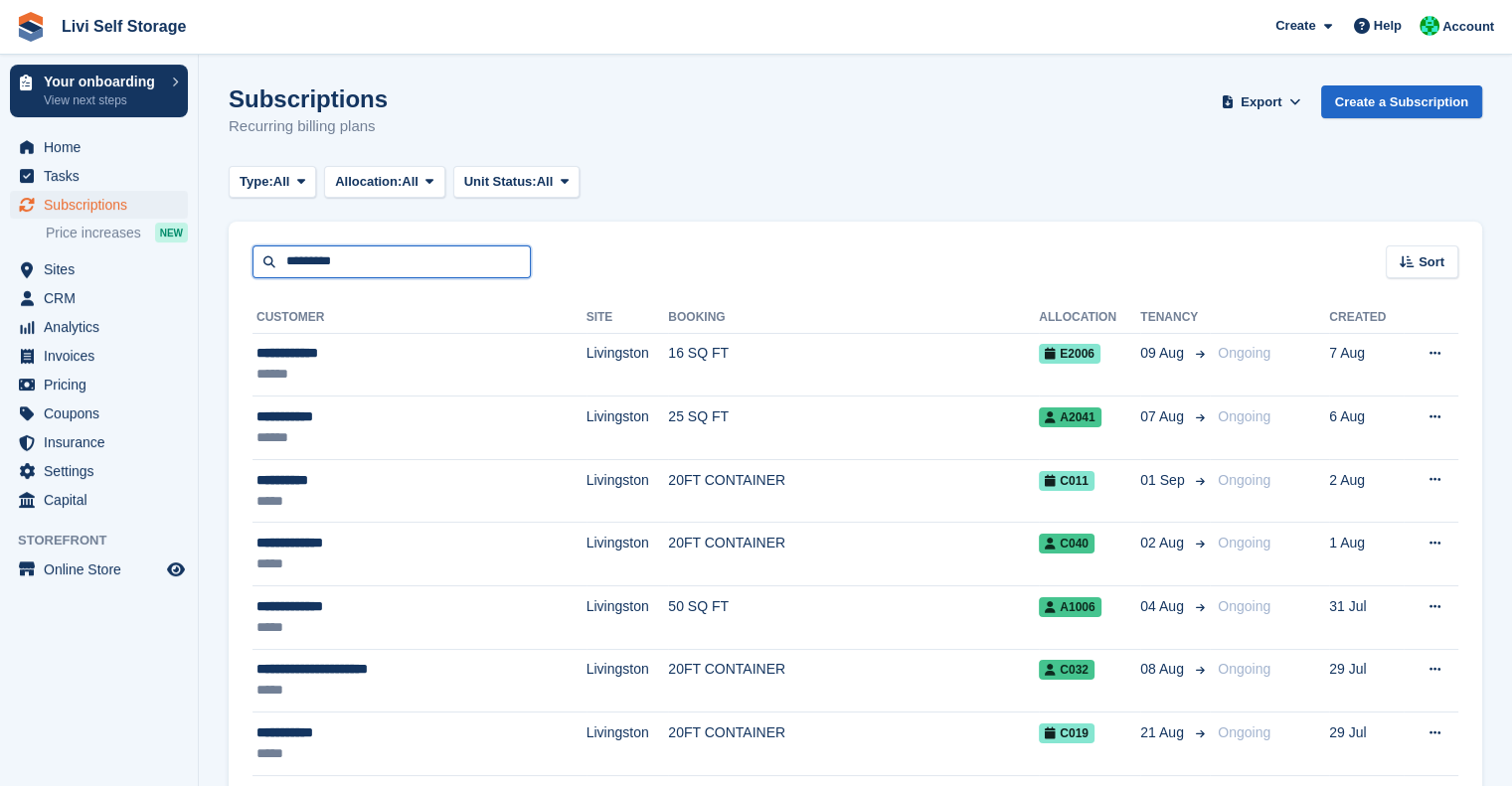 type on "*********" 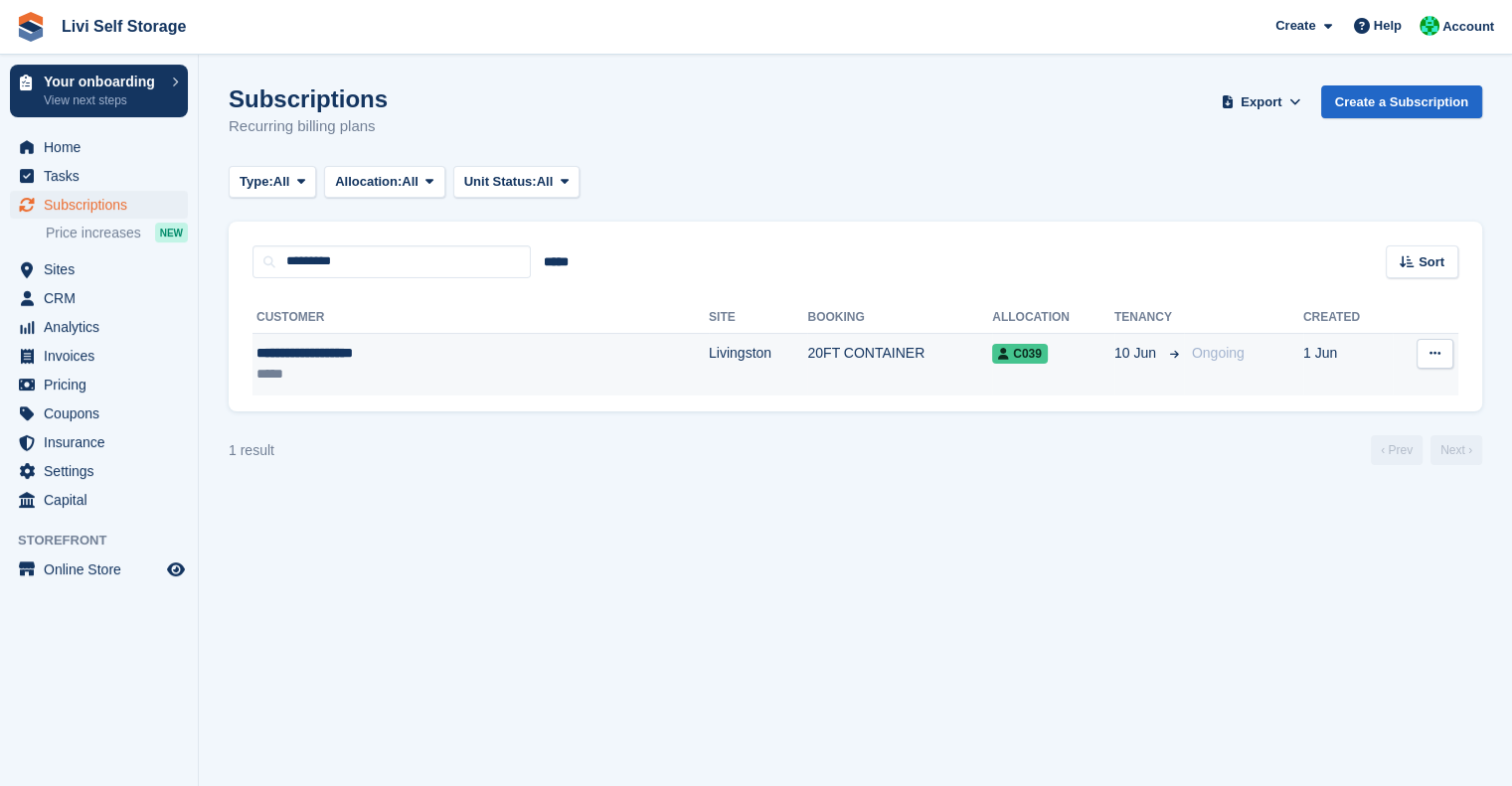 click on "**********" at bounding box center (399, 353) 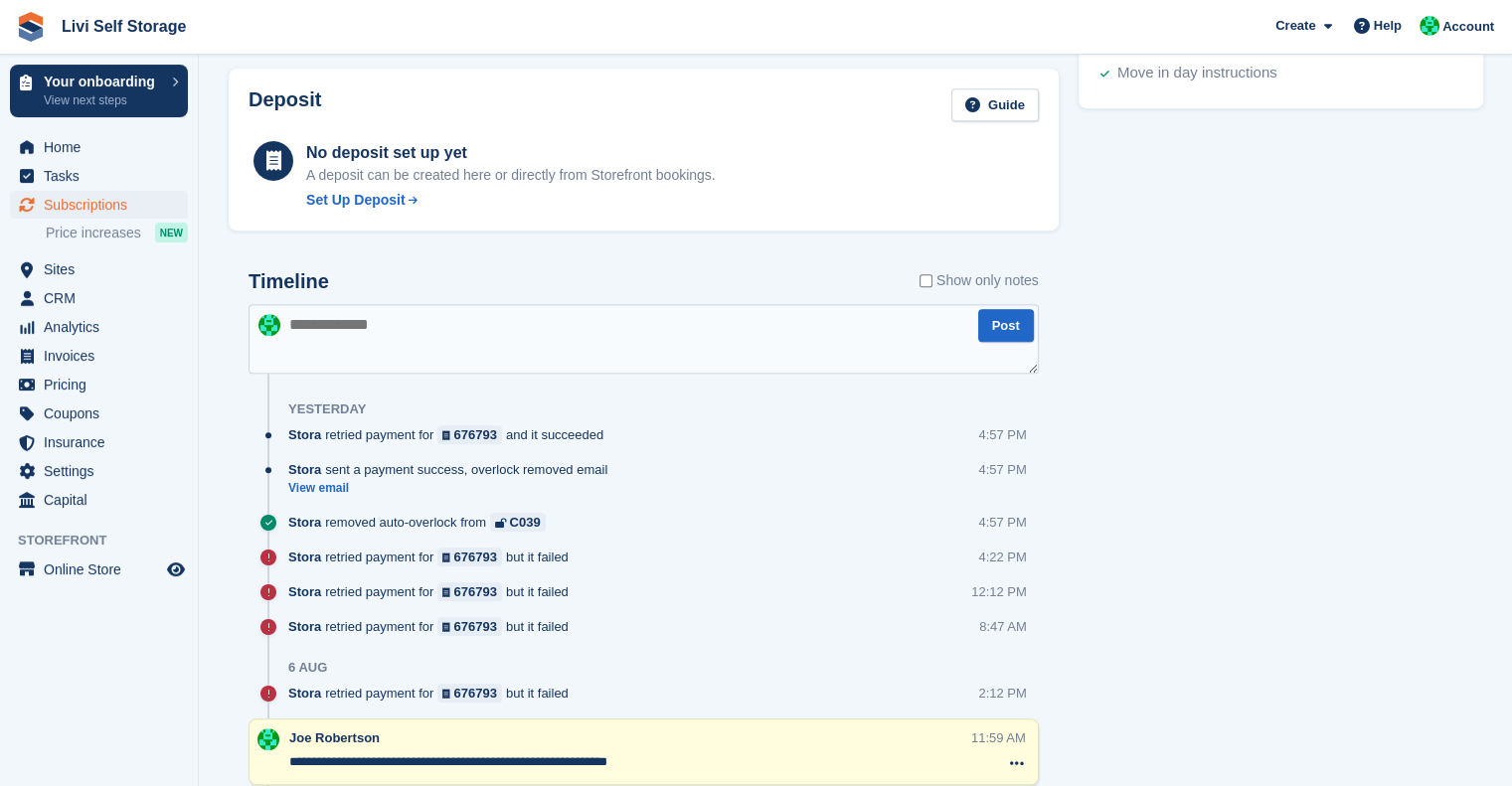 scroll, scrollTop: 994, scrollLeft: 0, axis: vertical 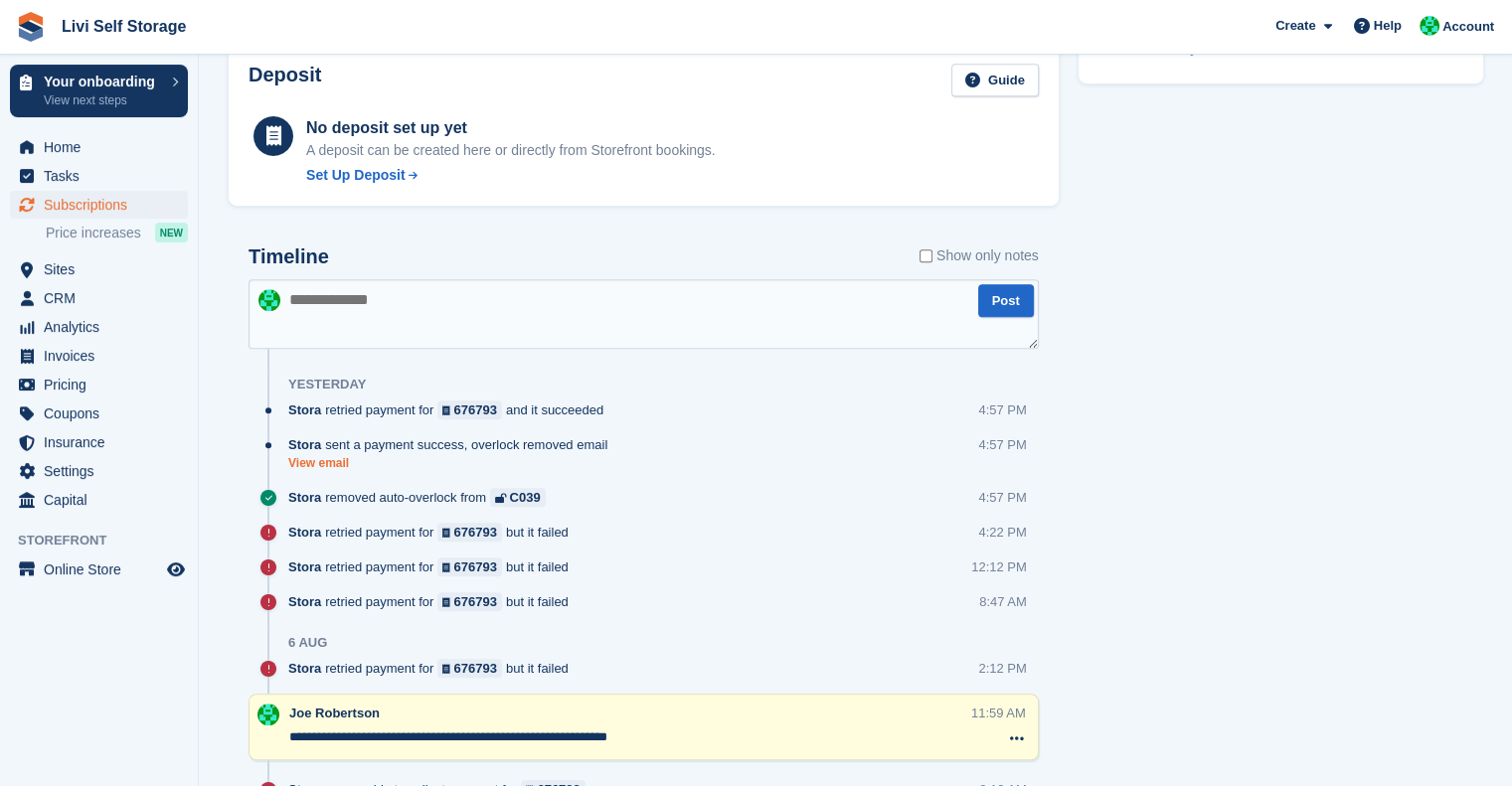 click on "View email" at bounding box center [452, 463] 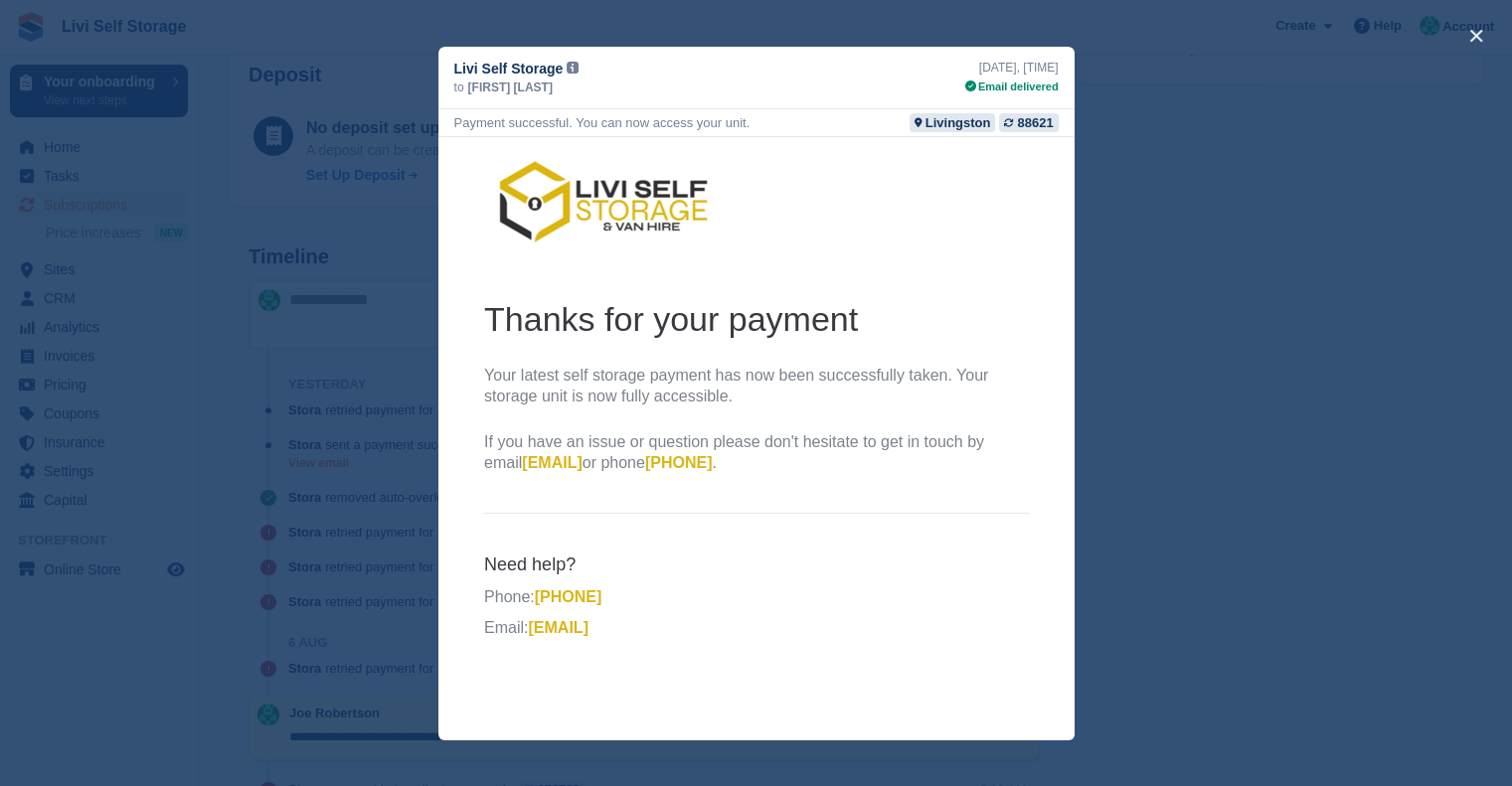 scroll, scrollTop: 0, scrollLeft: 0, axis: both 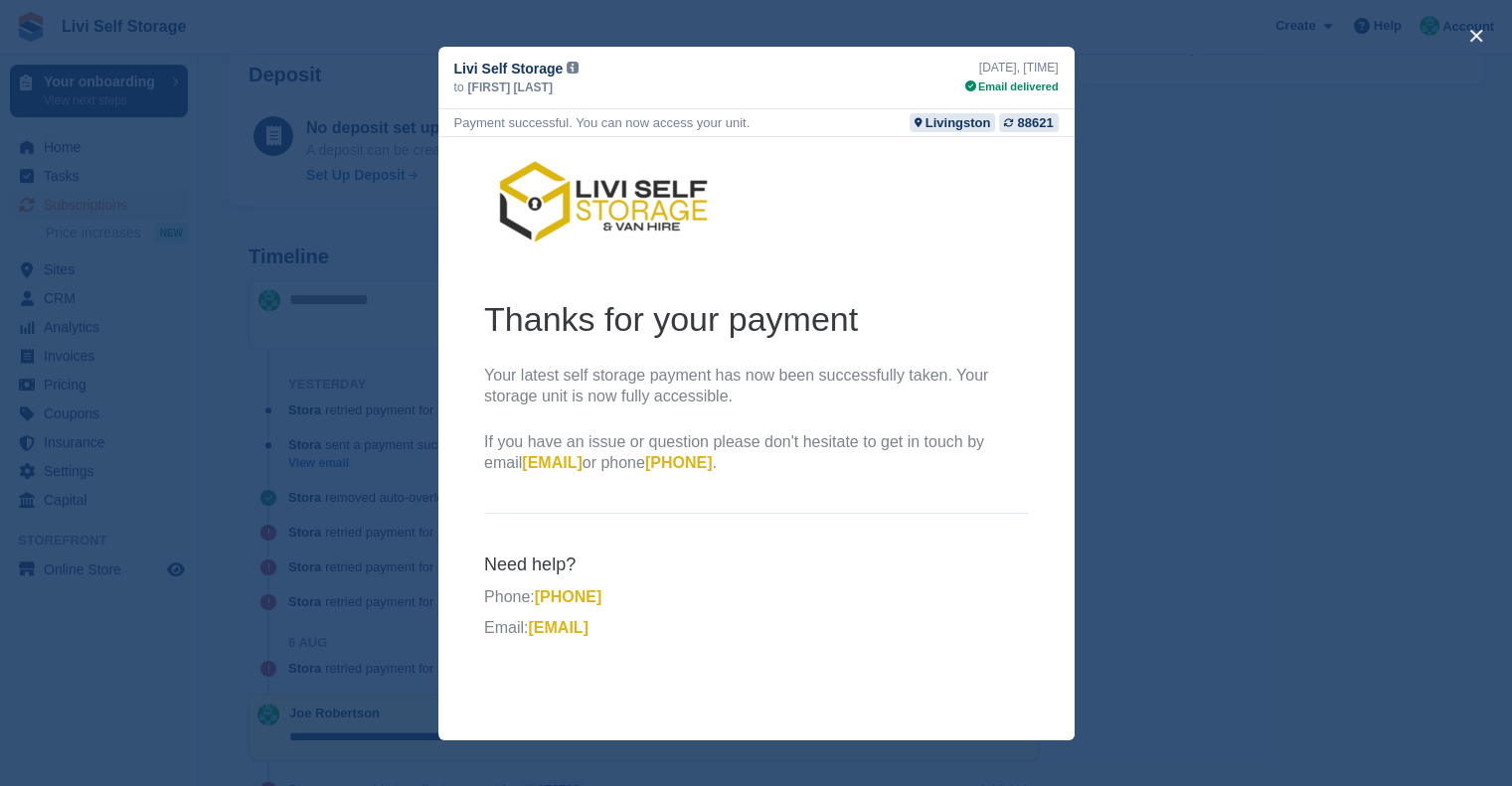 click at bounding box center (756, 393) 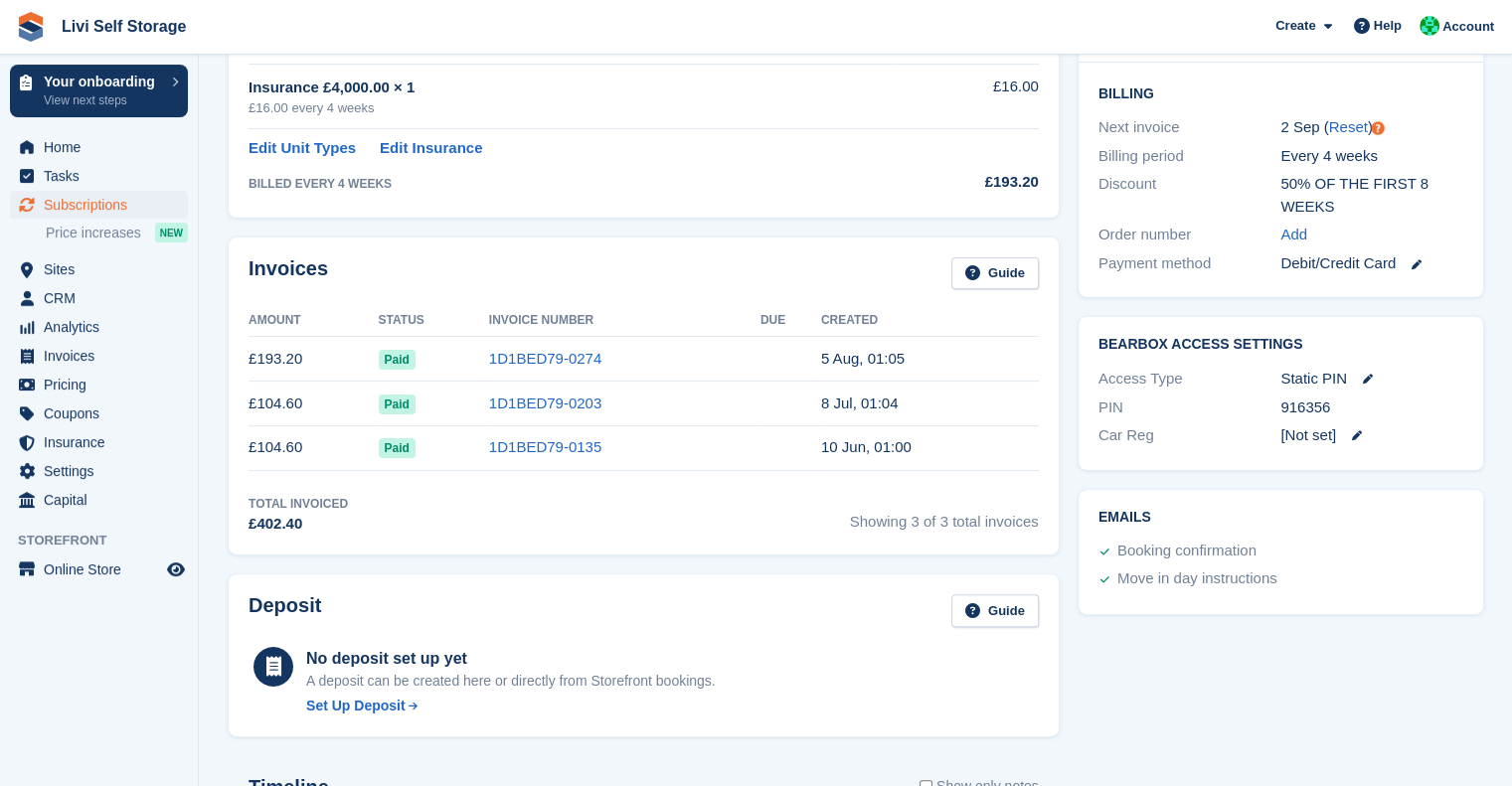 scroll, scrollTop: 0, scrollLeft: 0, axis: both 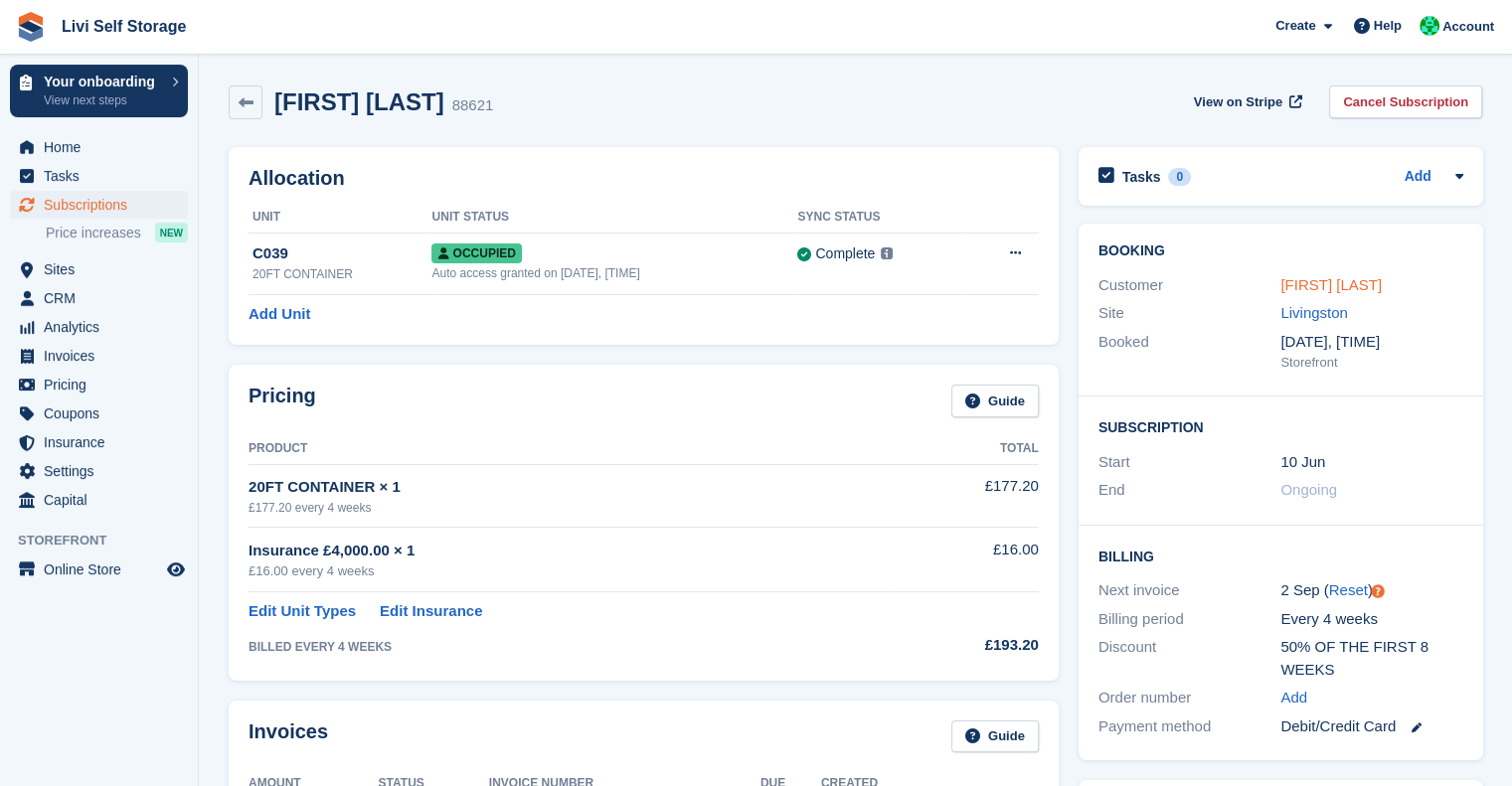 click on "Charlotte Middleton" at bounding box center (1331, 284) 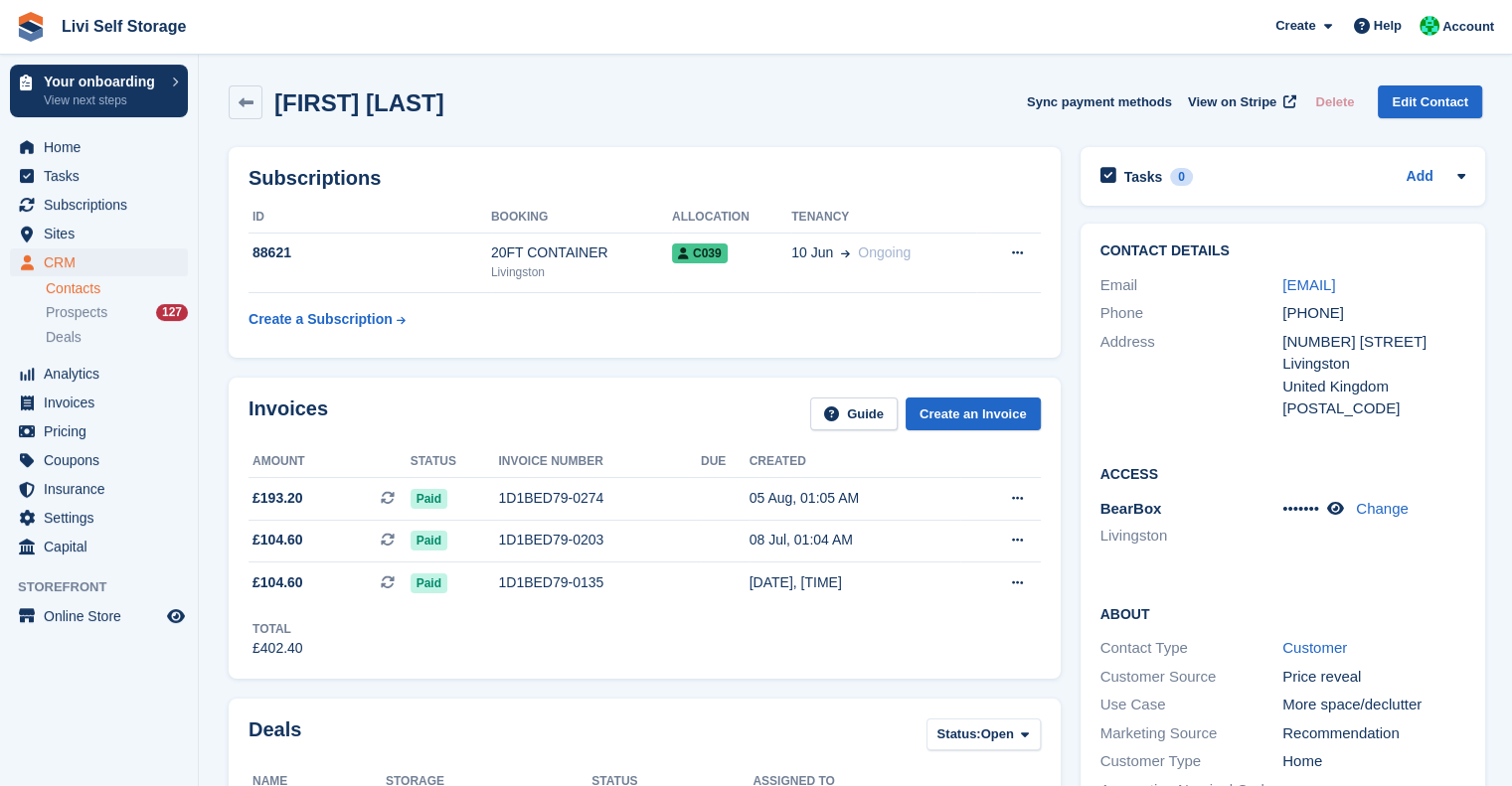 scroll, scrollTop: 0, scrollLeft: 0, axis: both 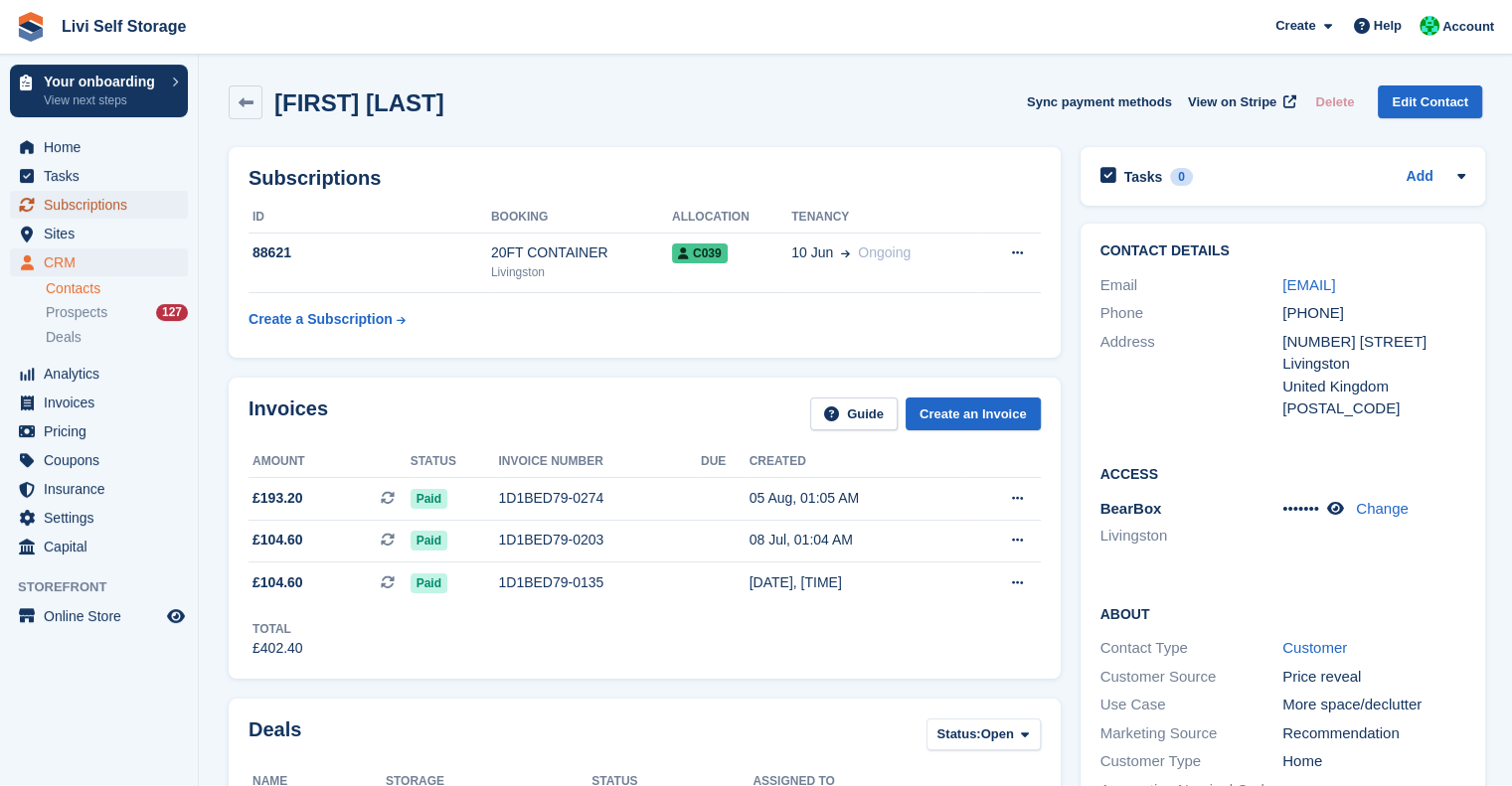 click on "Subscriptions" at bounding box center [103, 205] 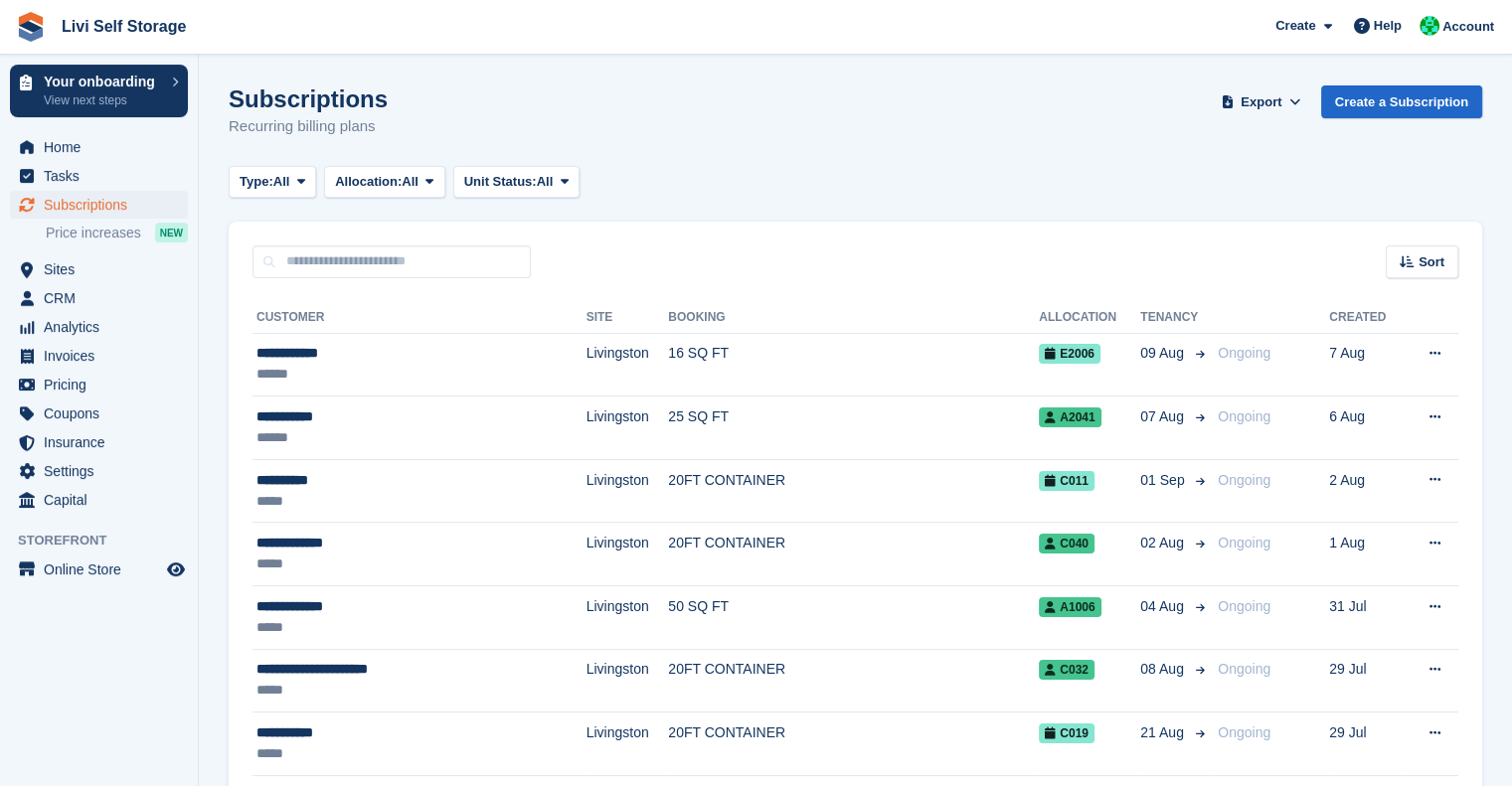 scroll, scrollTop: 0, scrollLeft: 0, axis: both 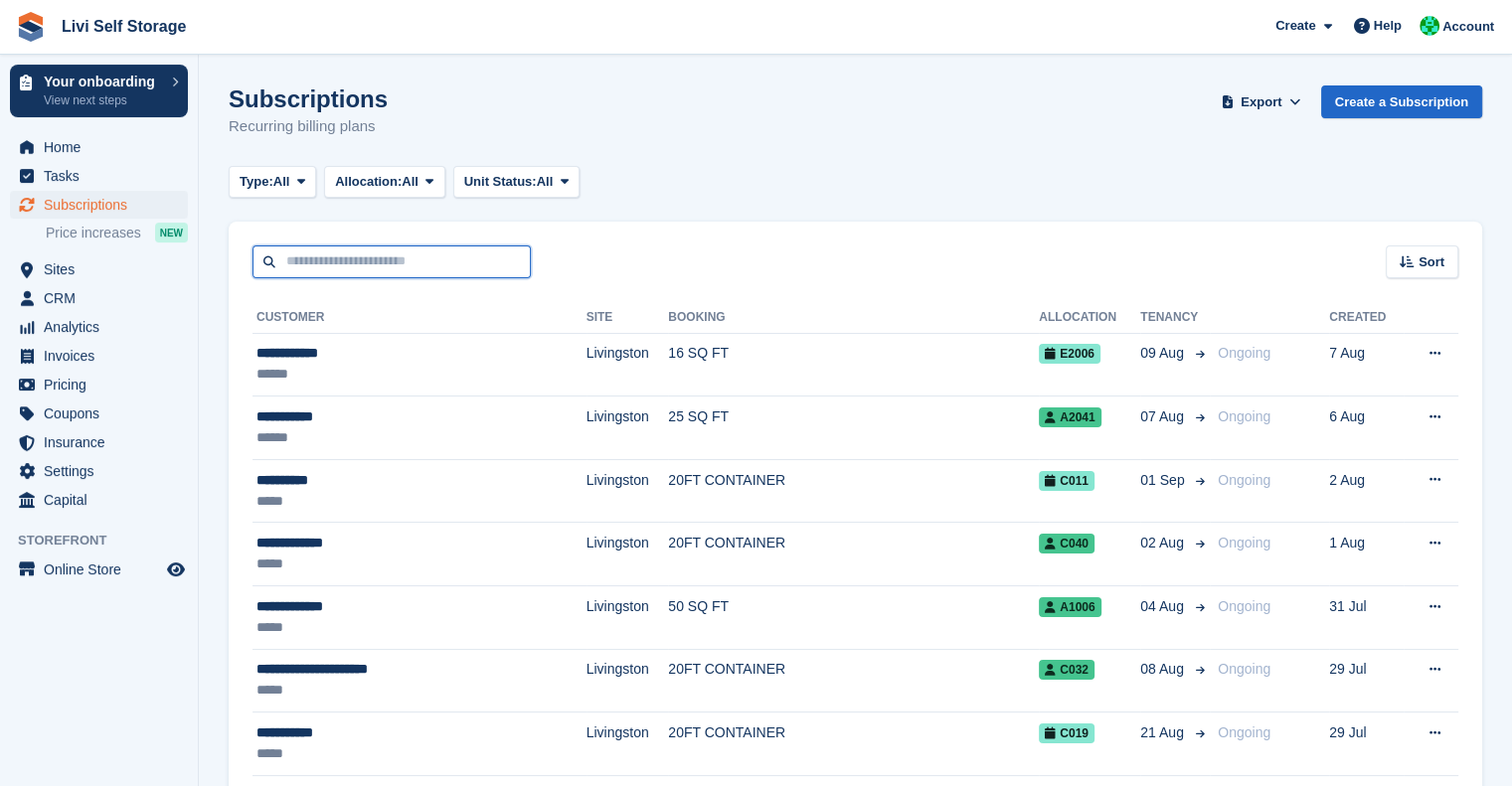 click at bounding box center (392, 261) 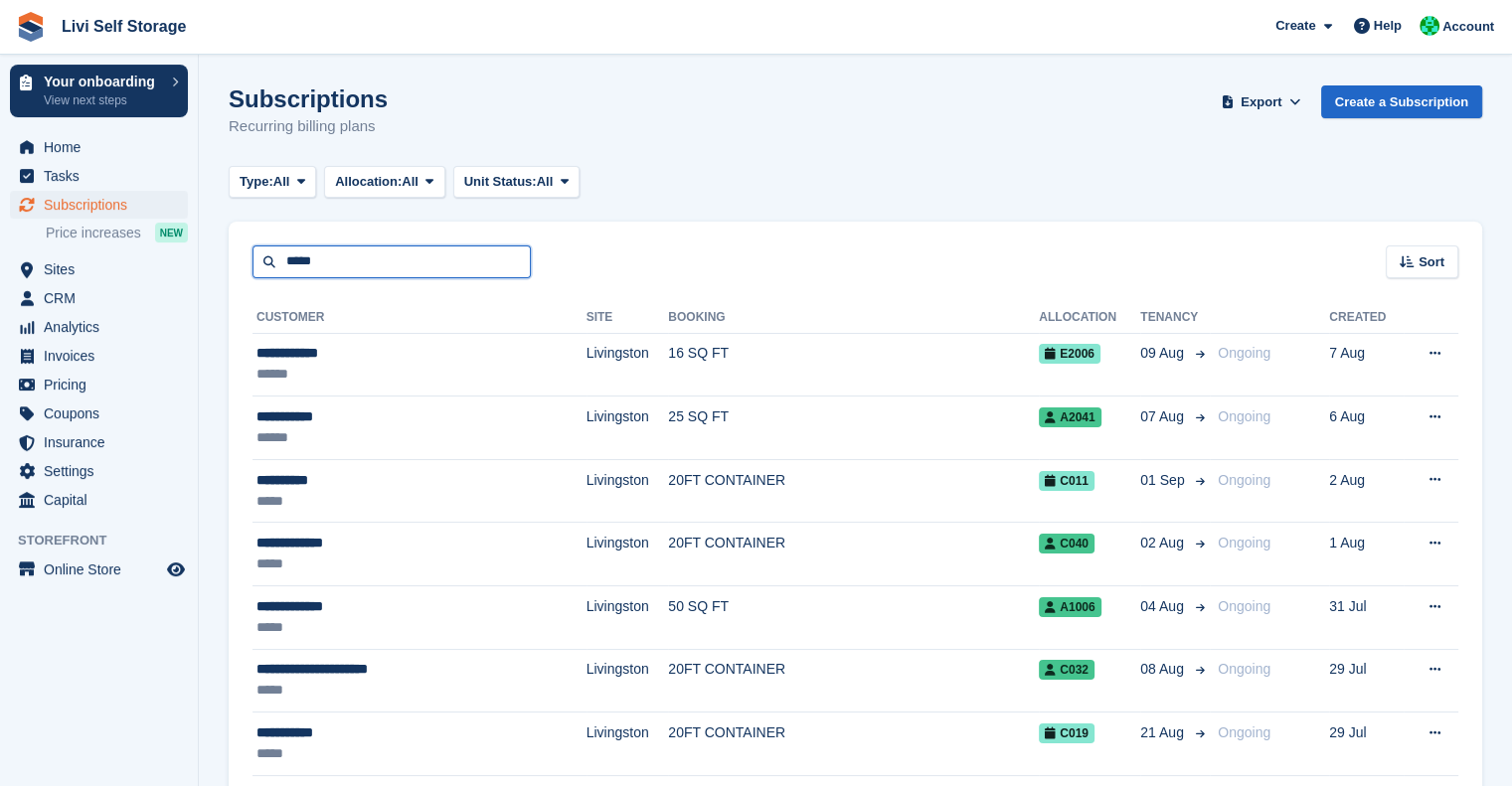 type on "*****" 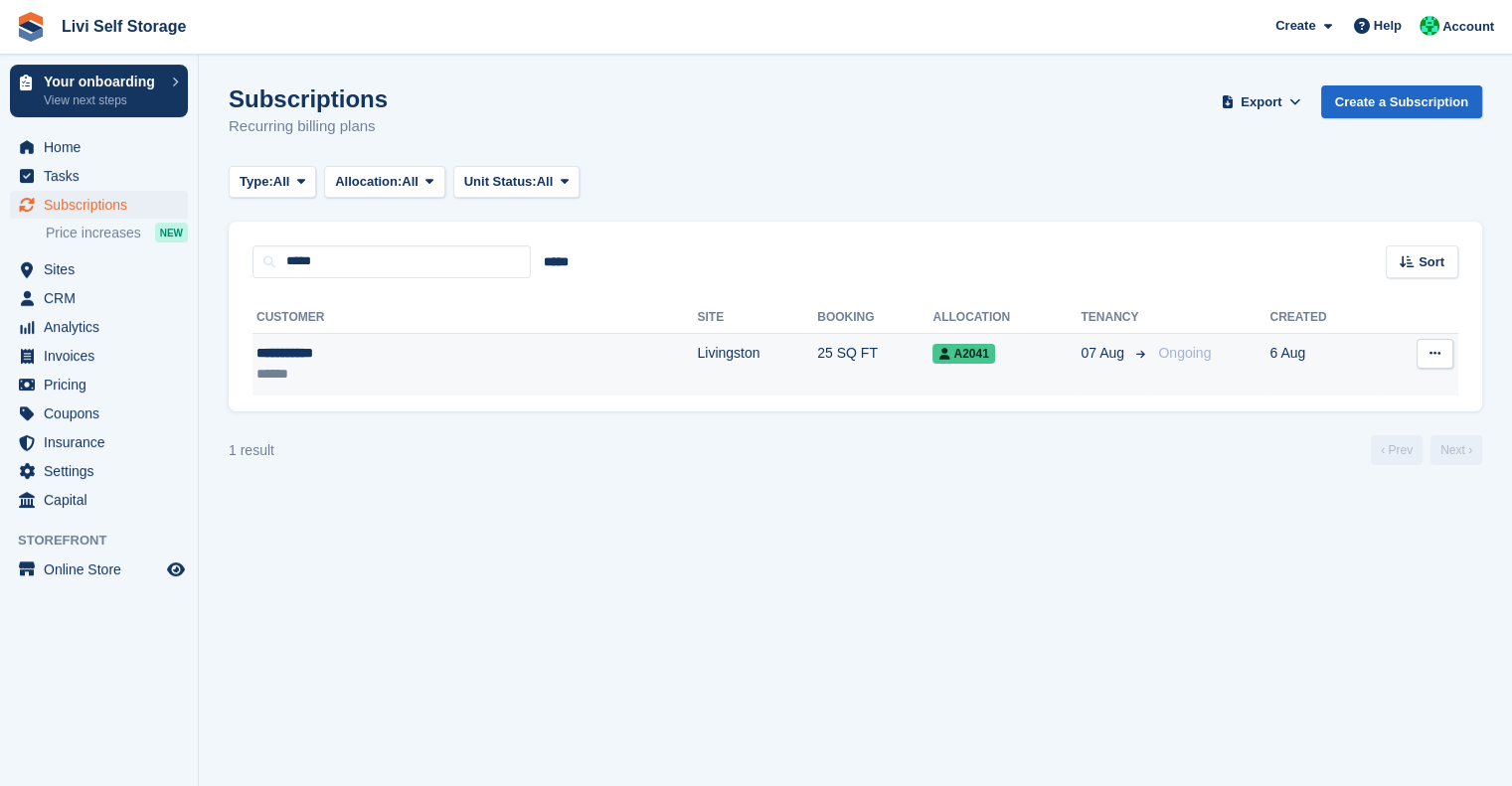 click on "******" at bounding box center [371, 374] 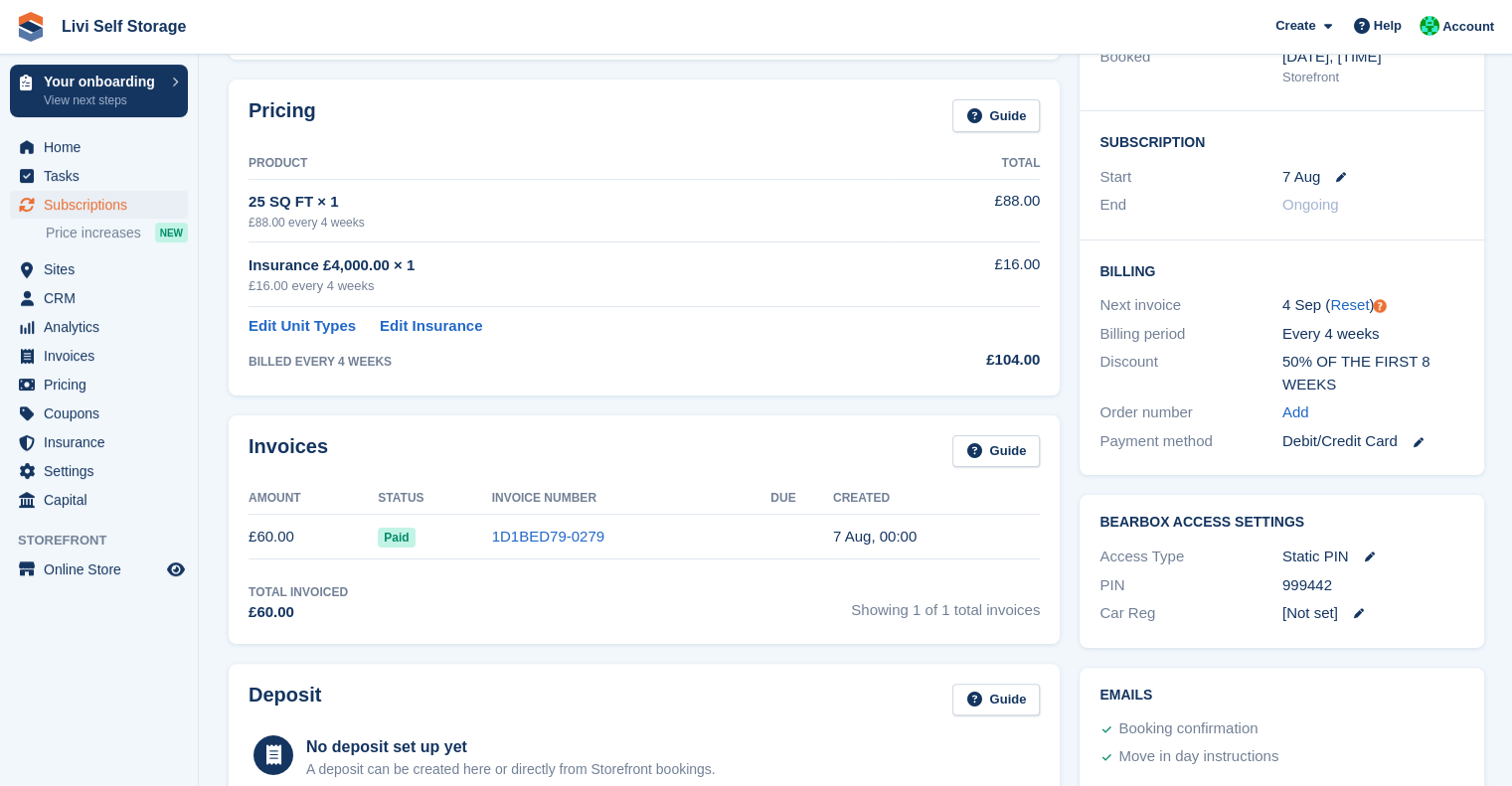 scroll, scrollTop: 0, scrollLeft: 0, axis: both 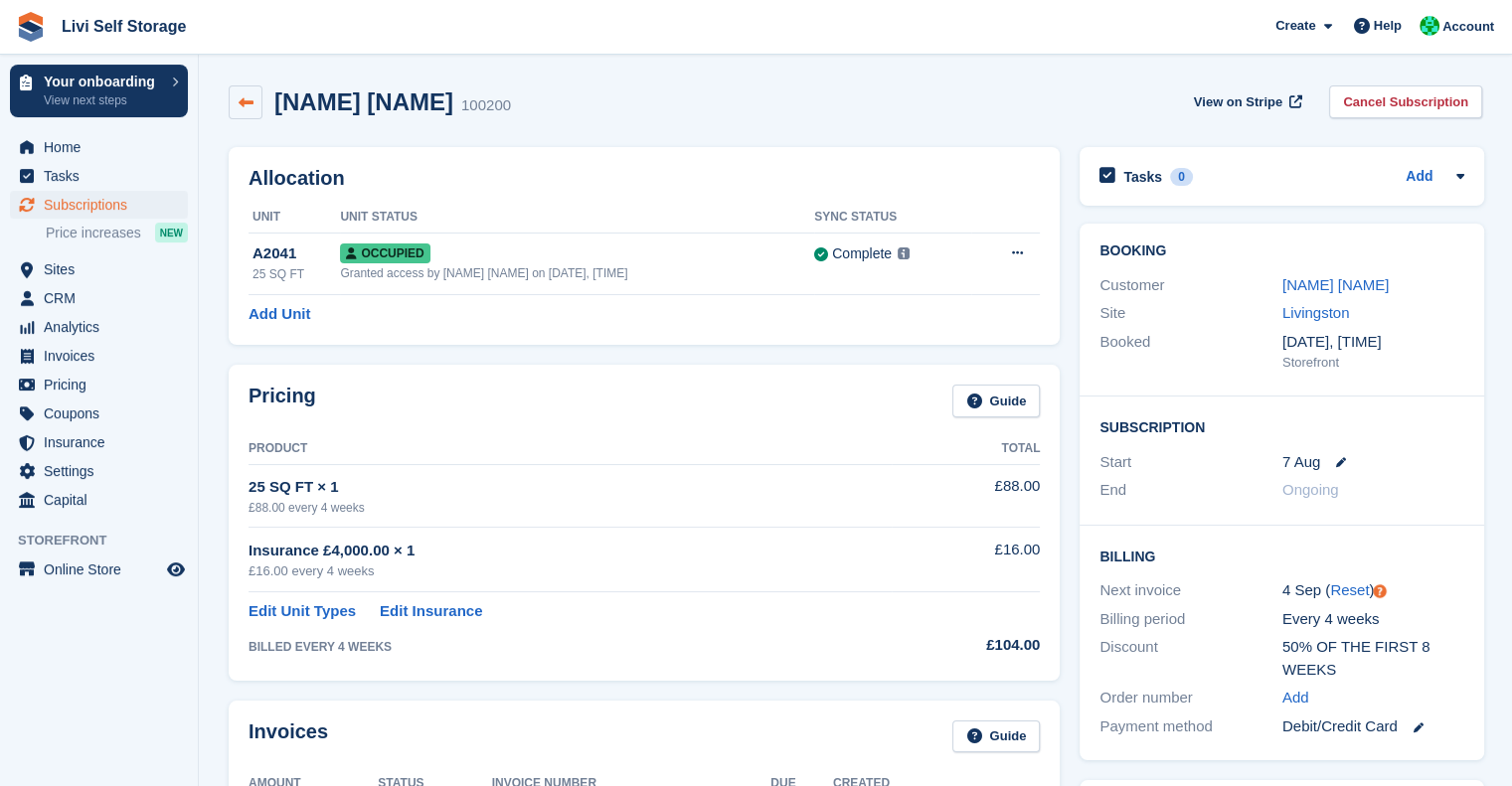 click at bounding box center (246, 102) 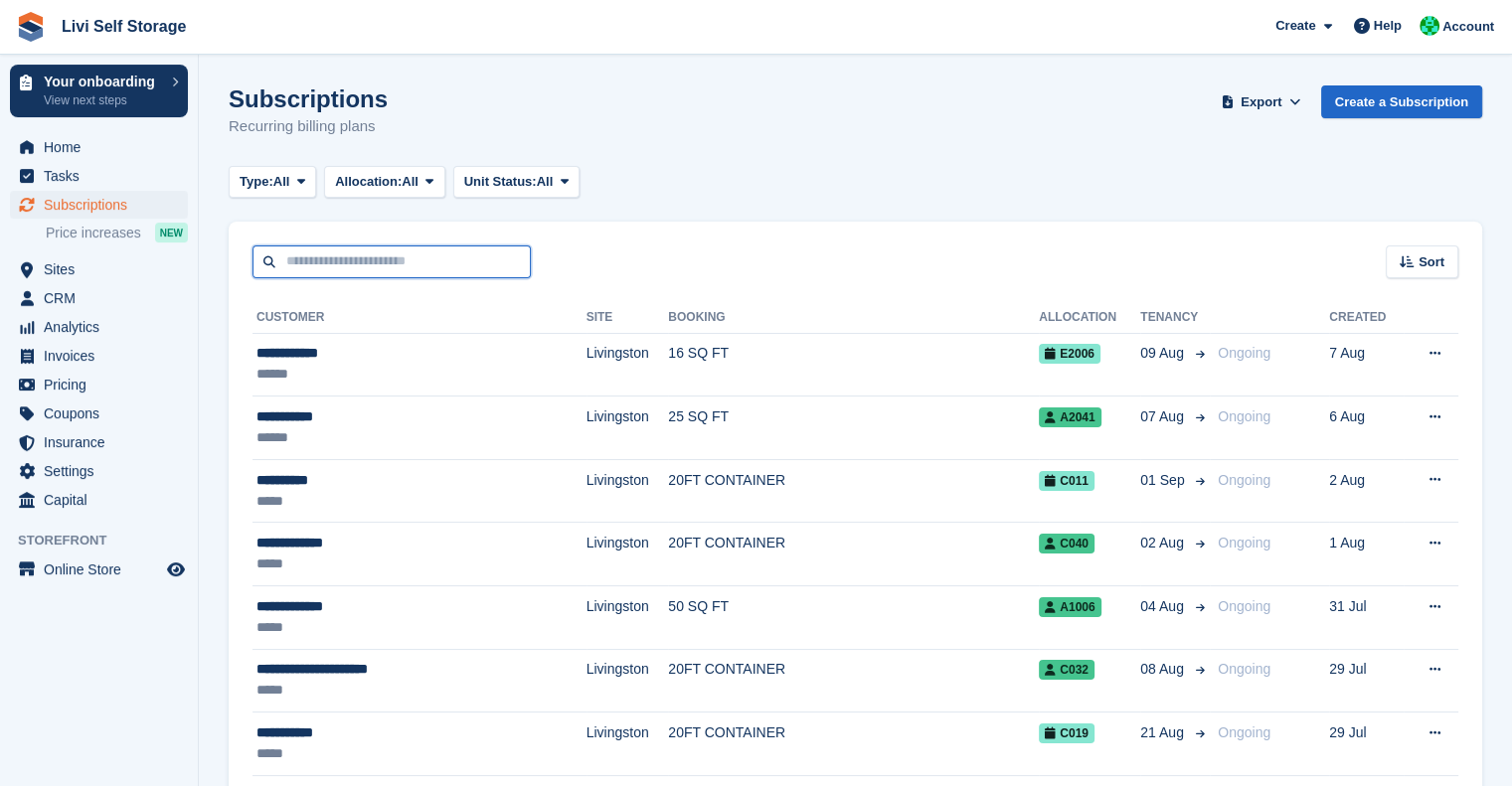 click at bounding box center (392, 261) 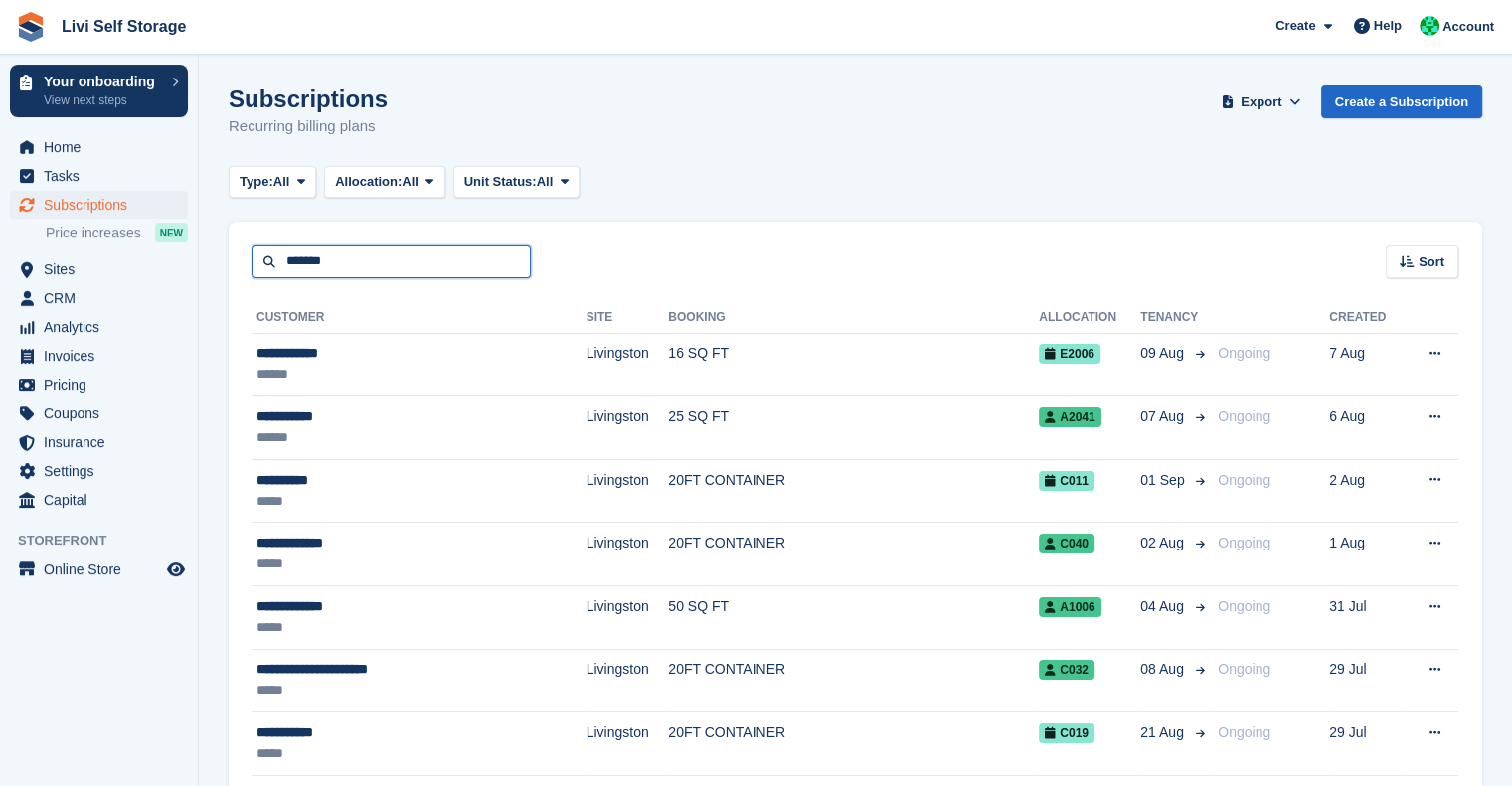 type on "*******" 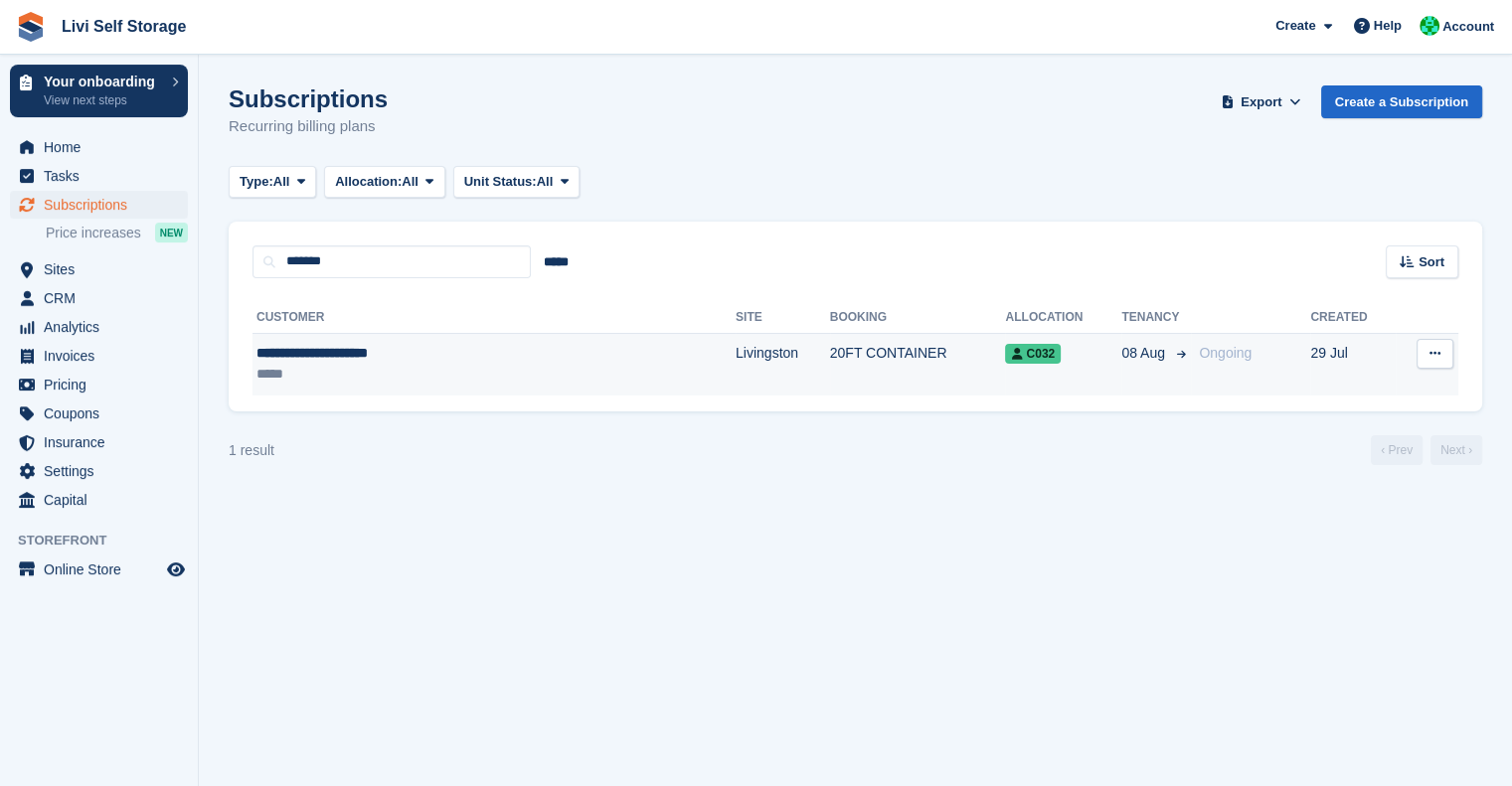 click on "**********" at bounding box center (416, 353) 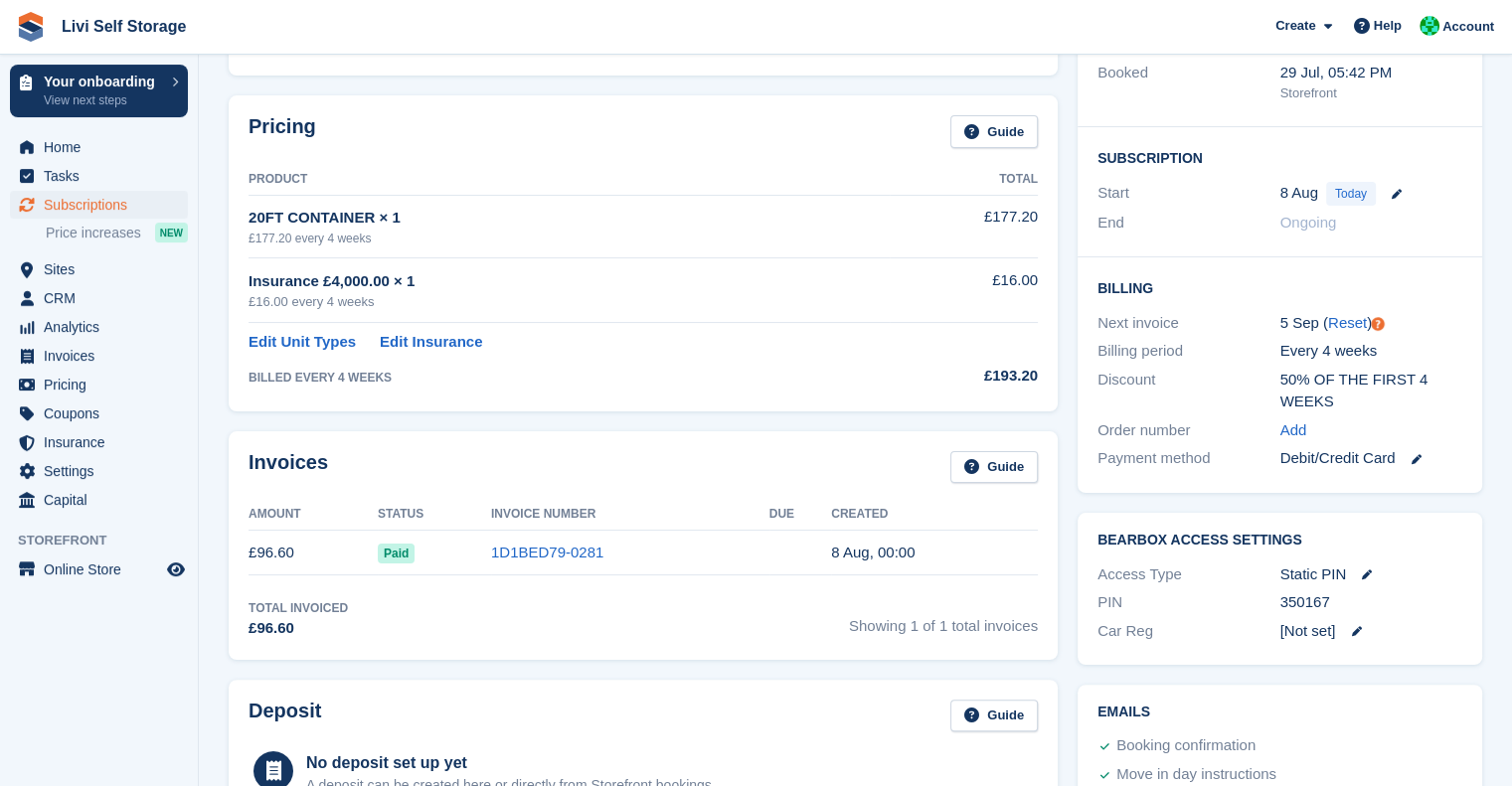 scroll, scrollTop: 0, scrollLeft: 0, axis: both 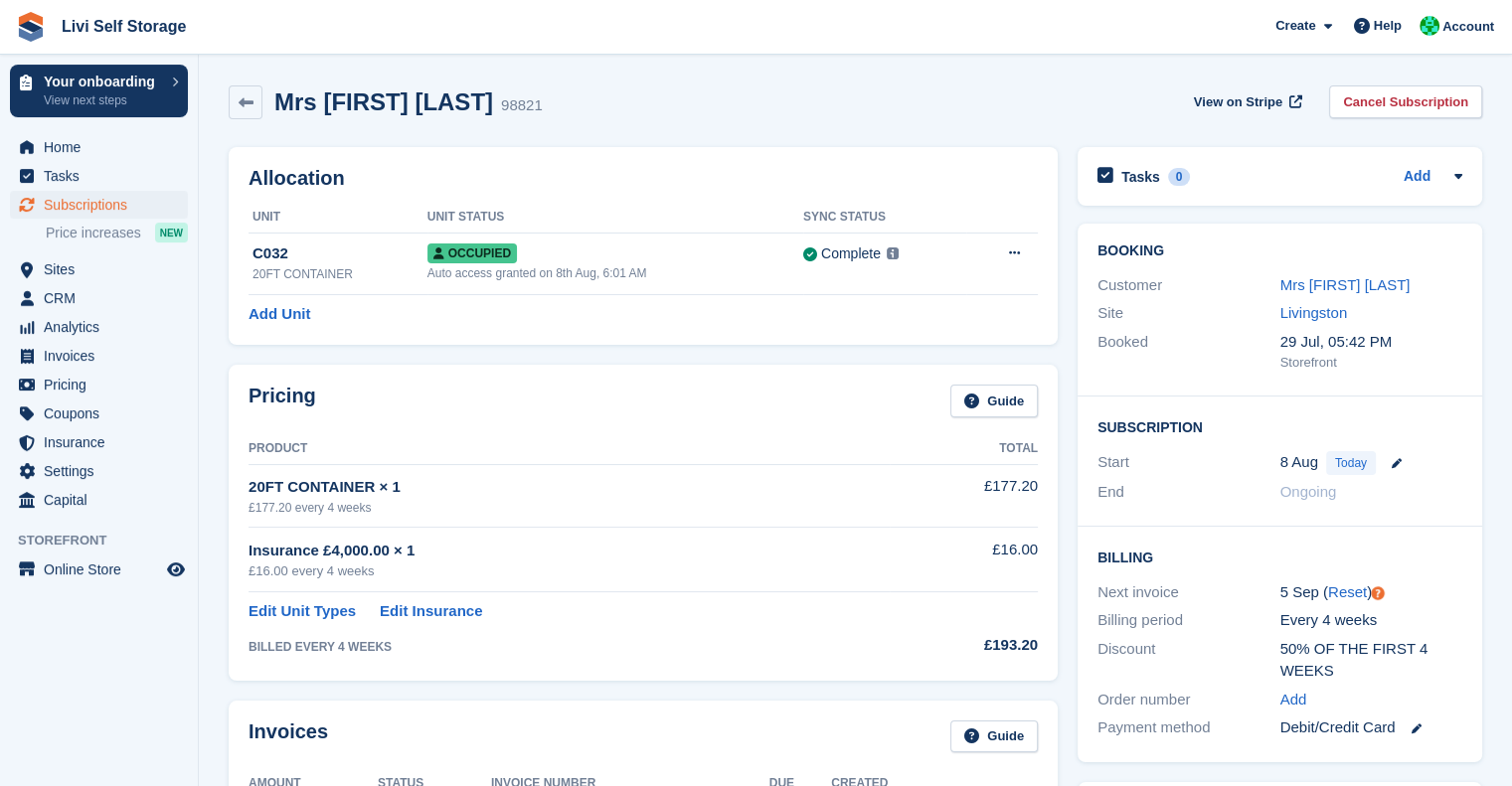 click on "Mrs [FIRST] [LAST]
[POSTAL_CODE]
View on Stripe
Cancel Subscription" at bounding box center (855, 106) 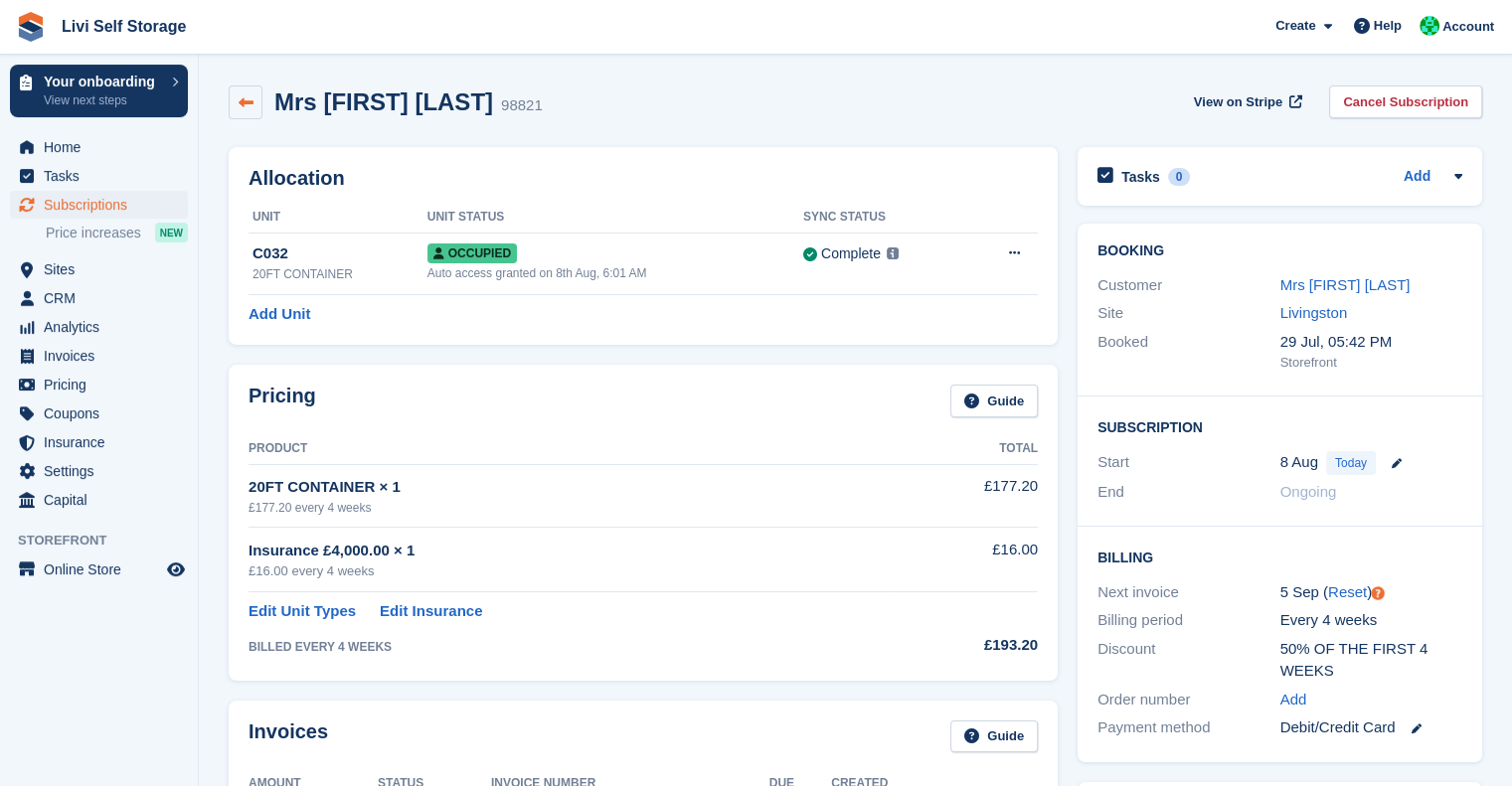 click at bounding box center [246, 102] 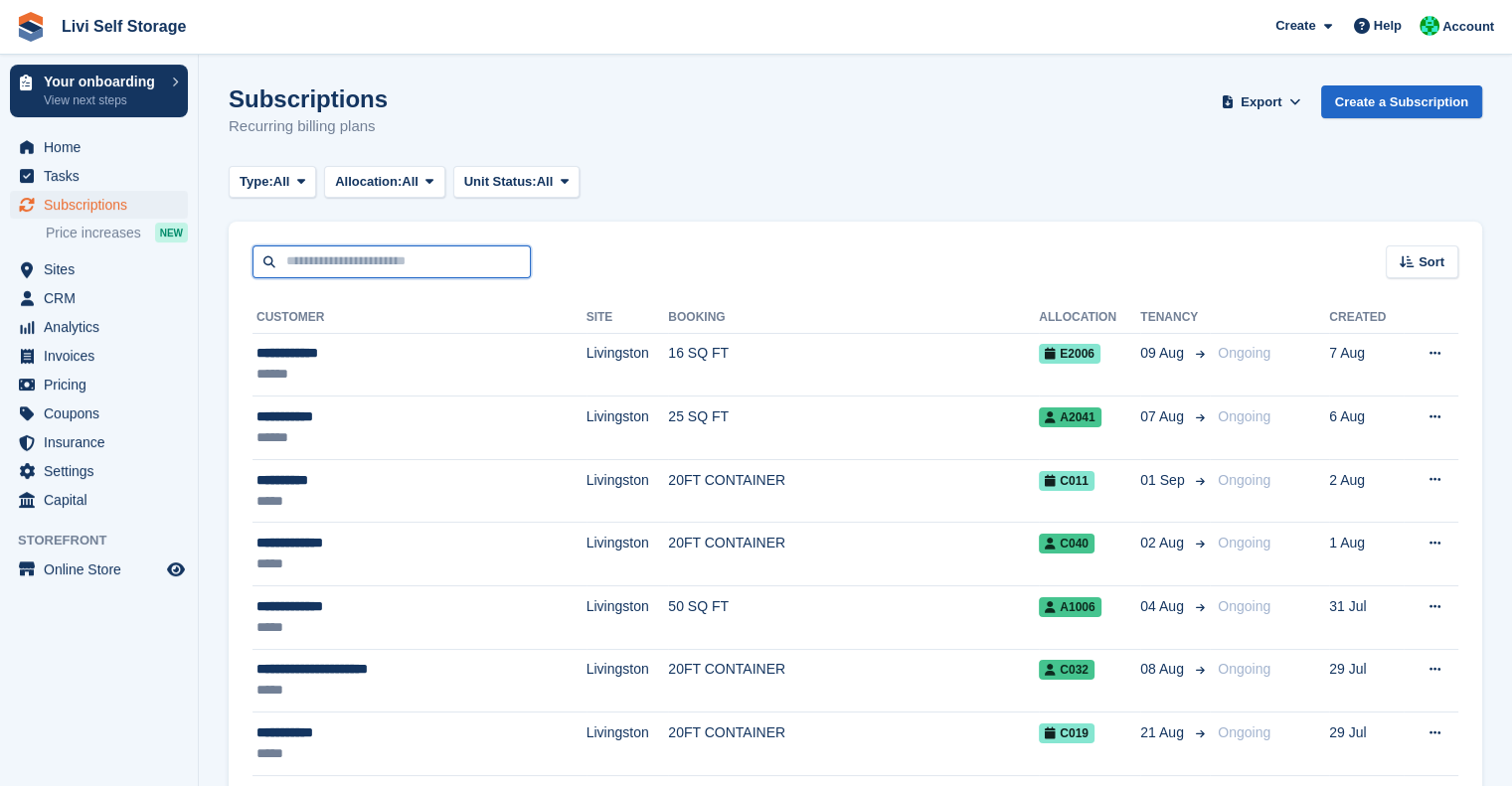 click at bounding box center [392, 261] 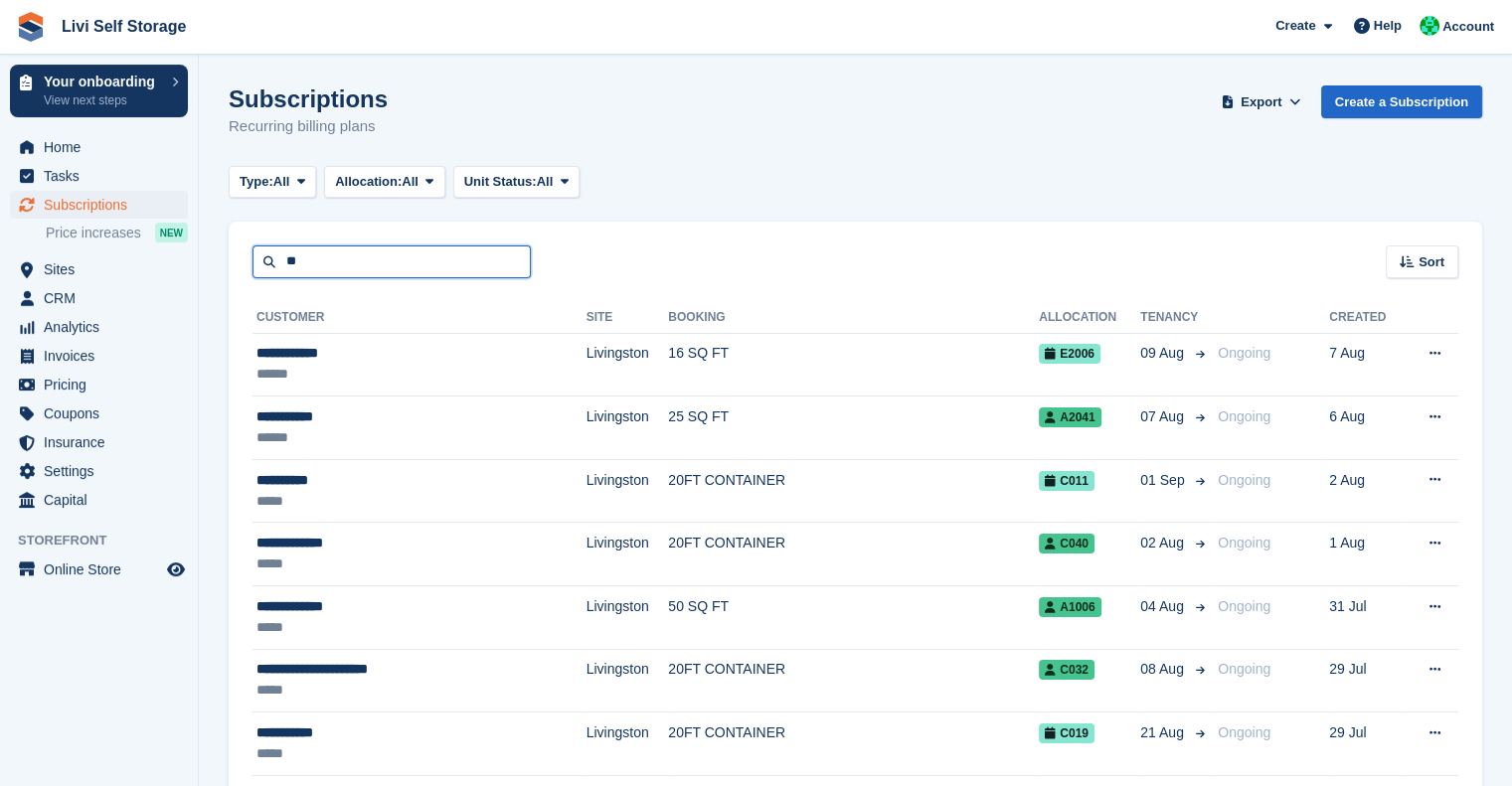 type on "*" 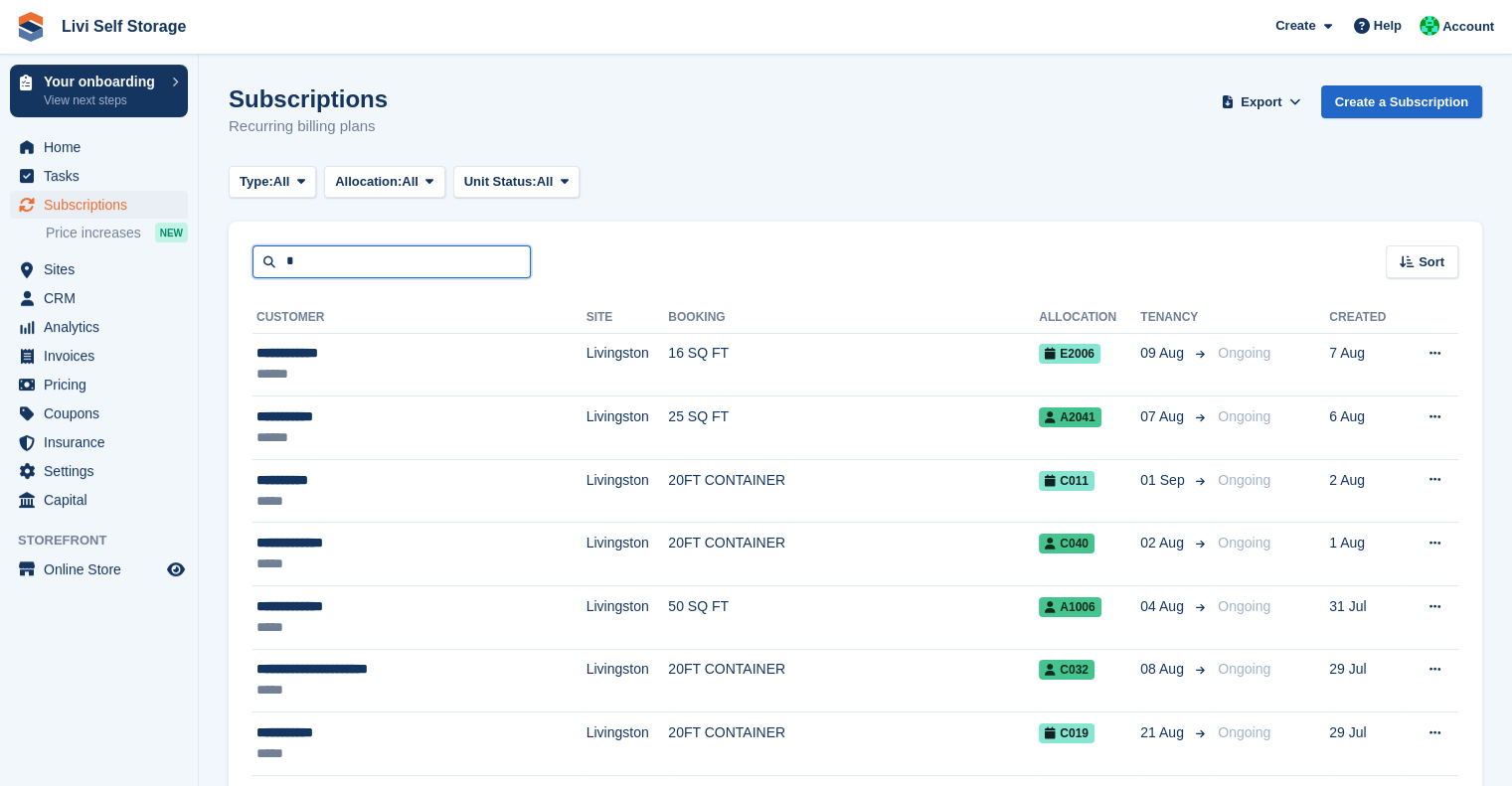 type 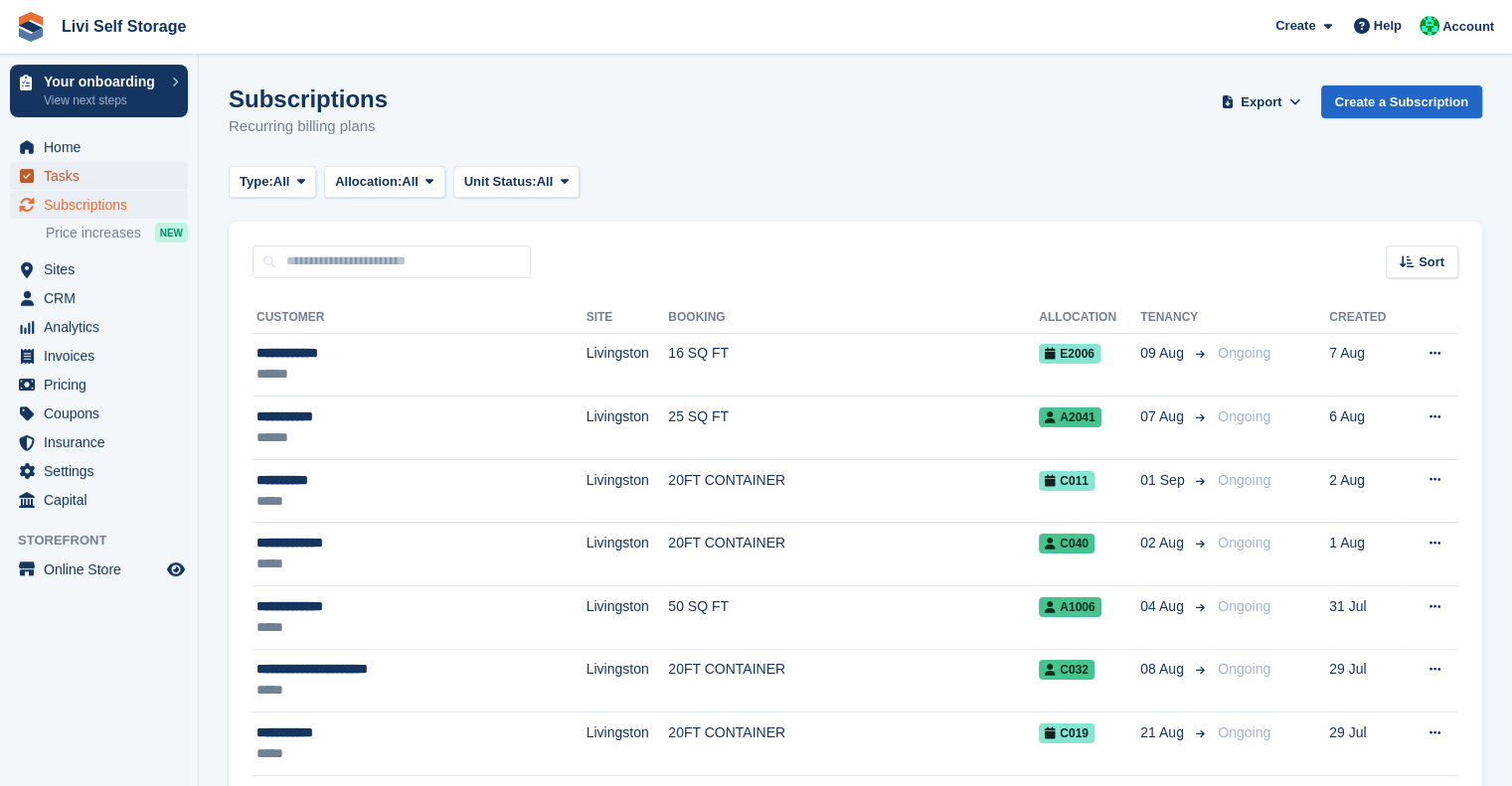 click on "Tasks" at bounding box center [103, 176] 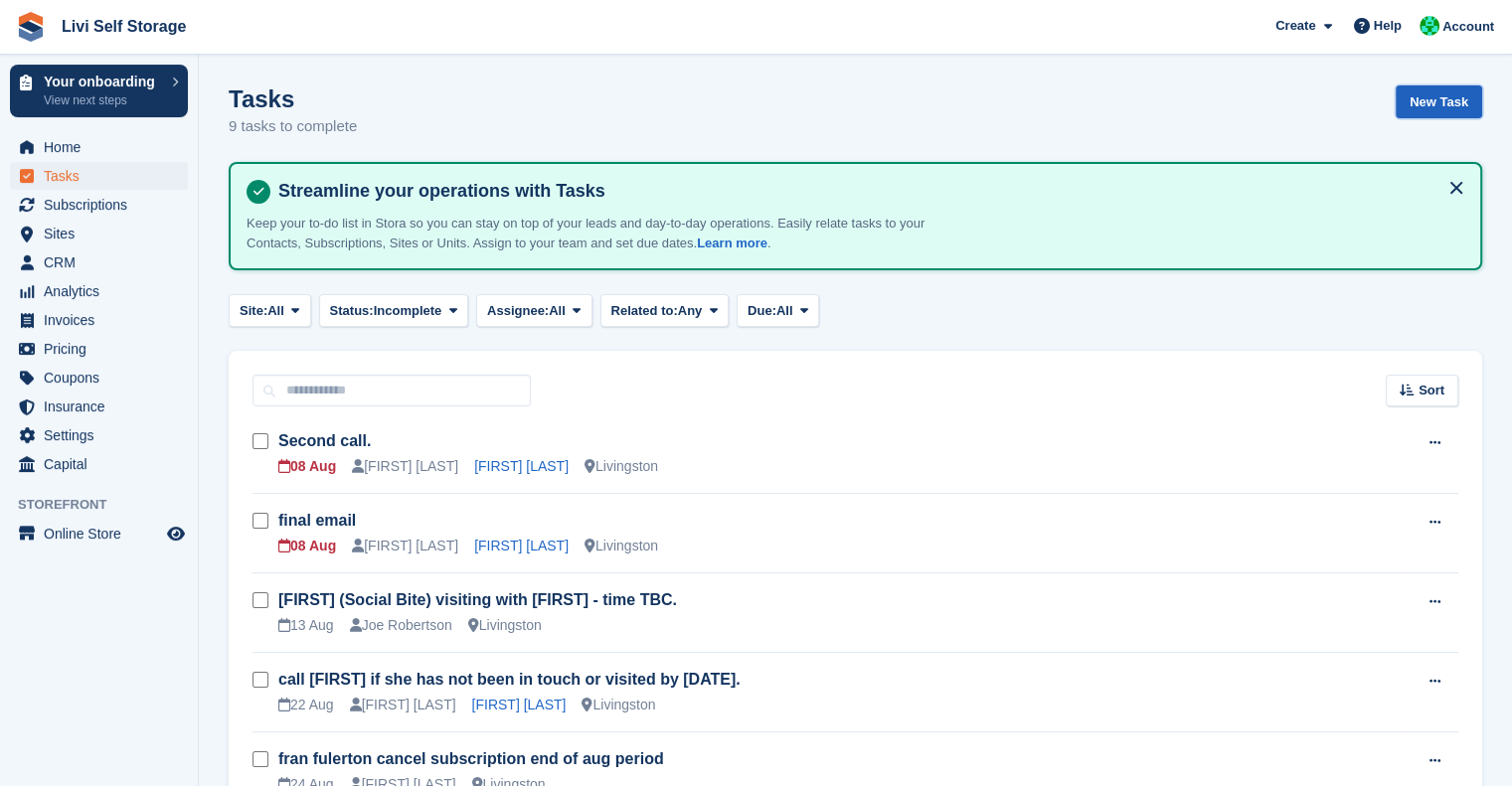 click on "New Task" at bounding box center [1438, 101] 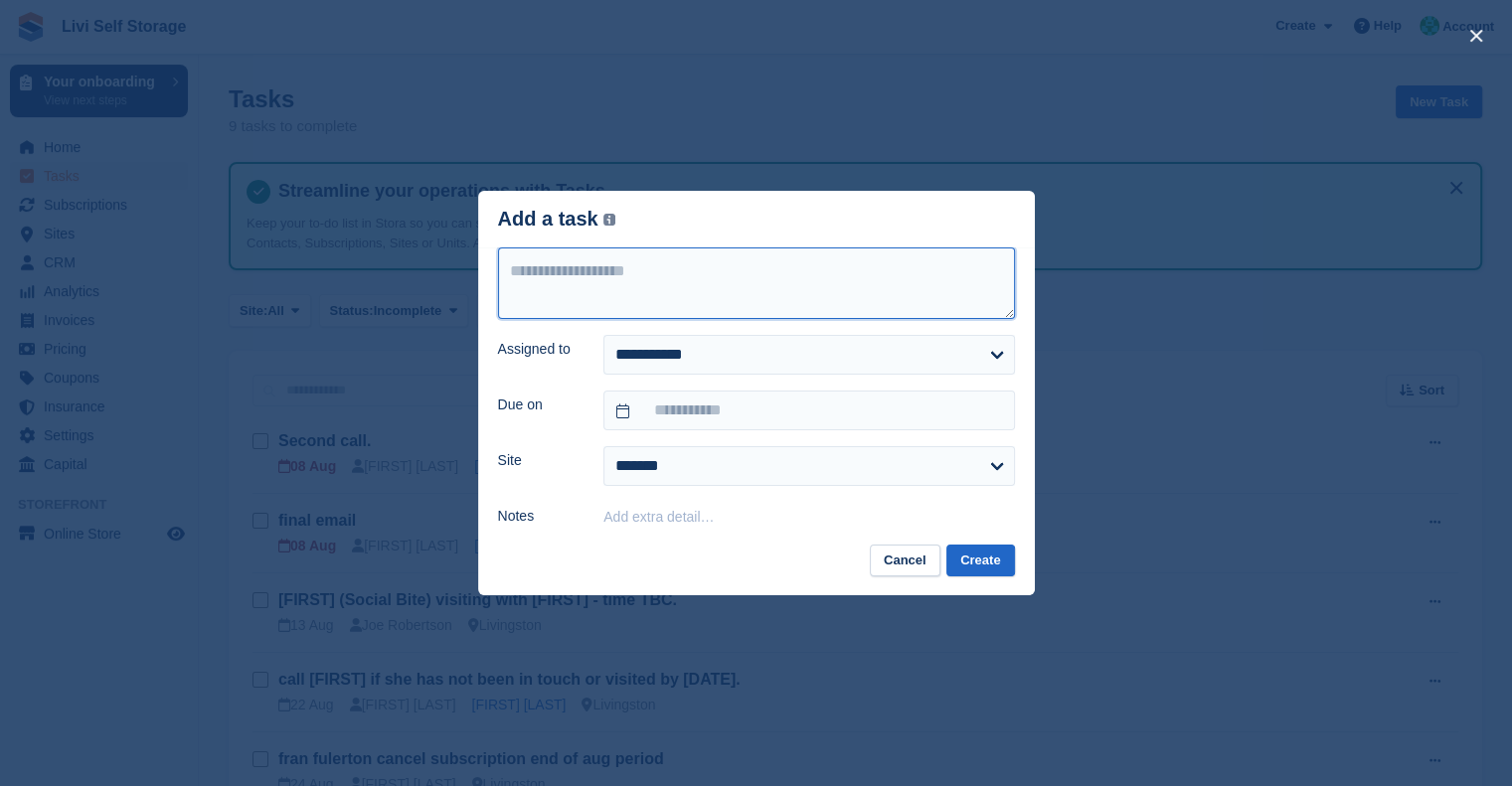 click at bounding box center (756, 283) 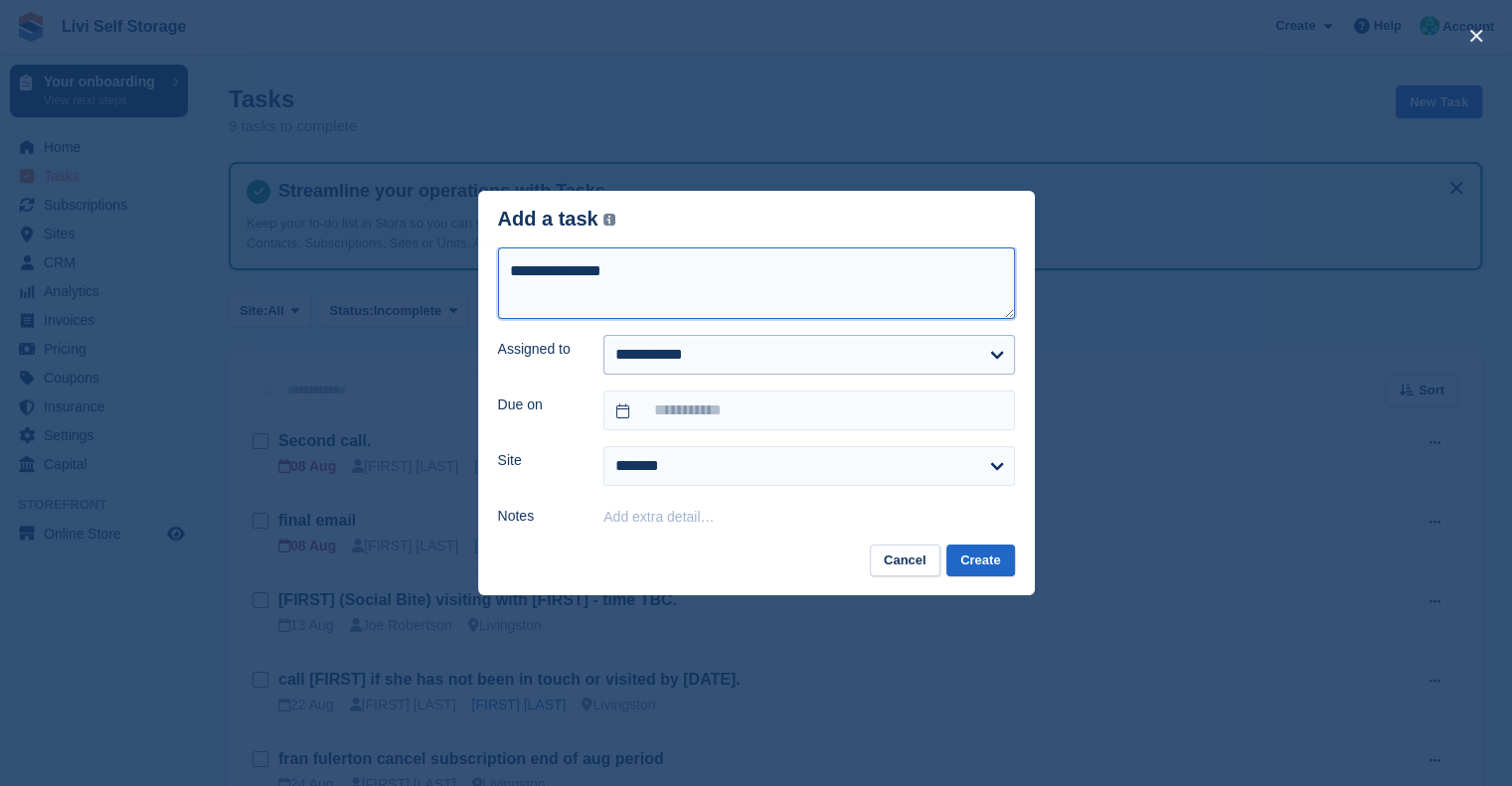 type on "**********" 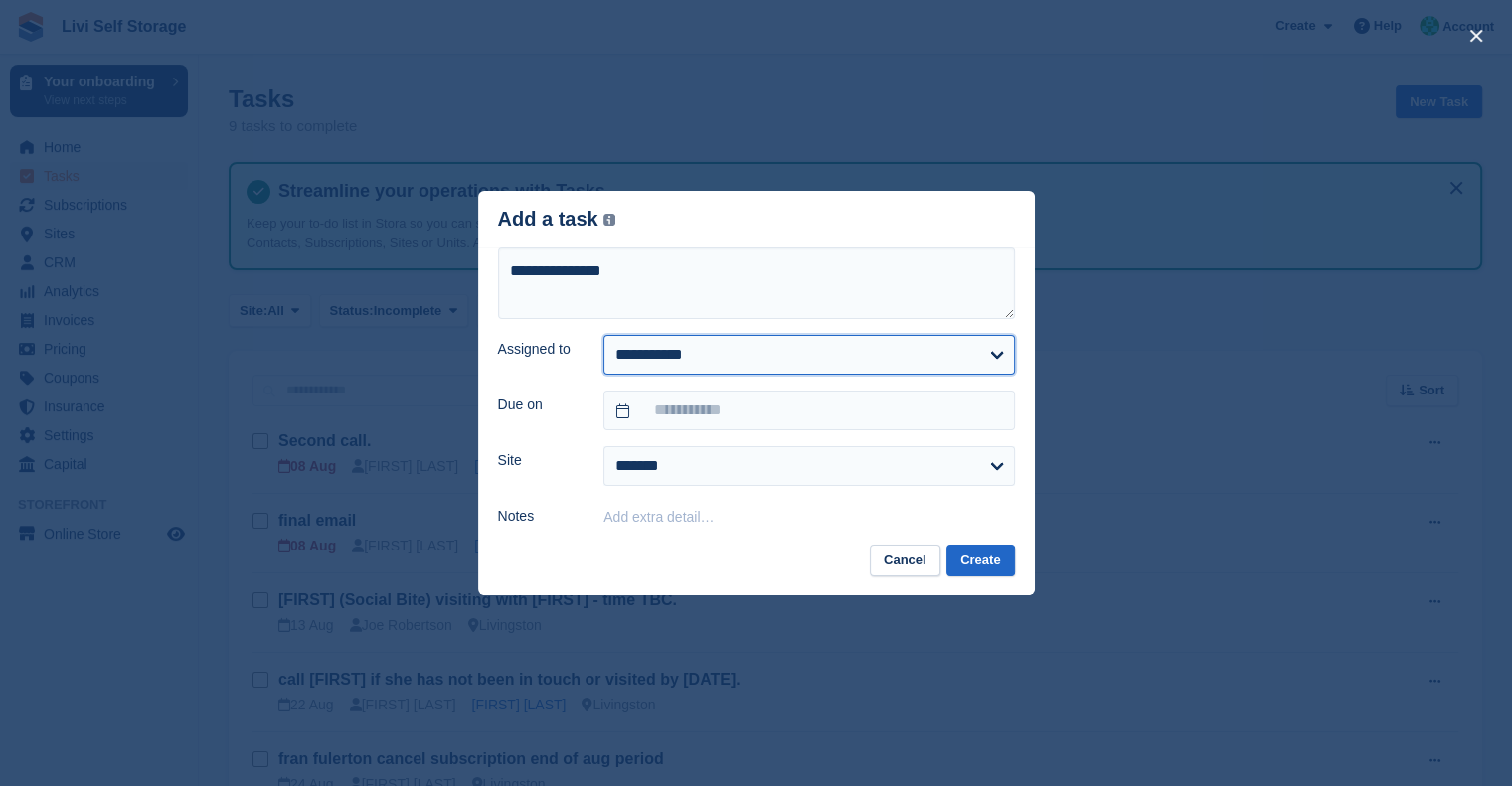 click on "**********" at bounding box center (808, 355) 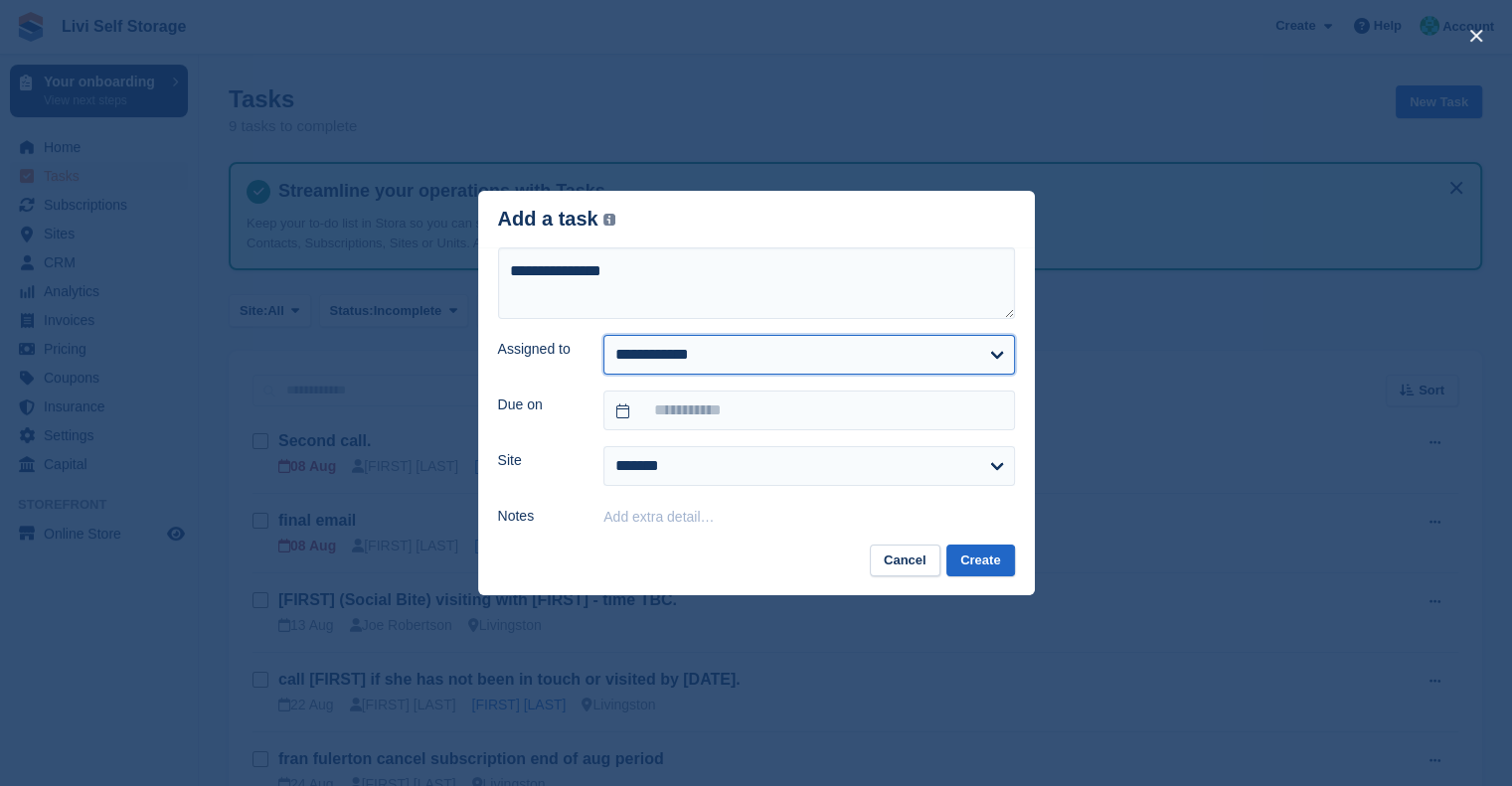 click on "**********" at bounding box center (808, 355) 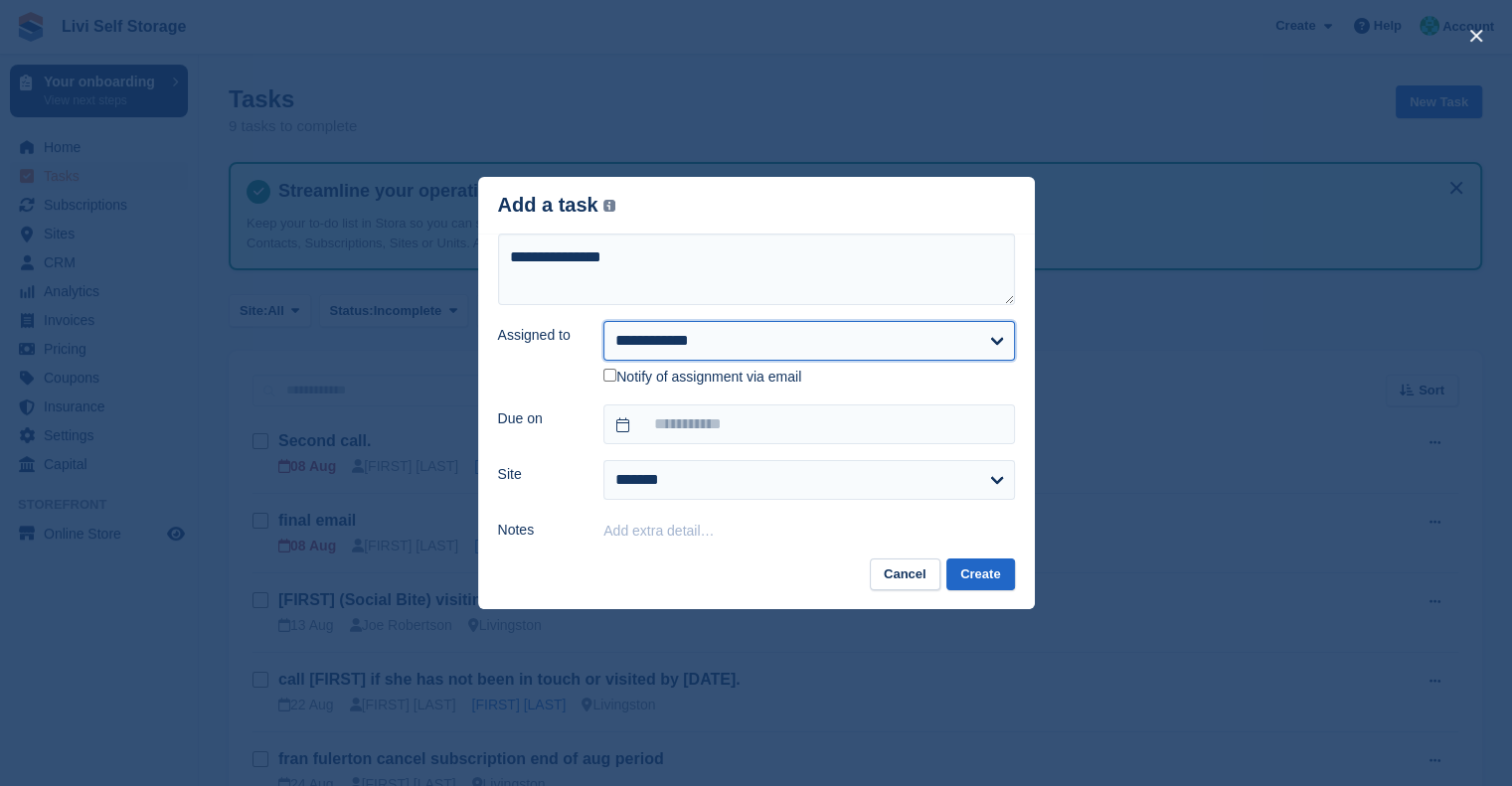 click on "**********" at bounding box center [808, 341] 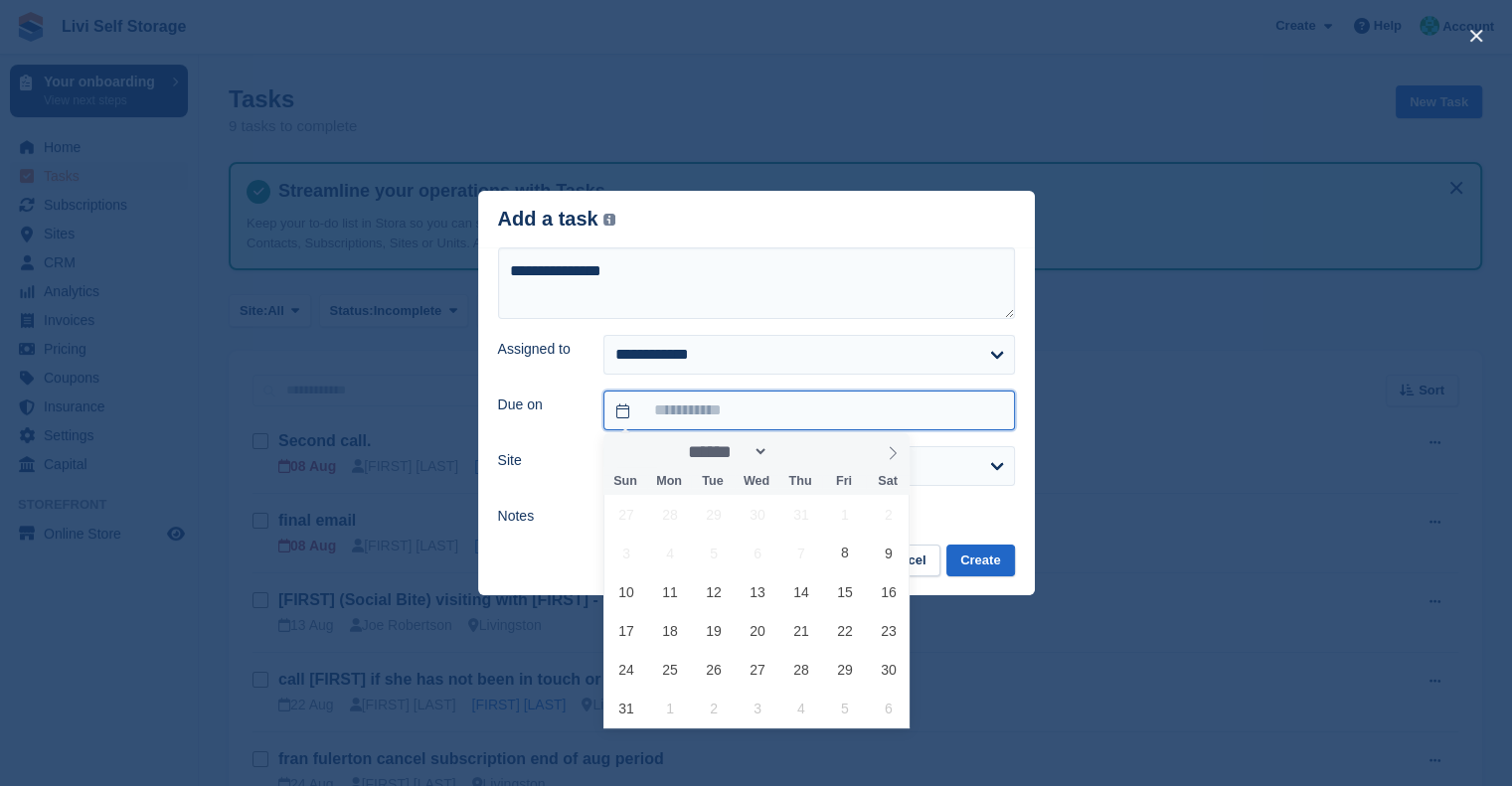 click at bounding box center (808, 410) 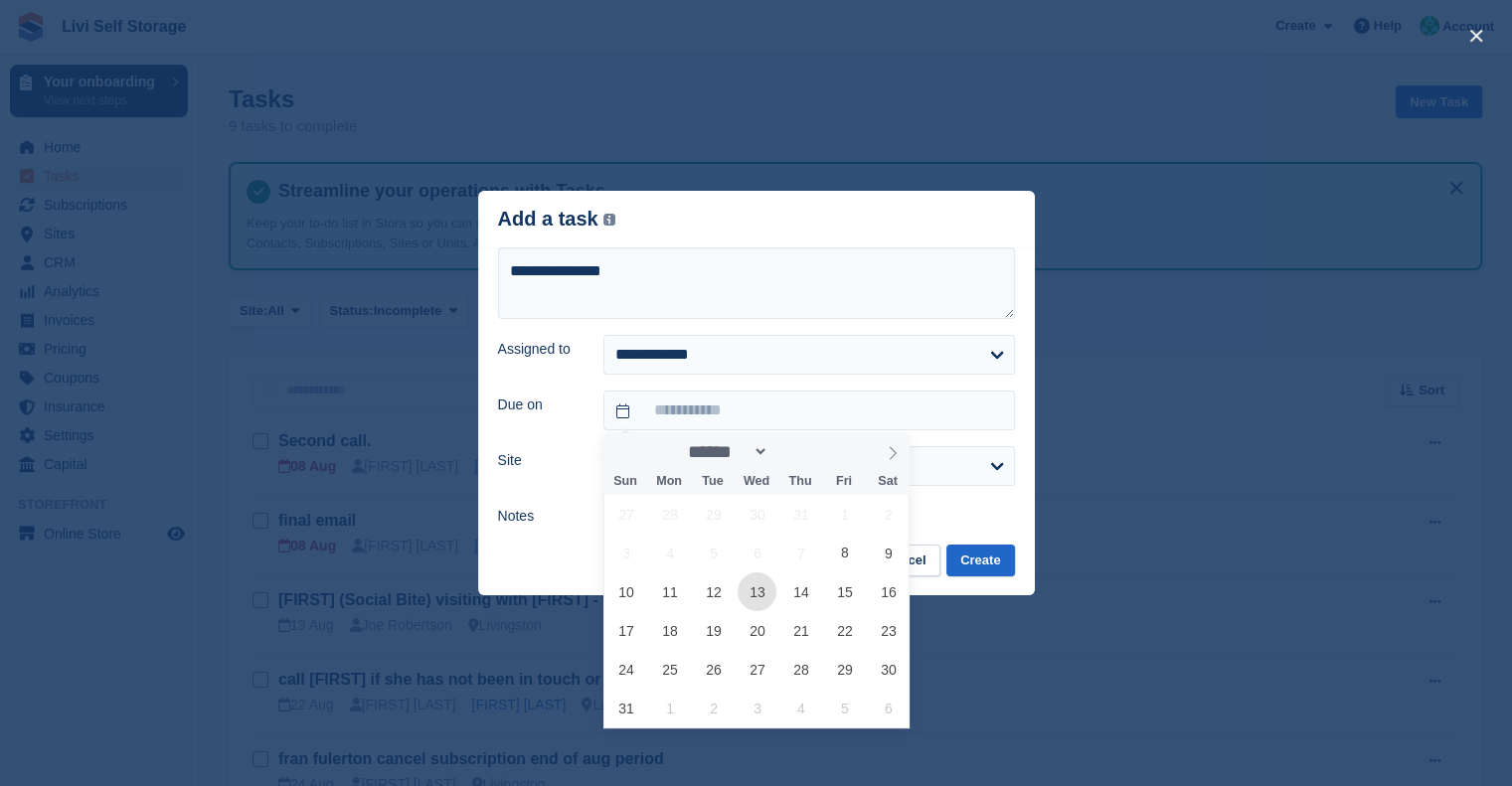 click on "13" at bounding box center [756, 591] 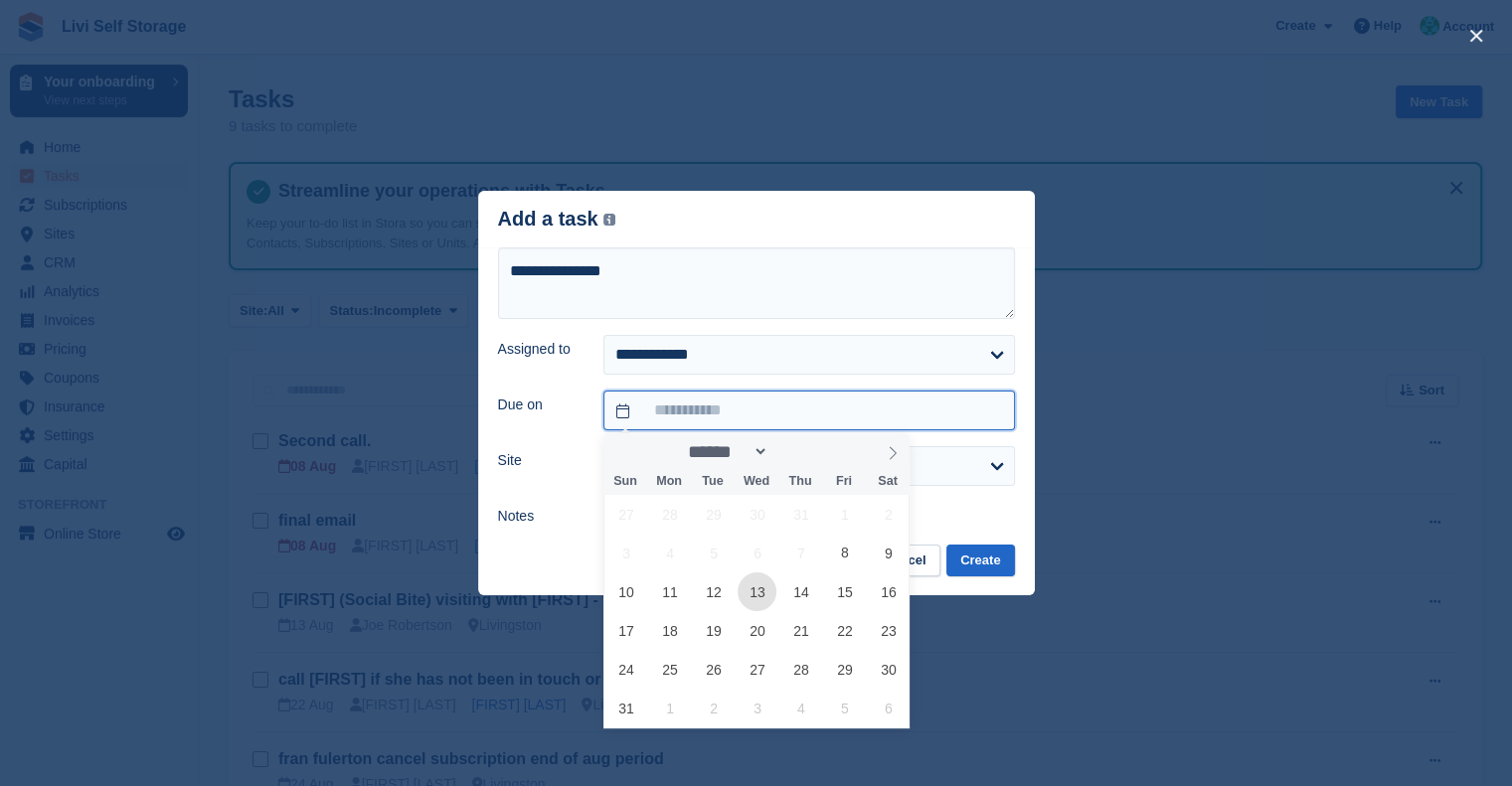 type on "**********" 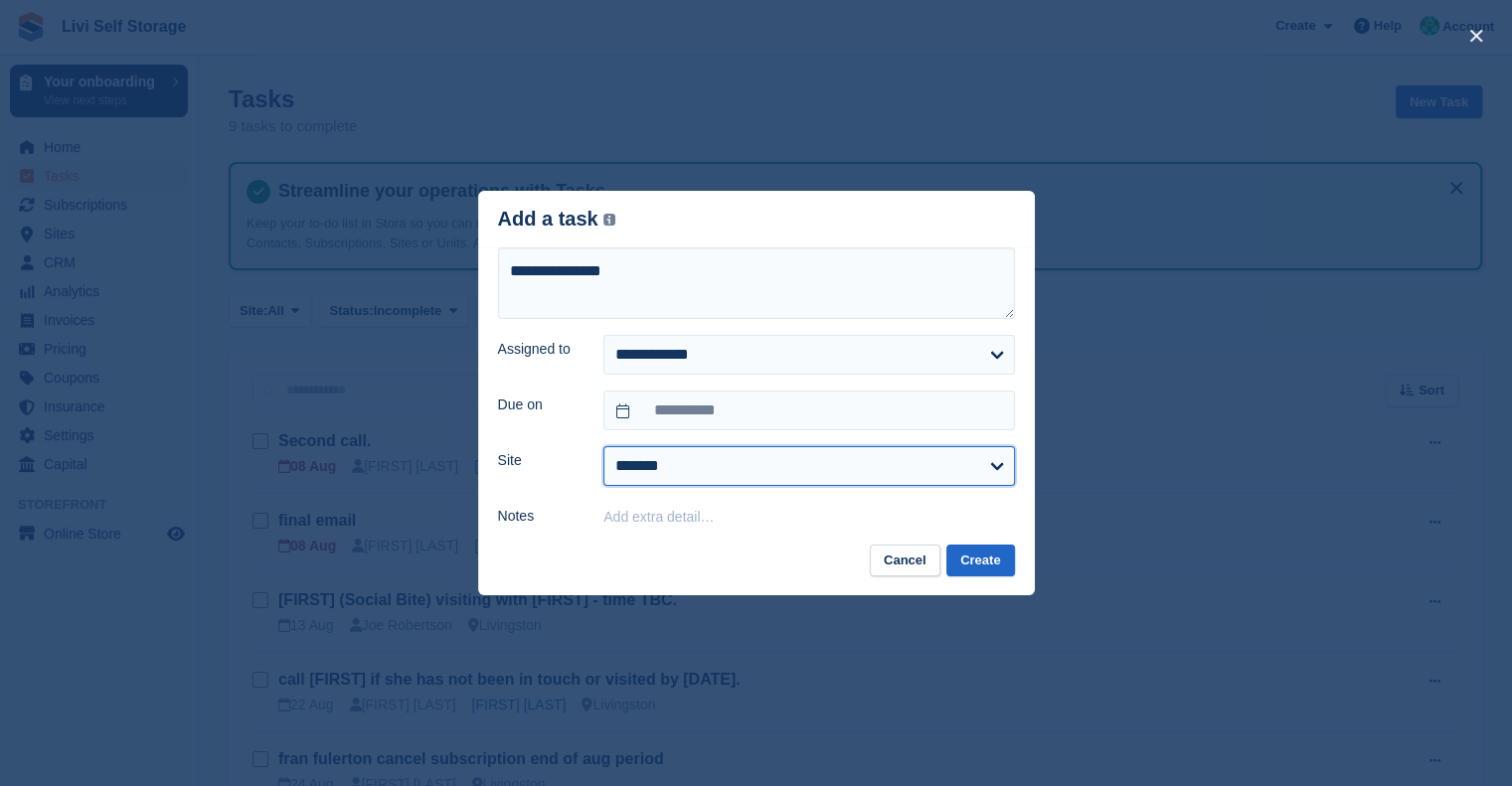 click on "**********" at bounding box center [808, 466] 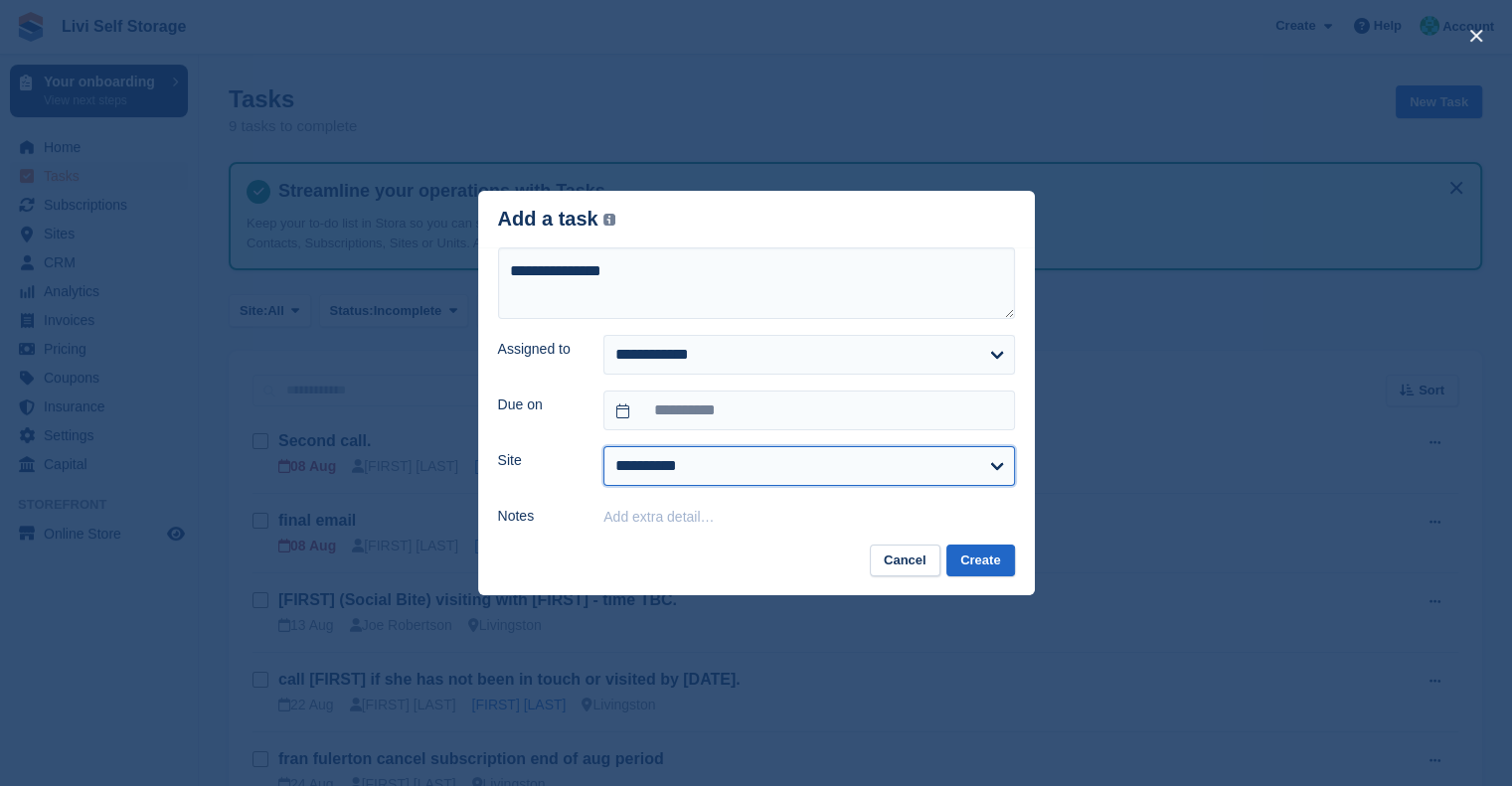 click on "**********" at bounding box center [808, 466] 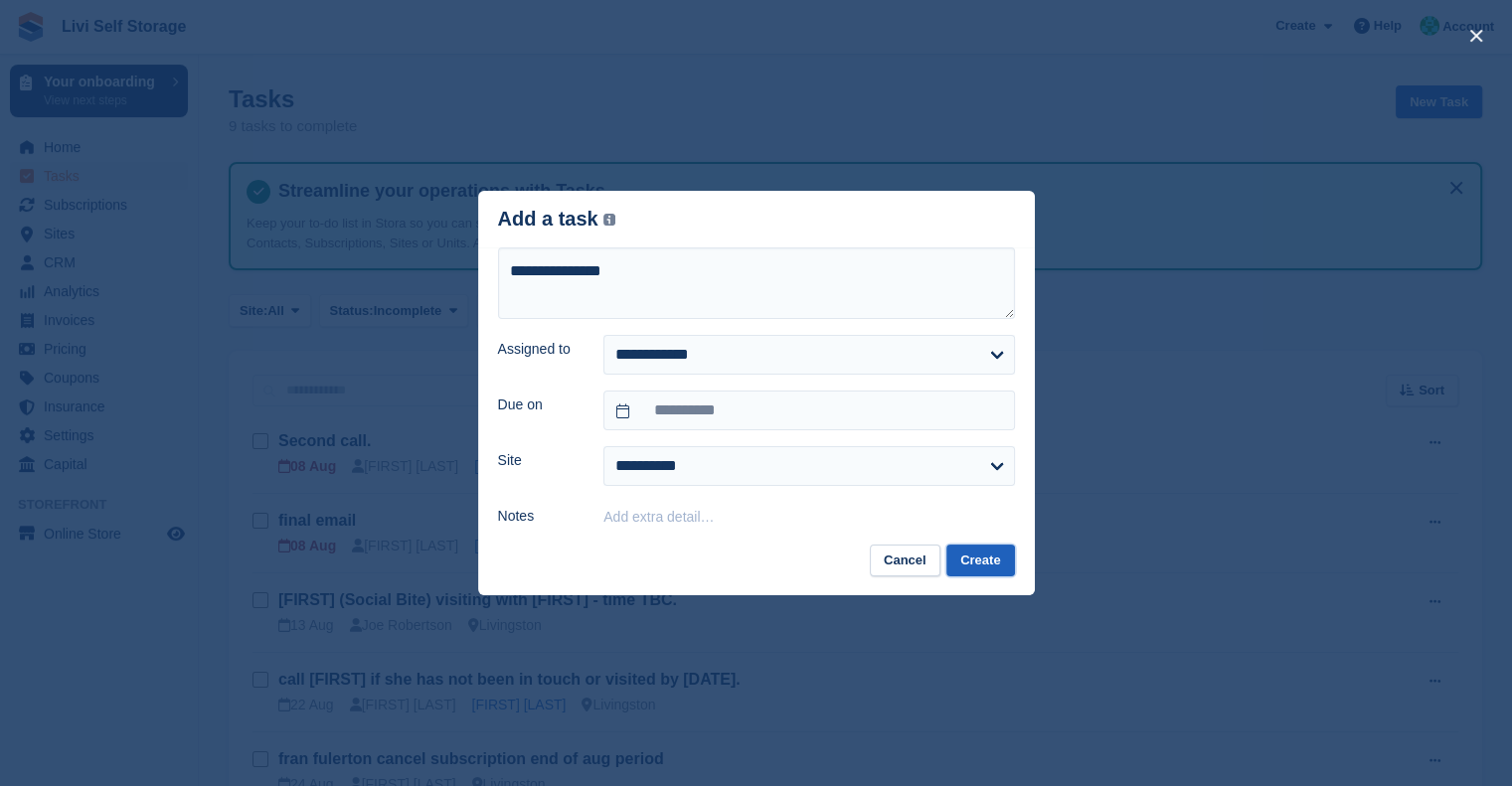 click on "Create" at bounding box center [980, 560] 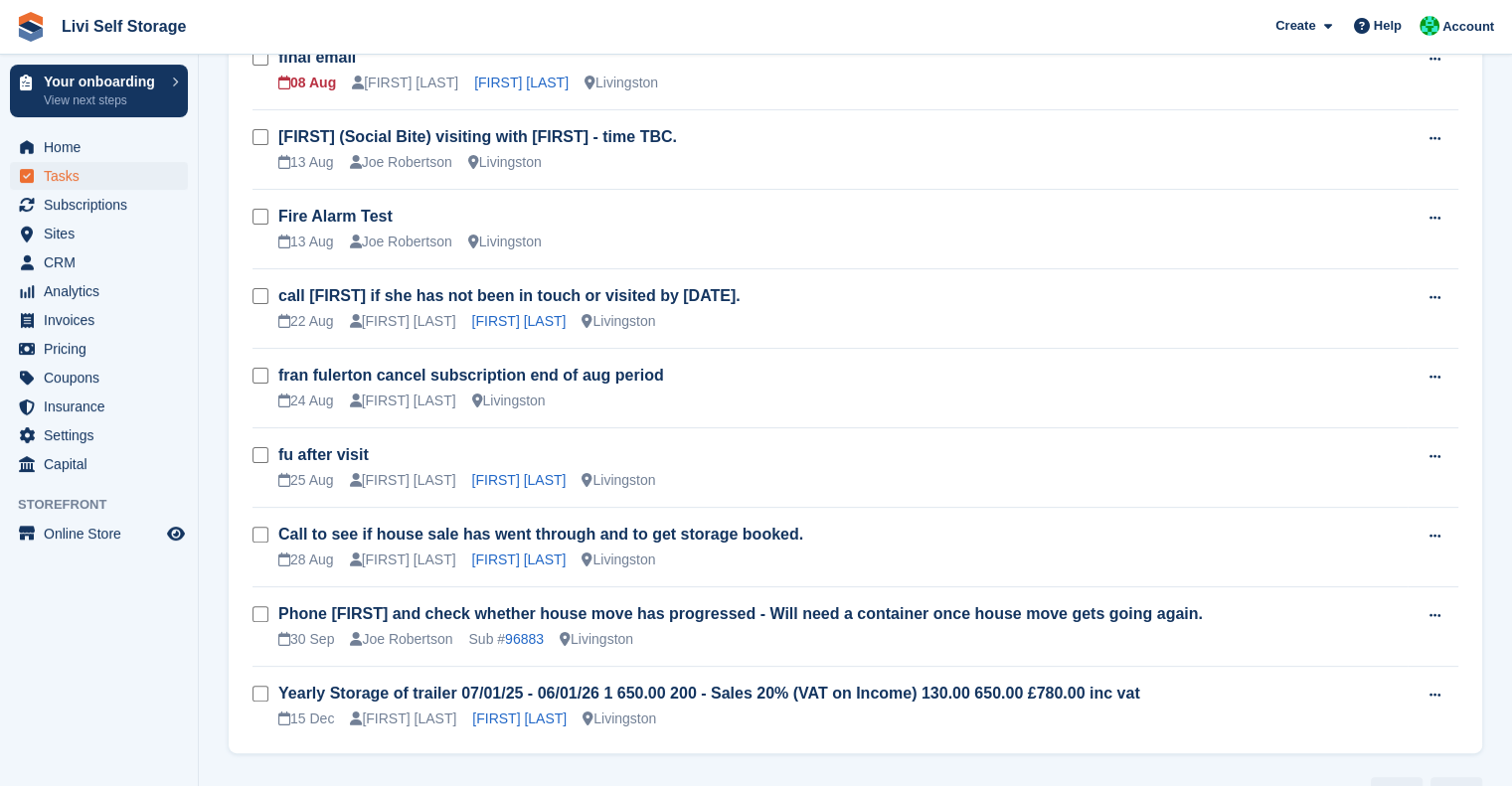 scroll, scrollTop: 0, scrollLeft: 0, axis: both 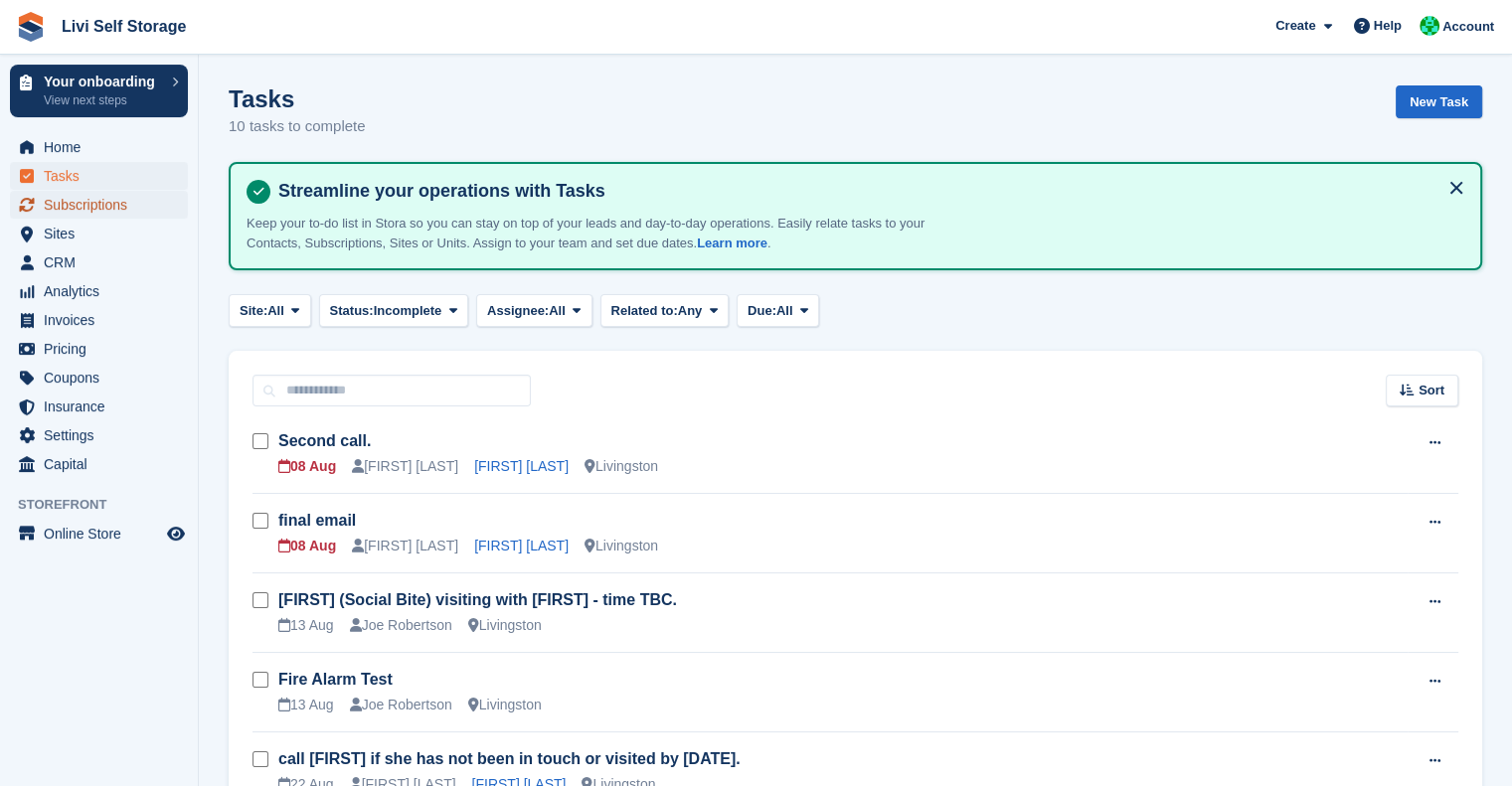 click on "Subscriptions" at bounding box center [103, 205] 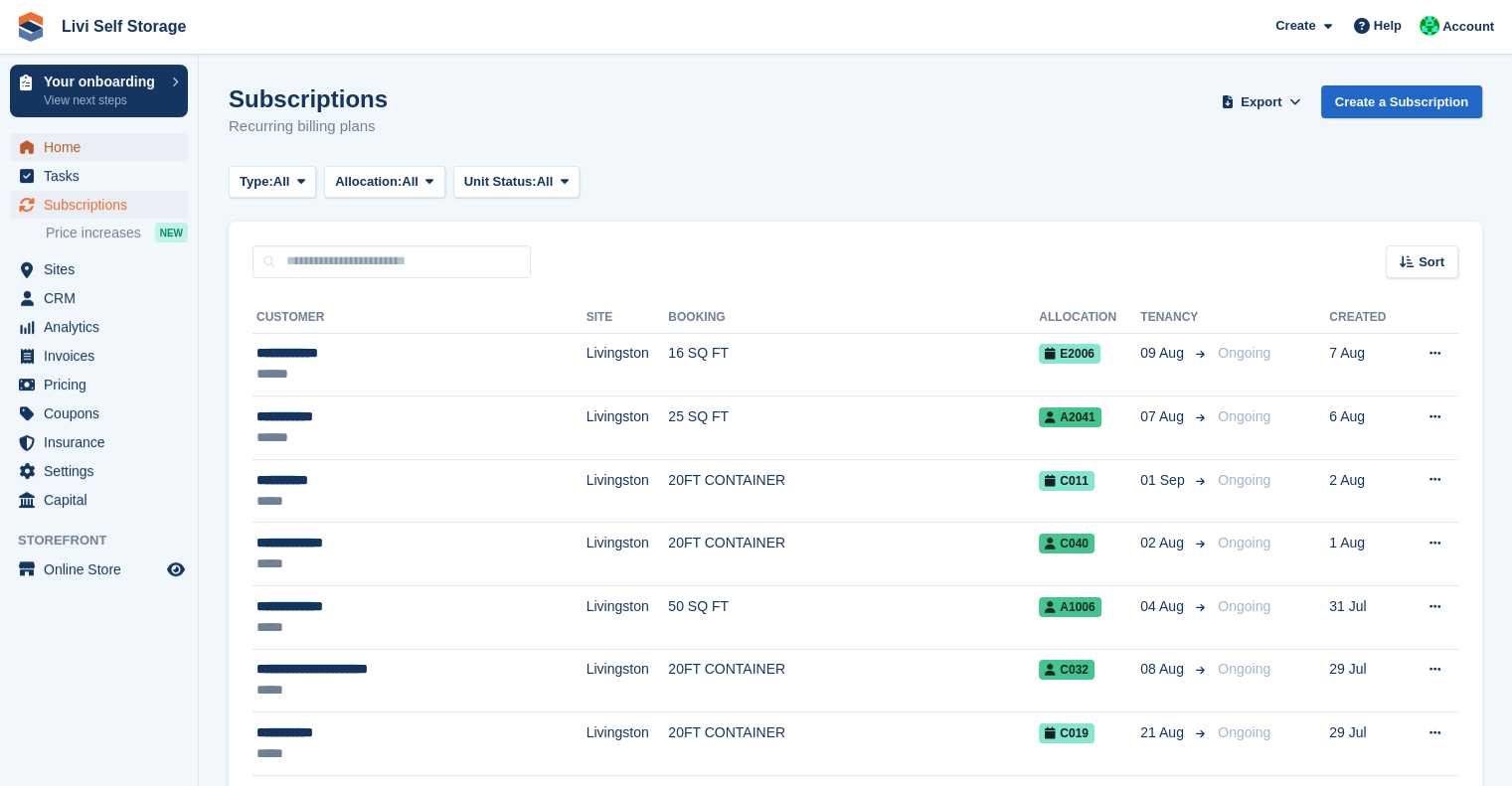 click on "Home" at bounding box center (103, 147) 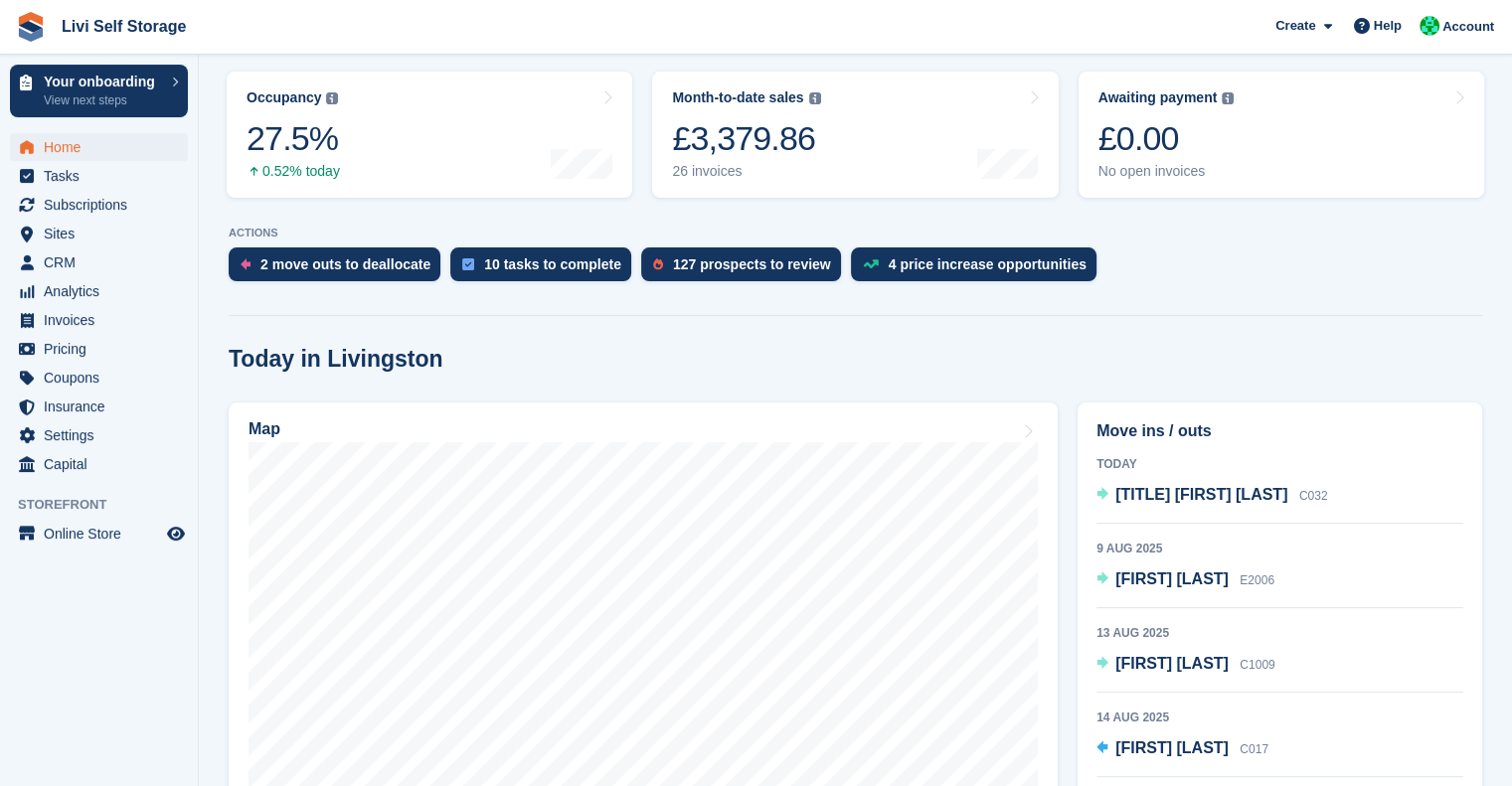 scroll, scrollTop: 265, scrollLeft: 0, axis: vertical 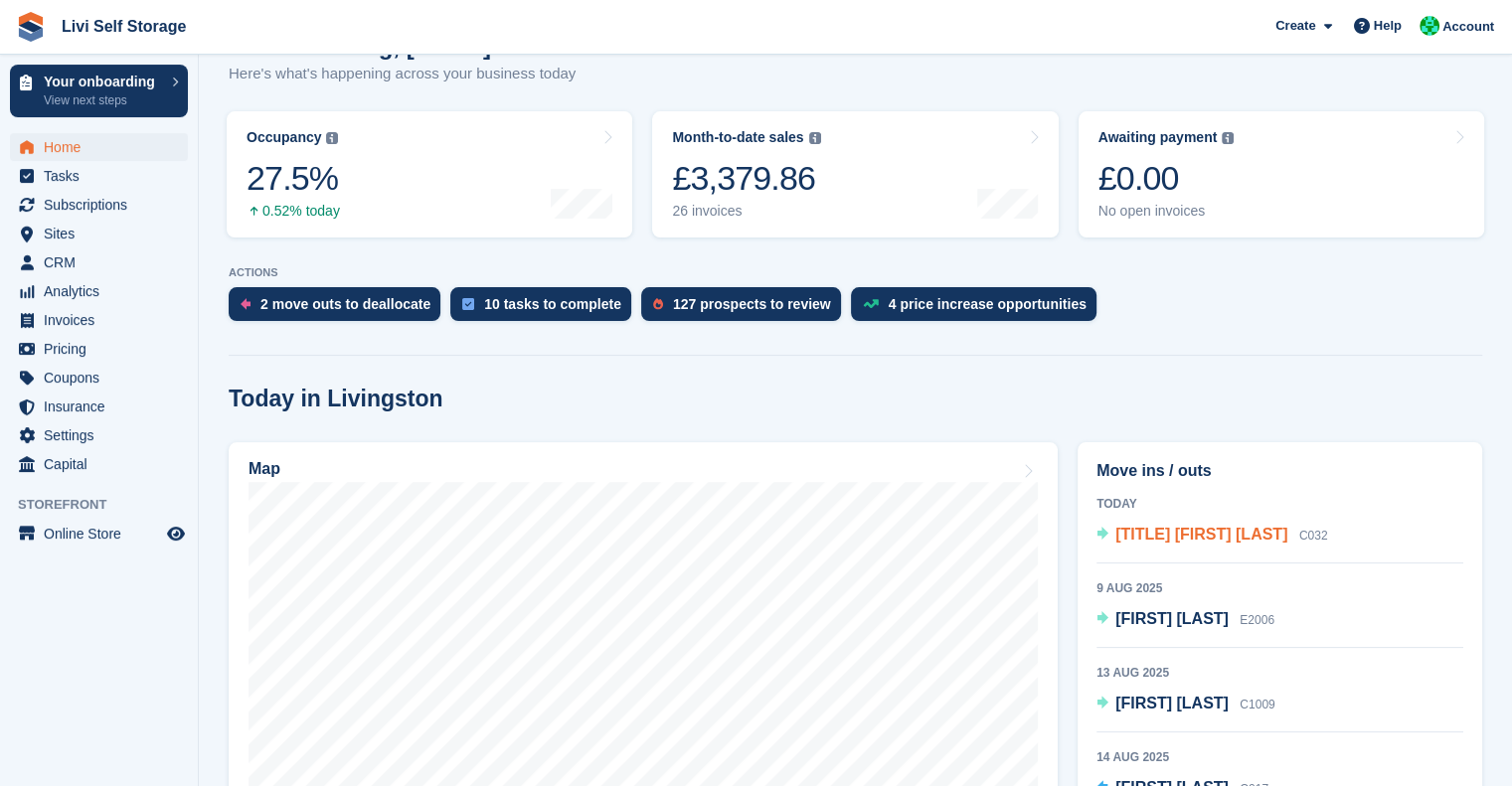 click on "[TITLE] [FIRST] [LAST]" at bounding box center [1201, 534] 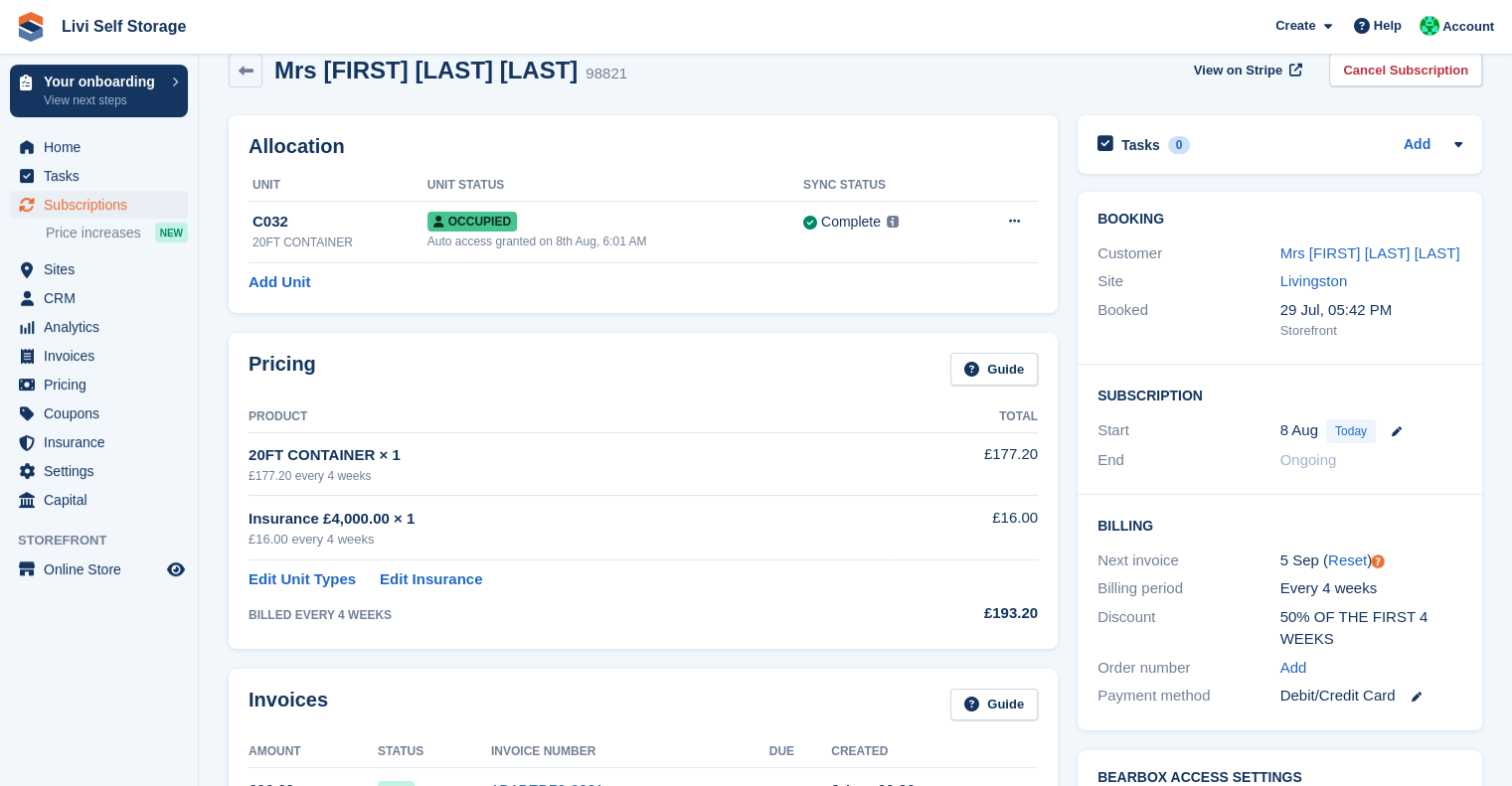 scroll, scrollTop: 31, scrollLeft: 0, axis: vertical 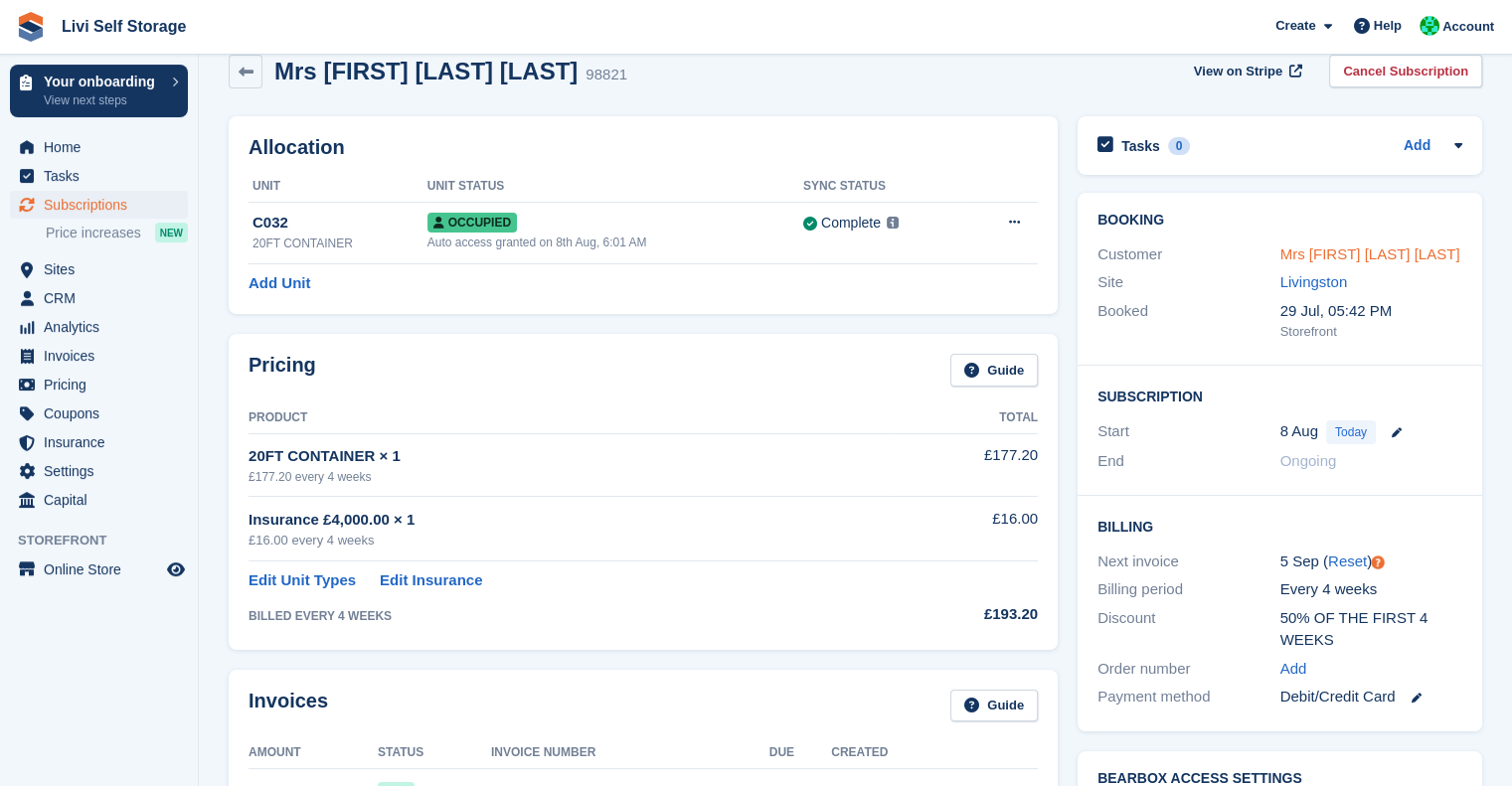 click on "Mrs [FIRST] [MIDDLE] [LAST]" at bounding box center (1370, 253) 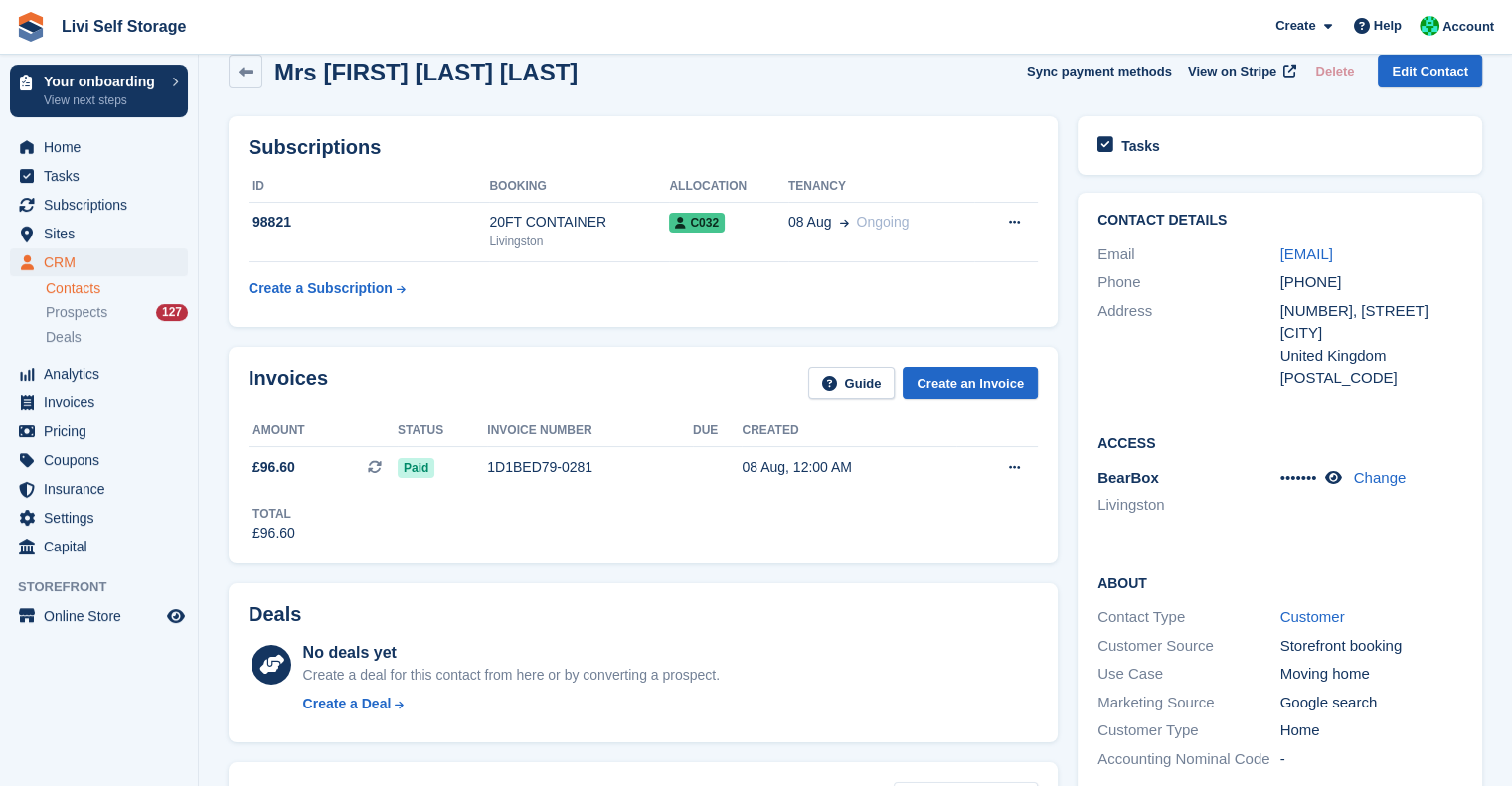 scroll, scrollTop: 0, scrollLeft: 0, axis: both 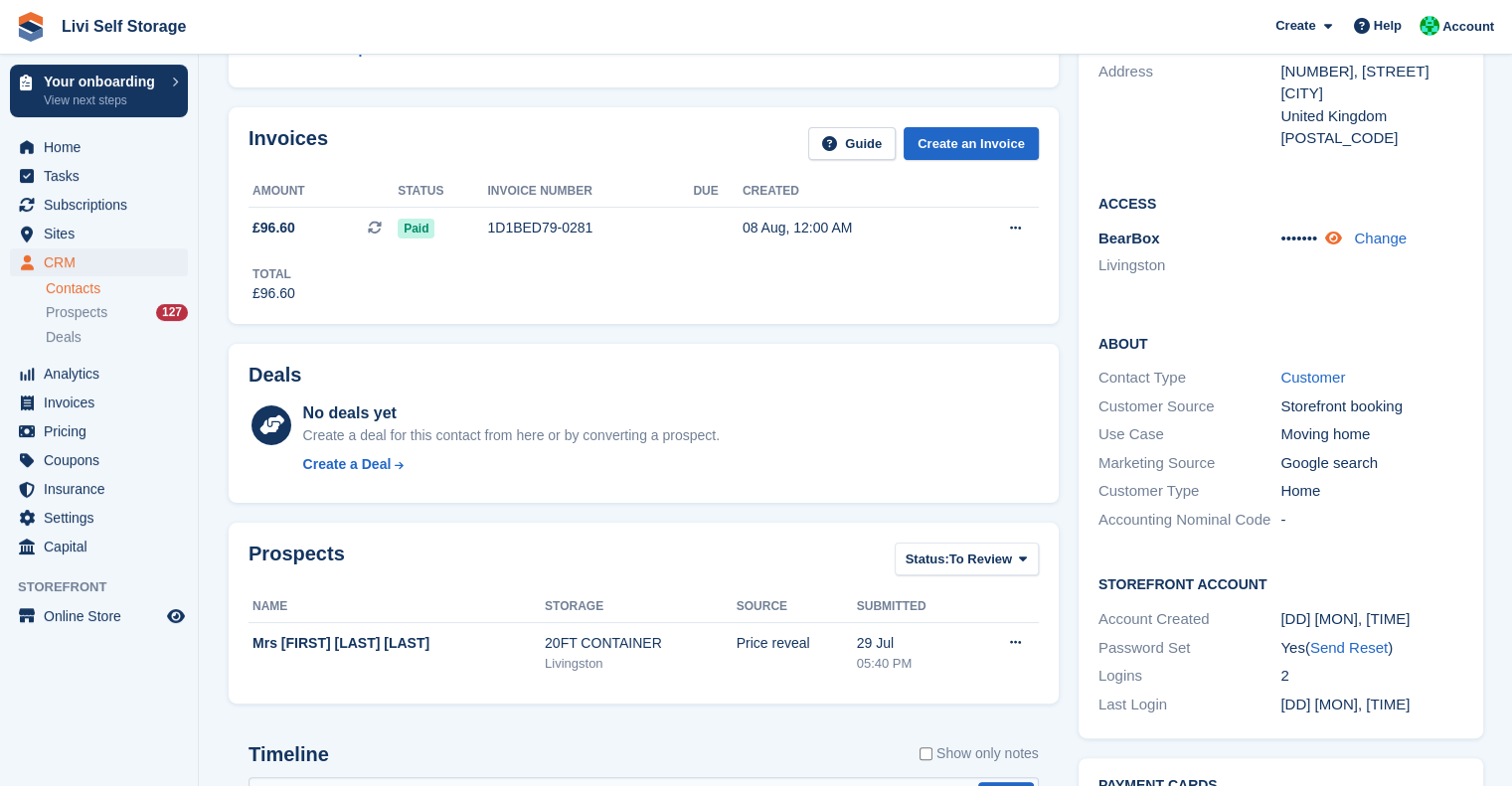 click at bounding box center (1333, 237) 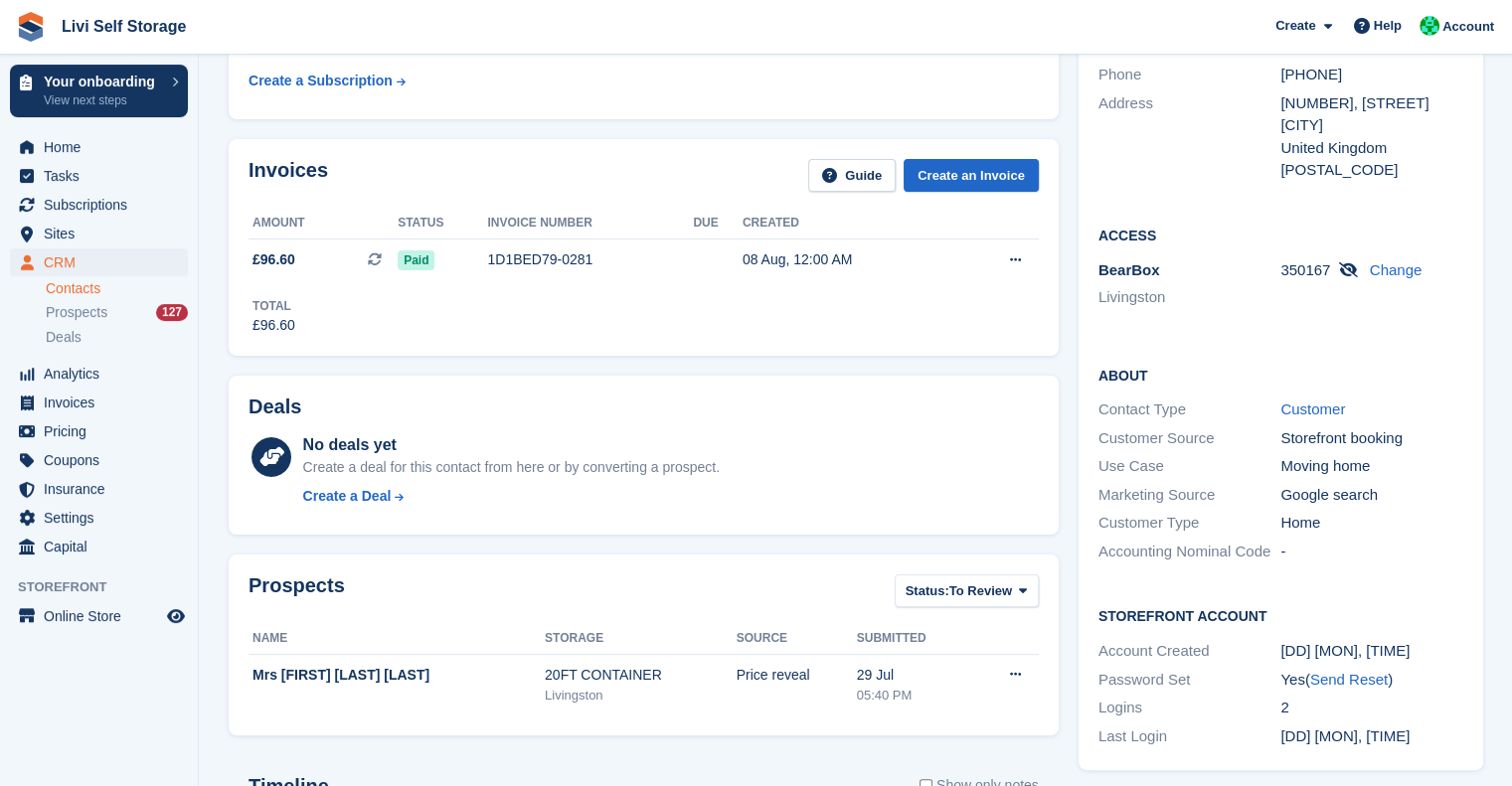 scroll, scrollTop: 238, scrollLeft: 0, axis: vertical 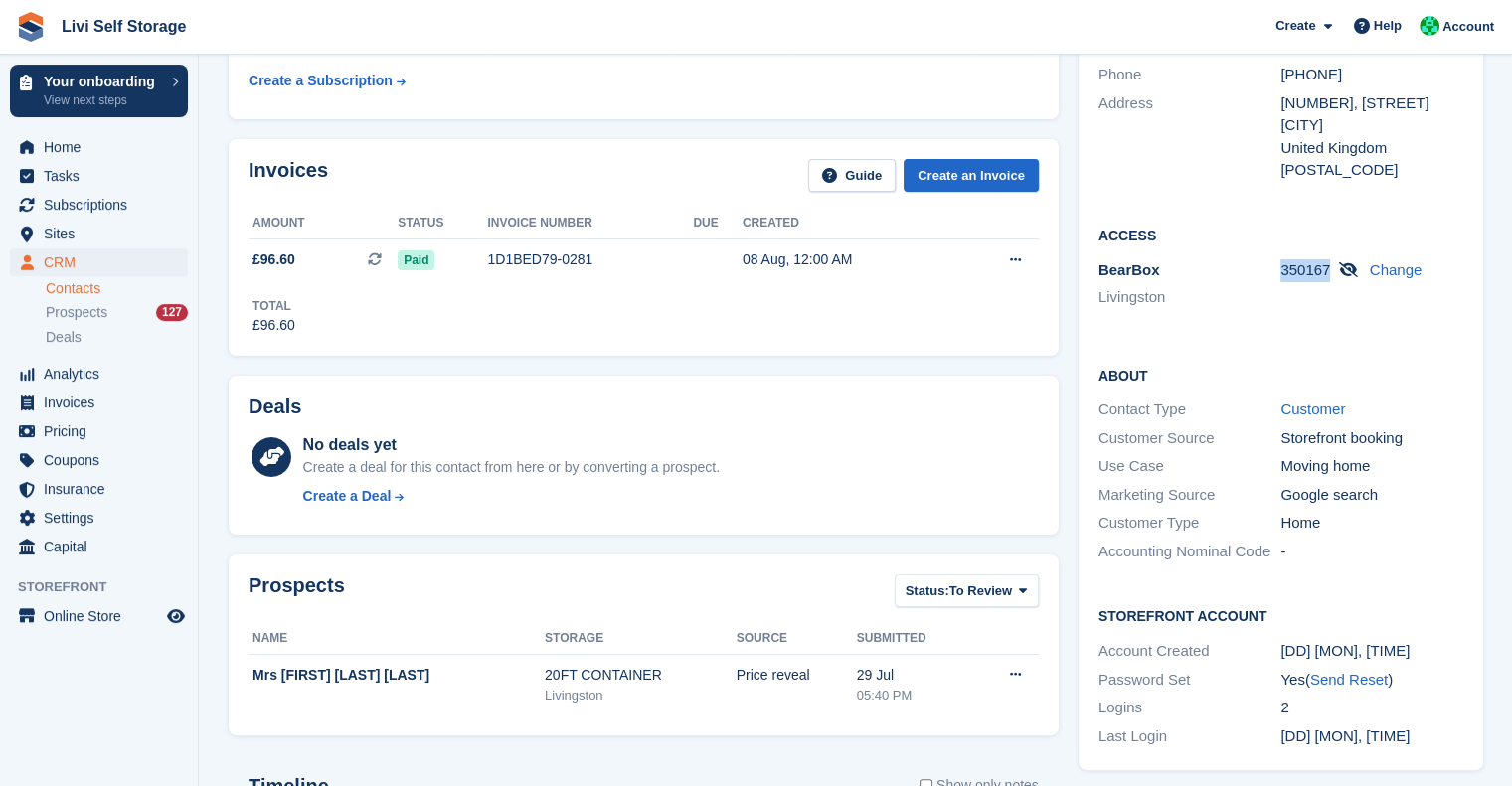 drag, startPoint x: 1282, startPoint y: 290, endPoint x: 1325, endPoint y: 291, distance: 43.011626 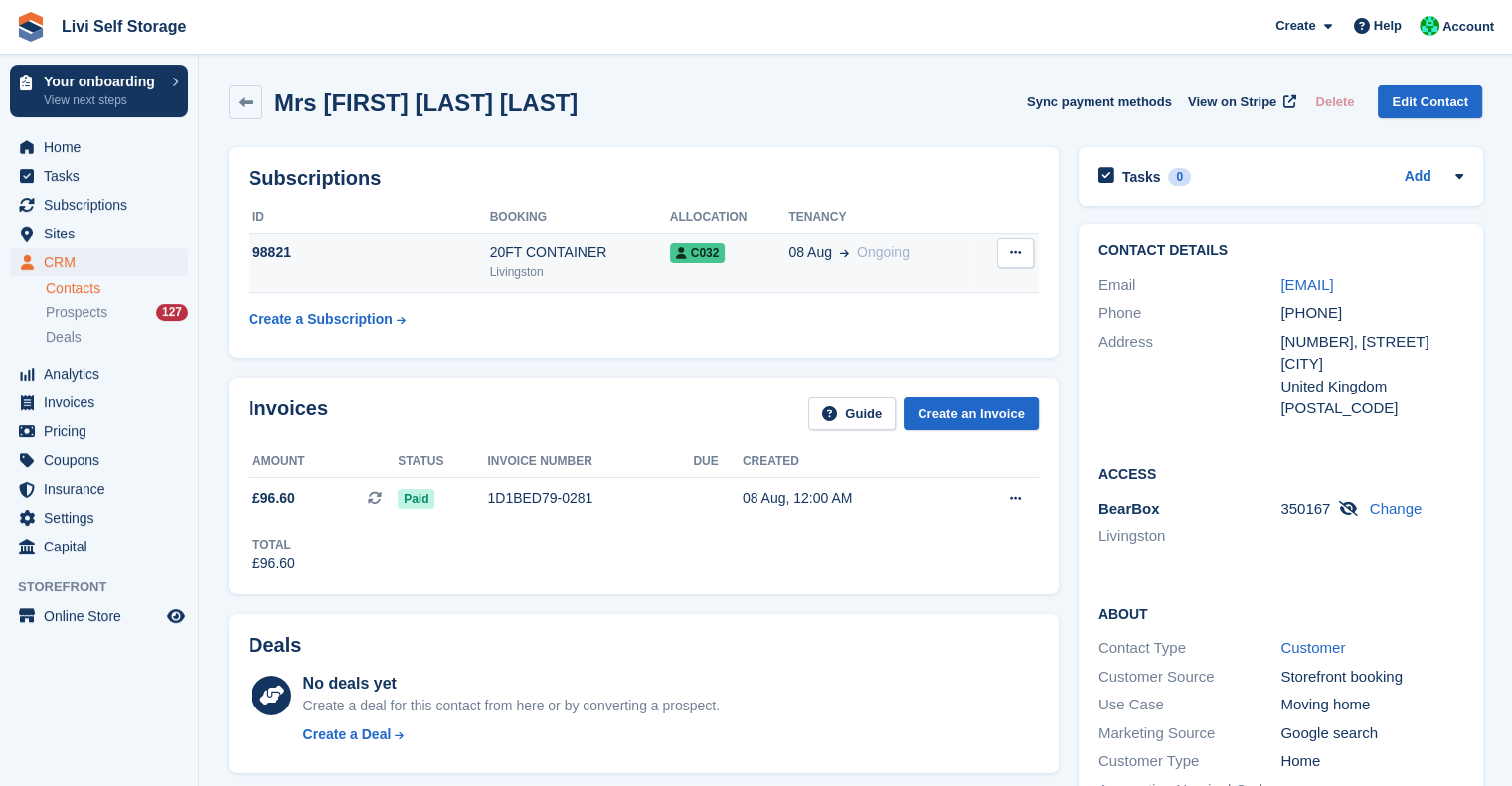 click on "98821" at bounding box center (369, 252) 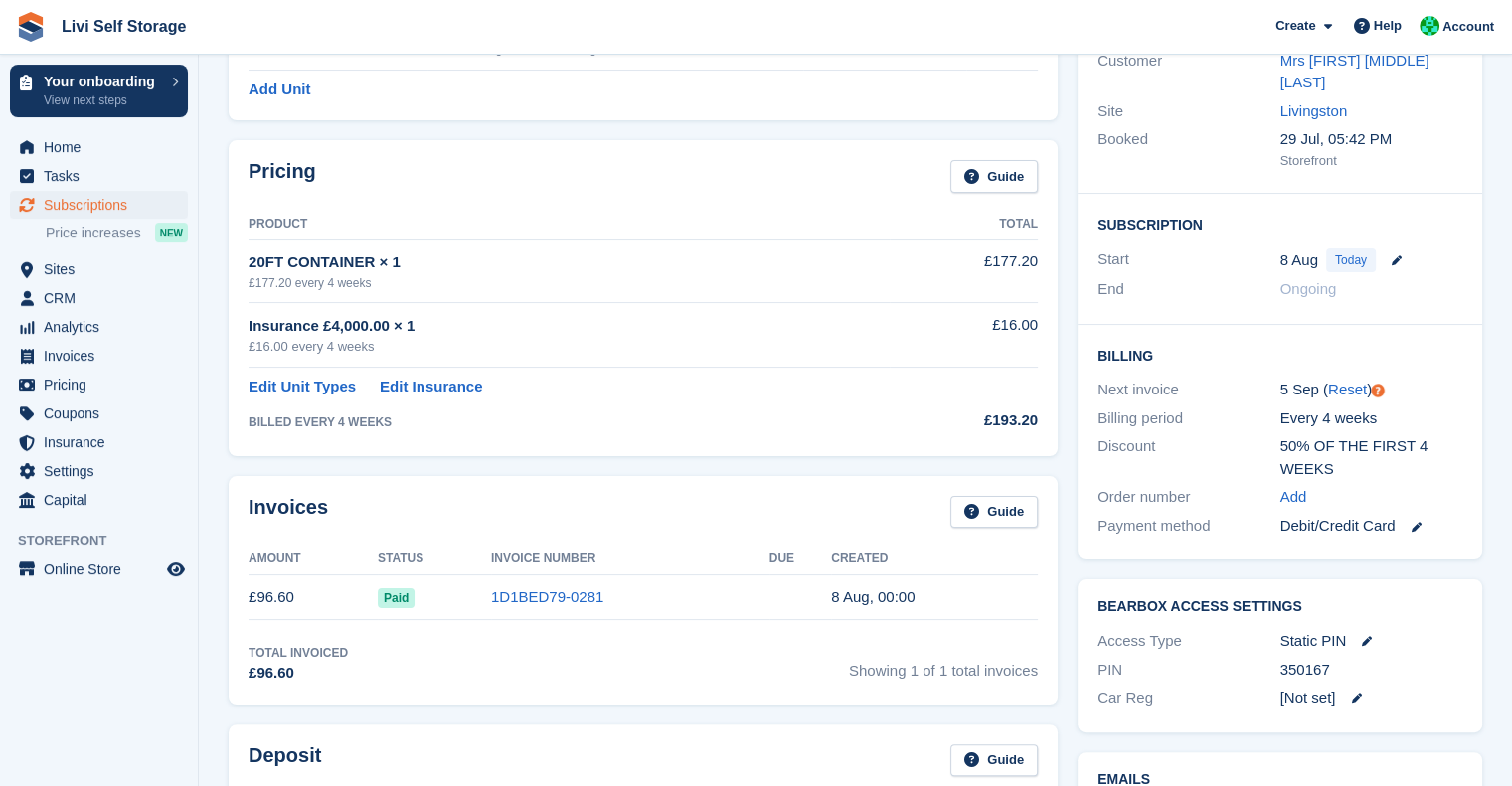 scroll, scrollTop: 253, scrollLeft: 0, axis: vertical 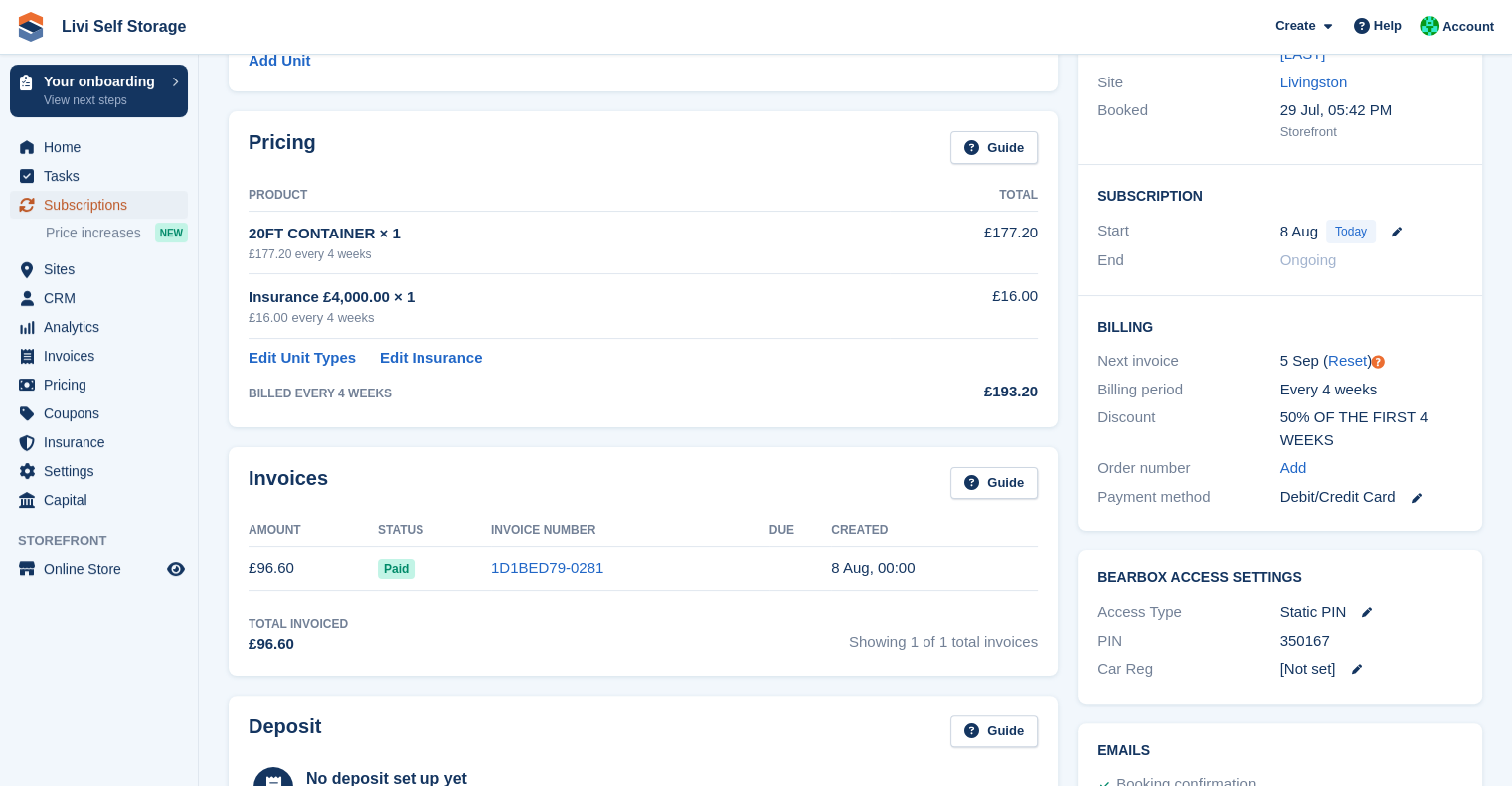 click on "Subscriptions" at bounding box center (103, 205) 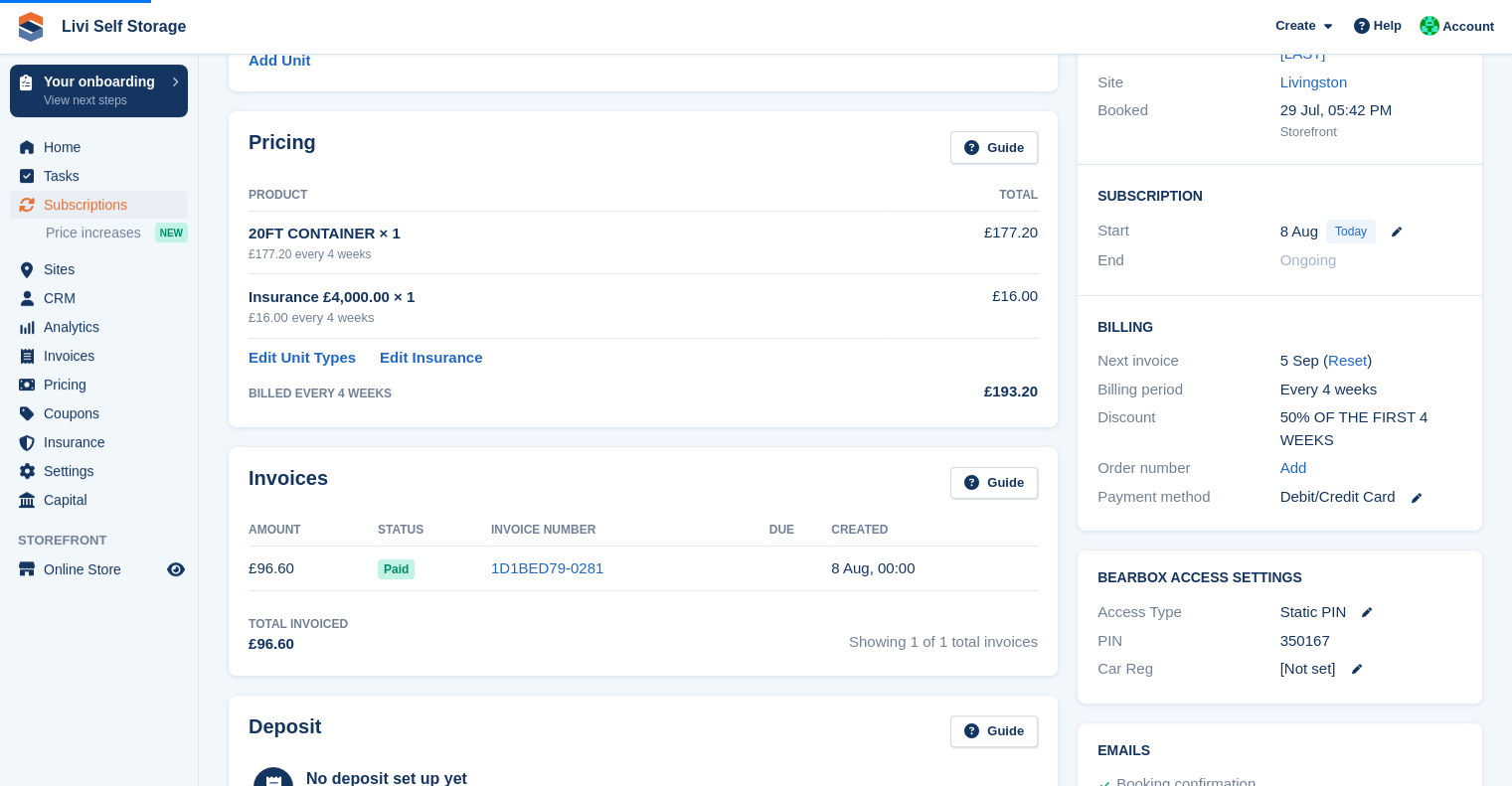 scroll, scrollTop: 0, scrollLeft: 0, axis: both 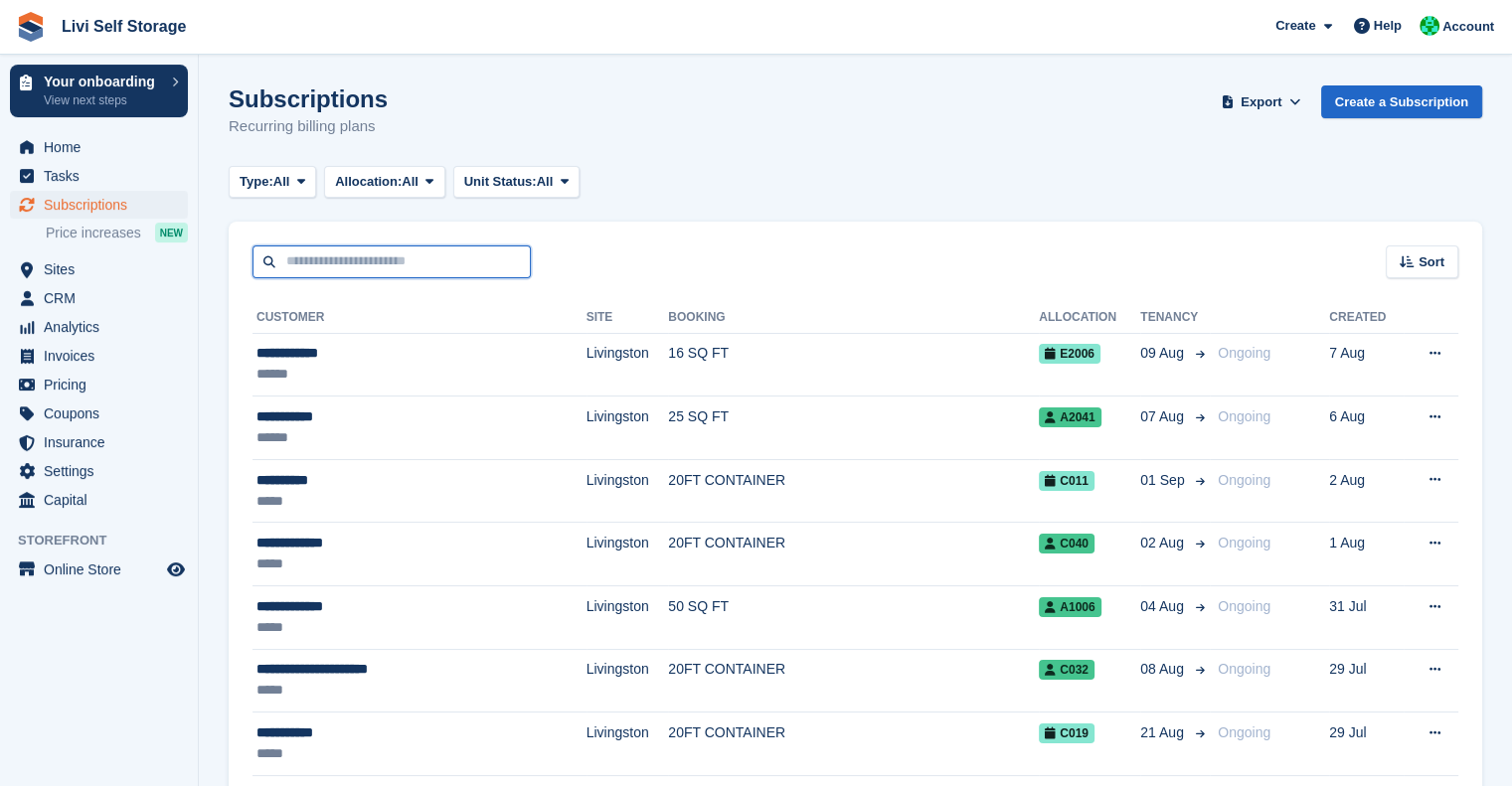 click at bounding box center (392, 261) 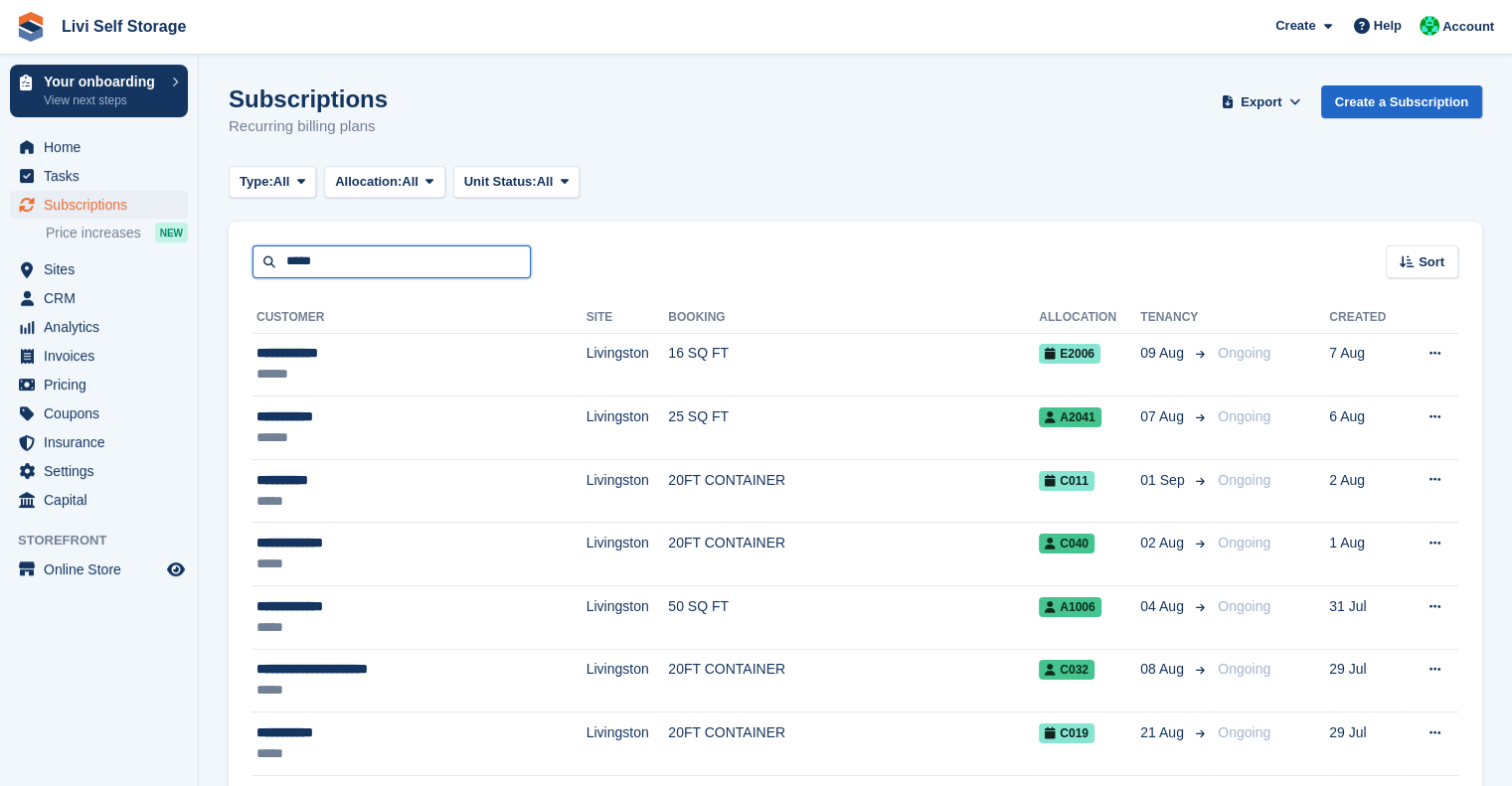 type on "*****" 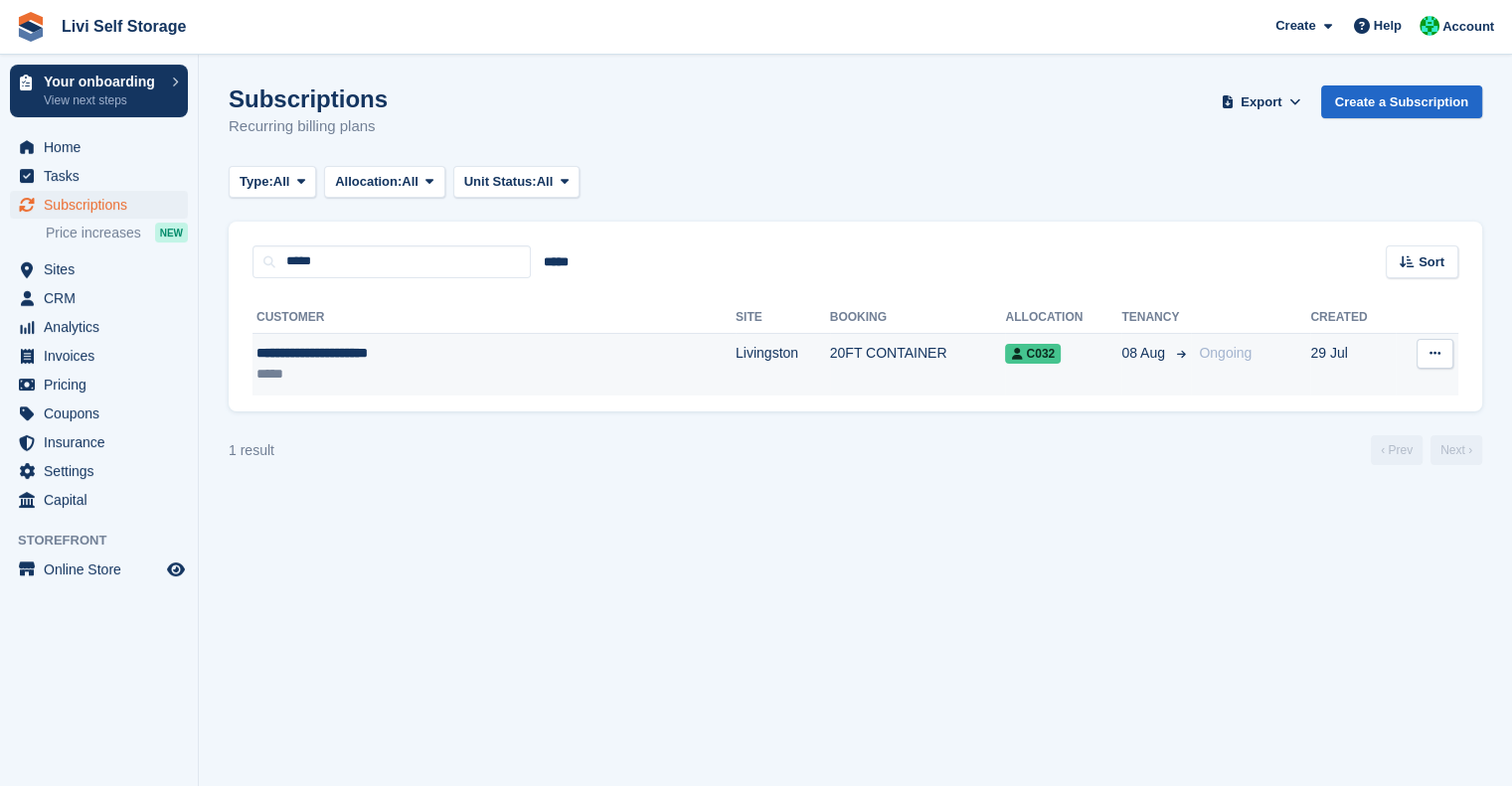 click on "*****" at bounding box center (416, 374) 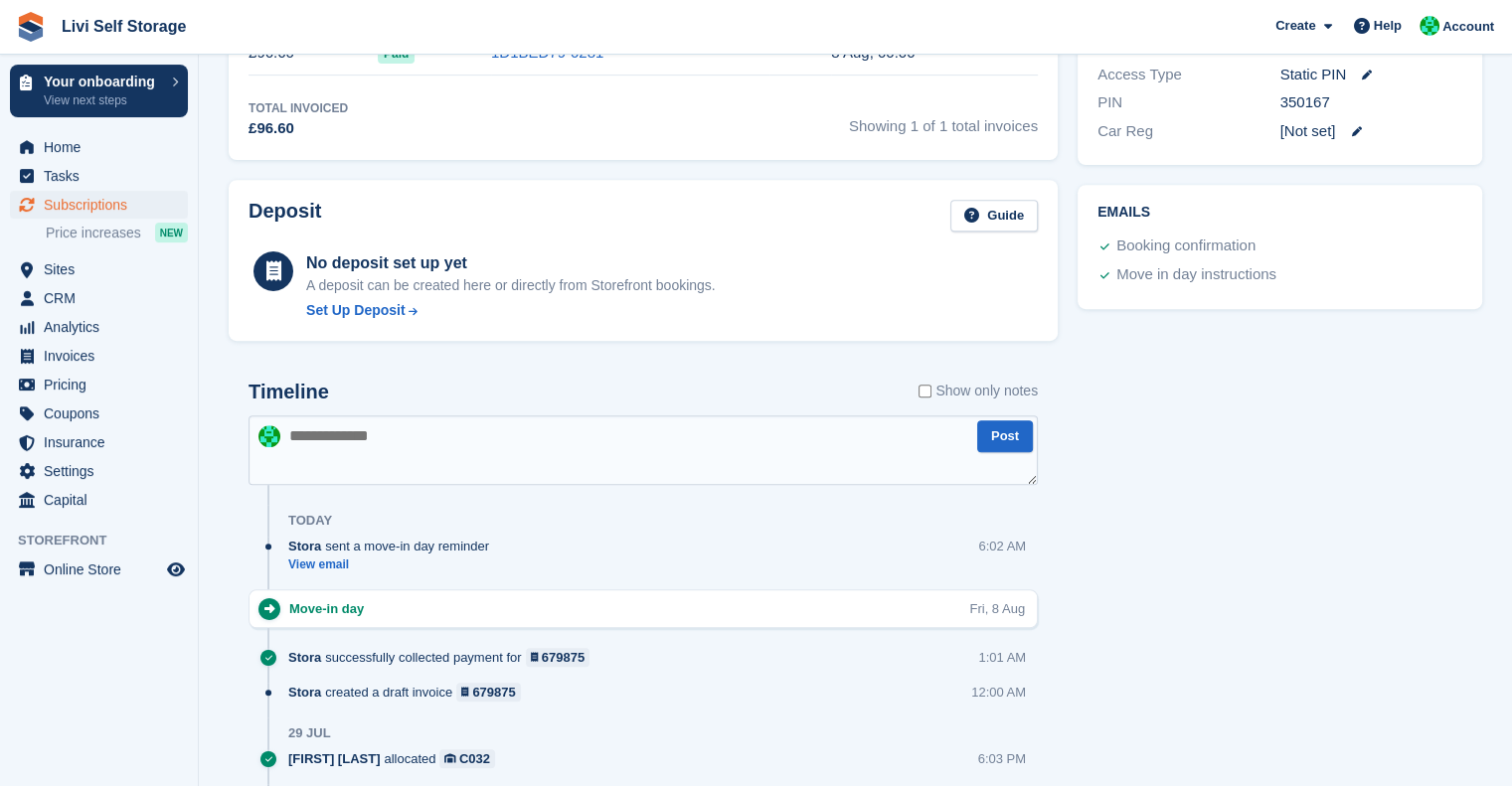 scroll, scrollTop: 921, scrollLeft: 0, axis: vertical 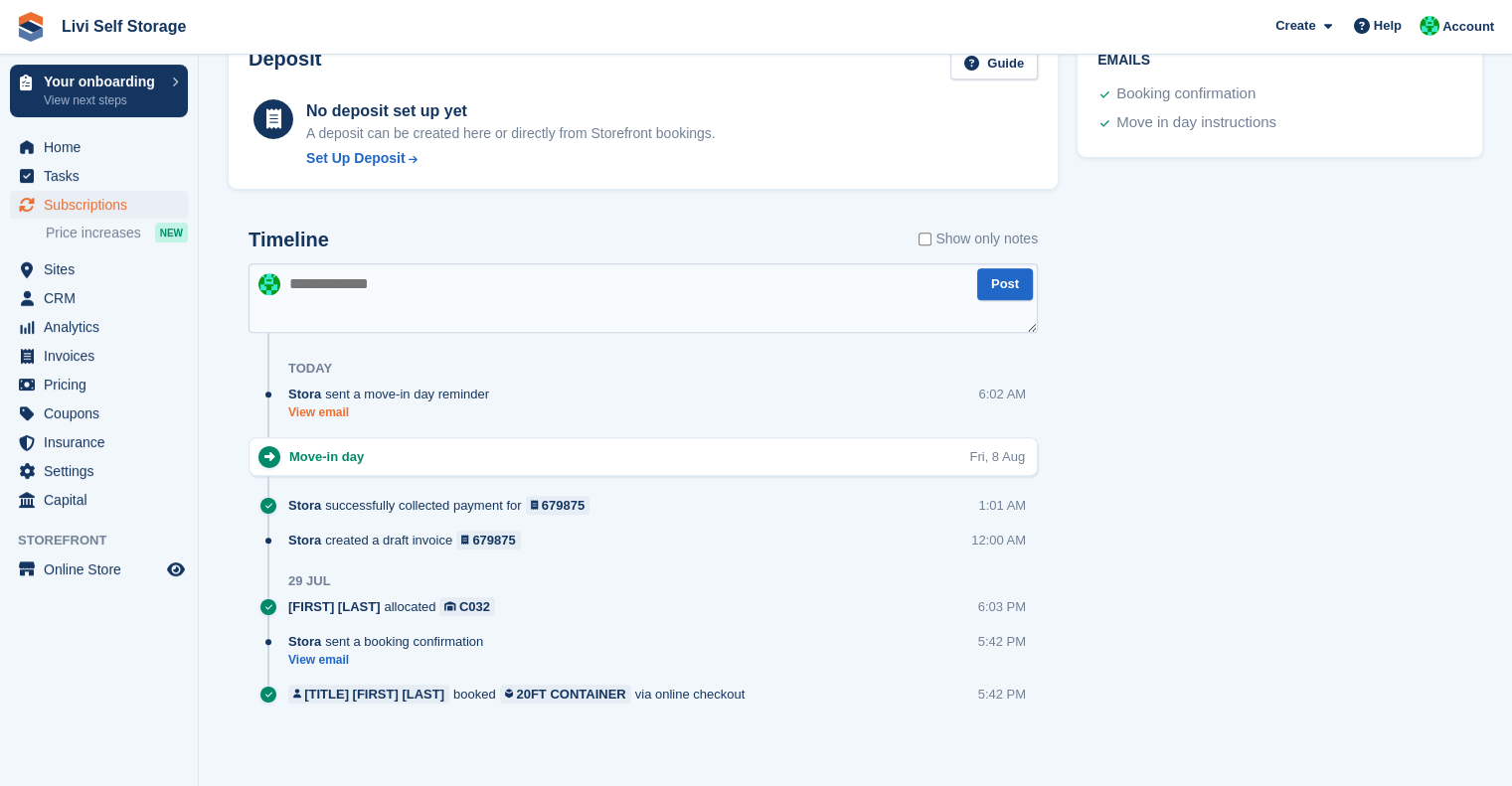 click on "View email" at bounding box center [394, 412] 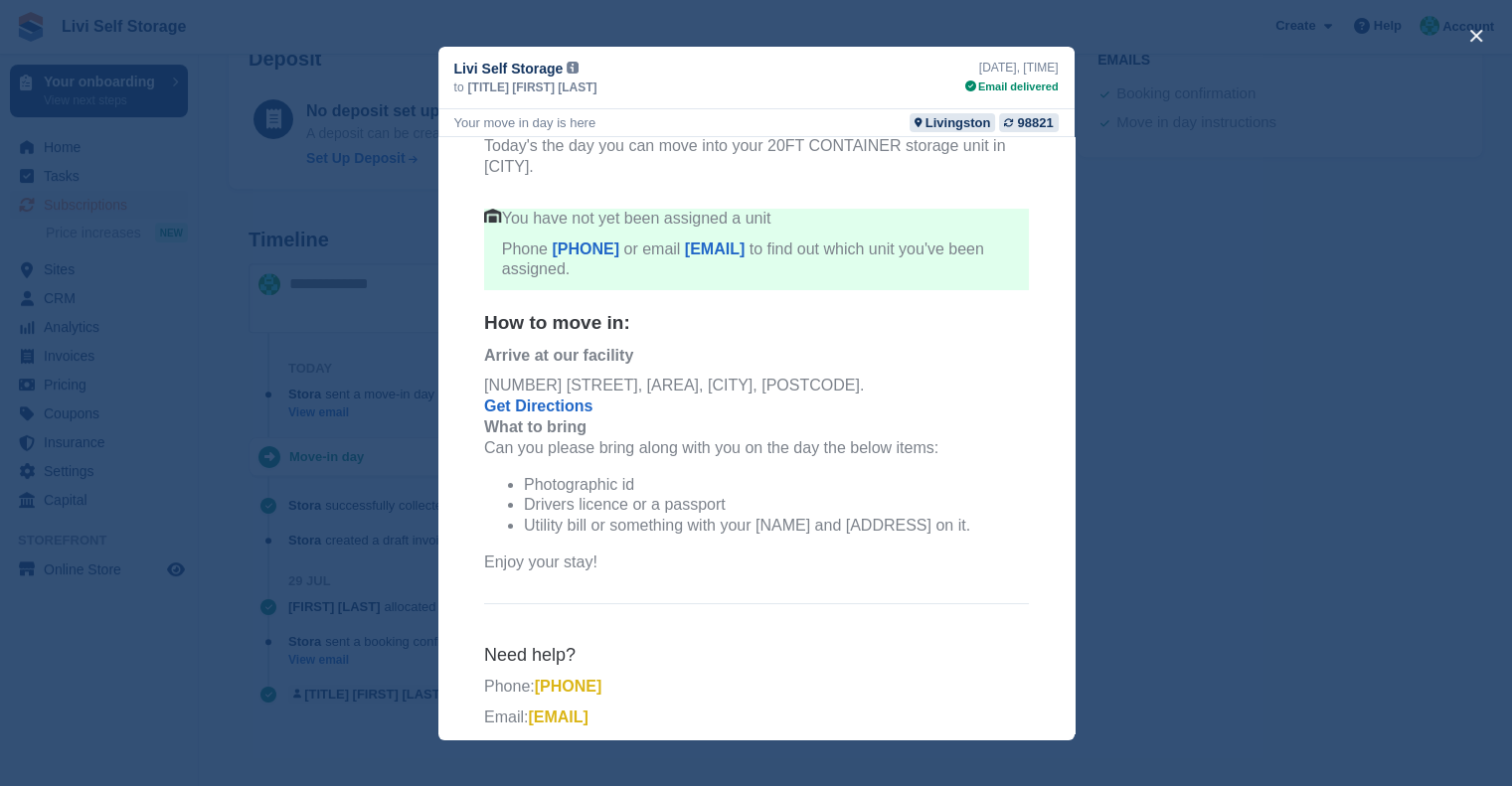scroll, scrollTop: 227, scrollLeft: 0, axis: vertical 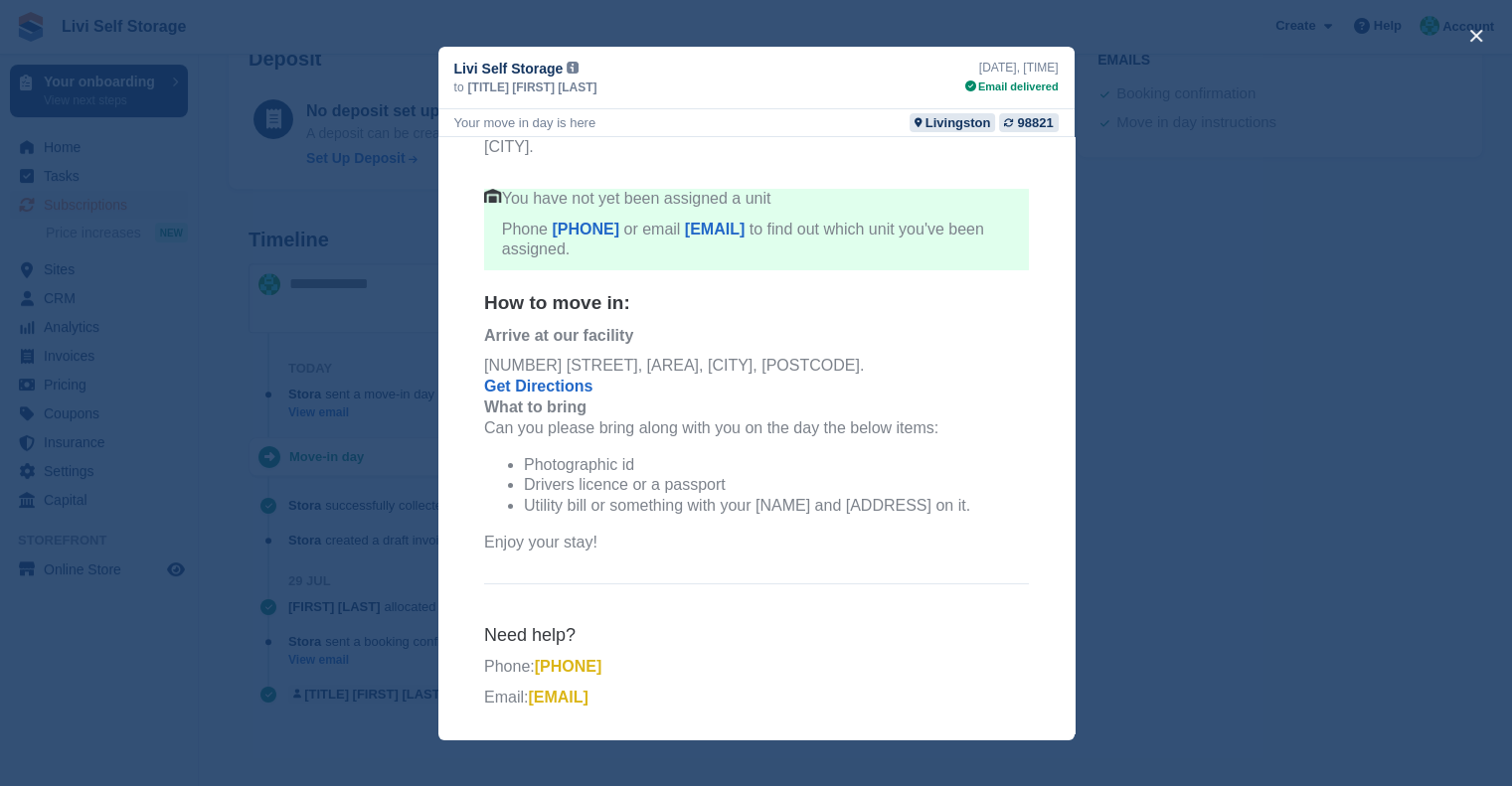 click at bounding box center [756, 393] 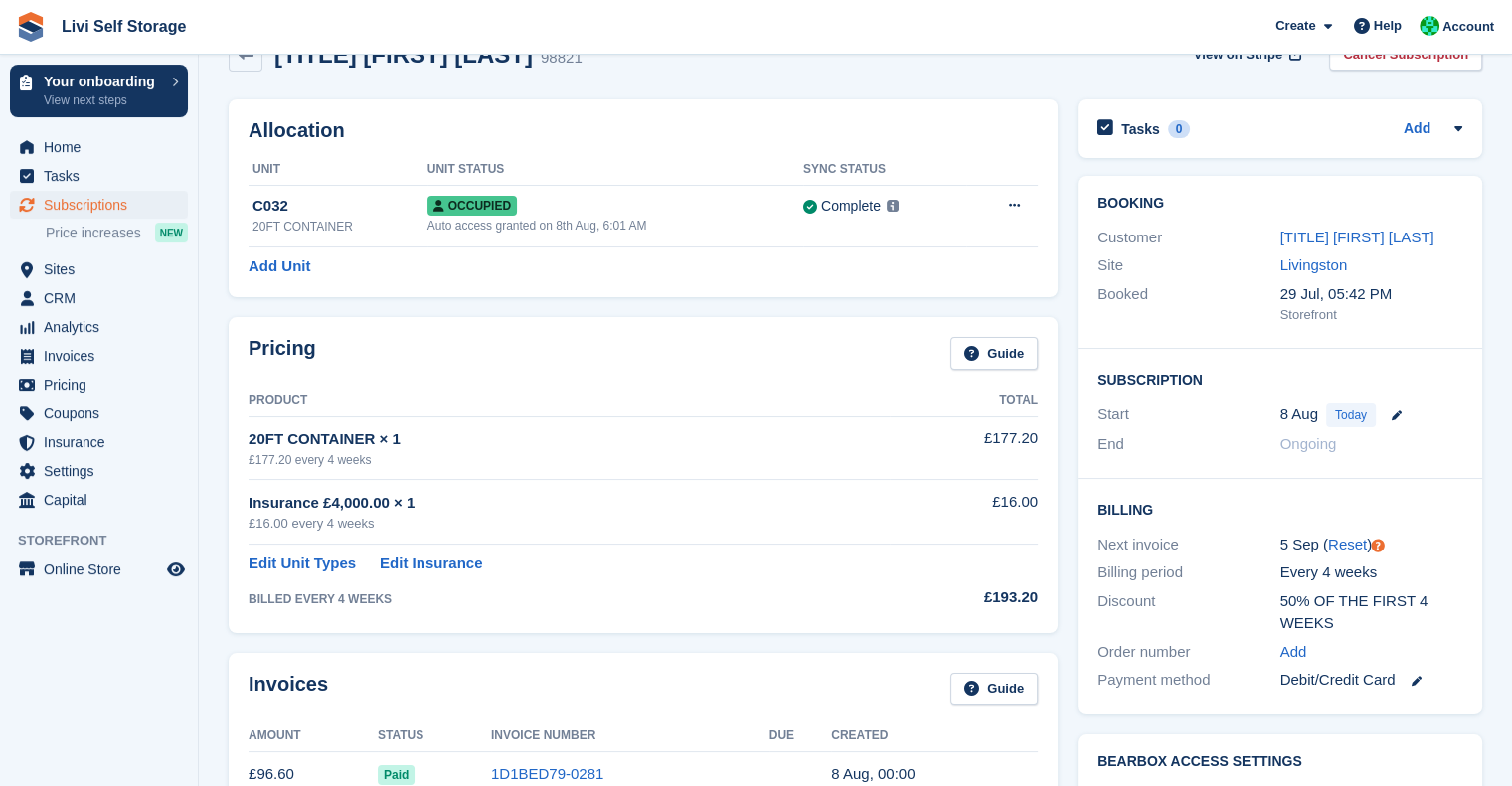 scroll, scrollTop: 0, scrollLeft: 0, axis: both 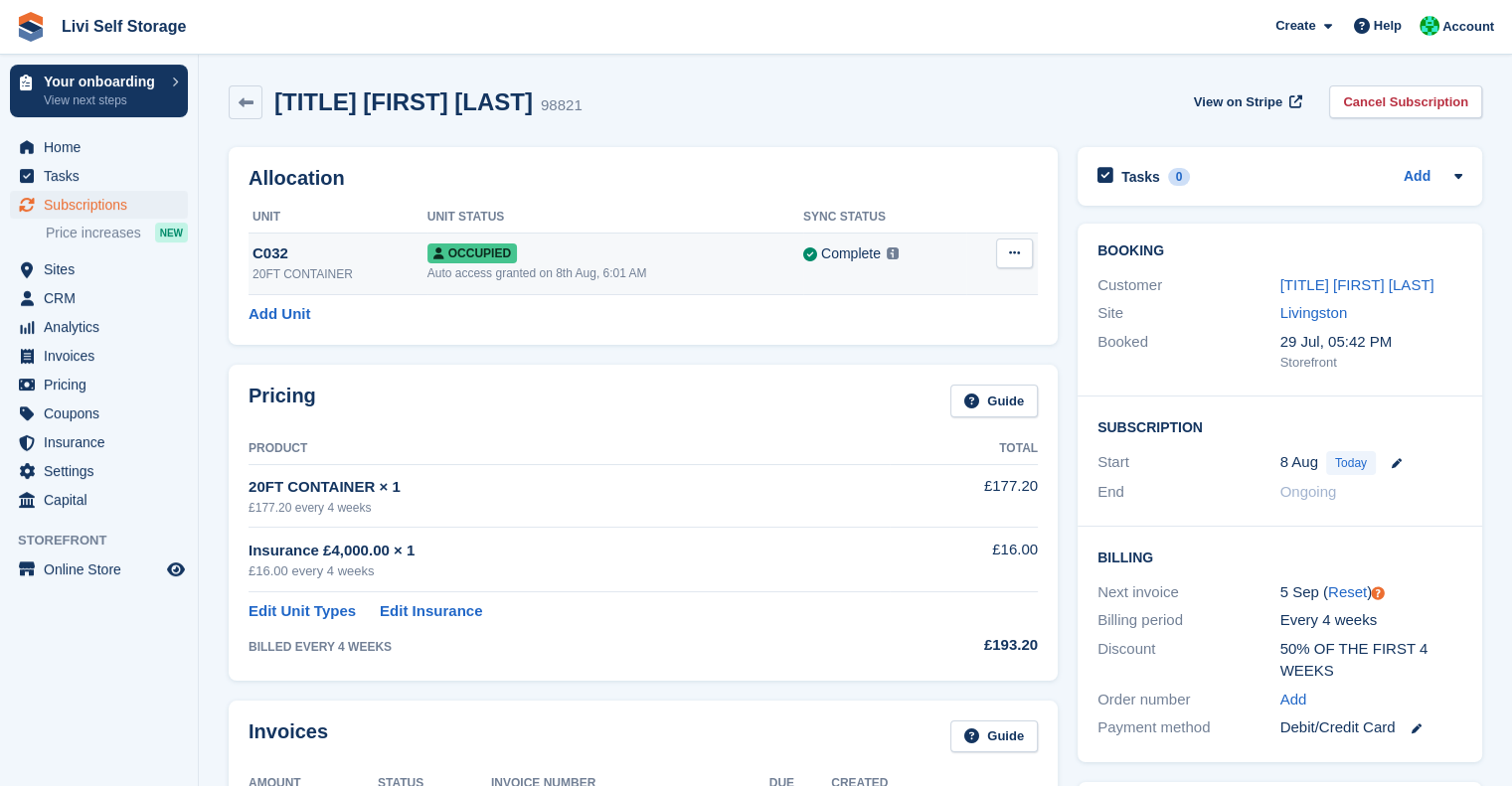 click at bounding box center [1014, 253] 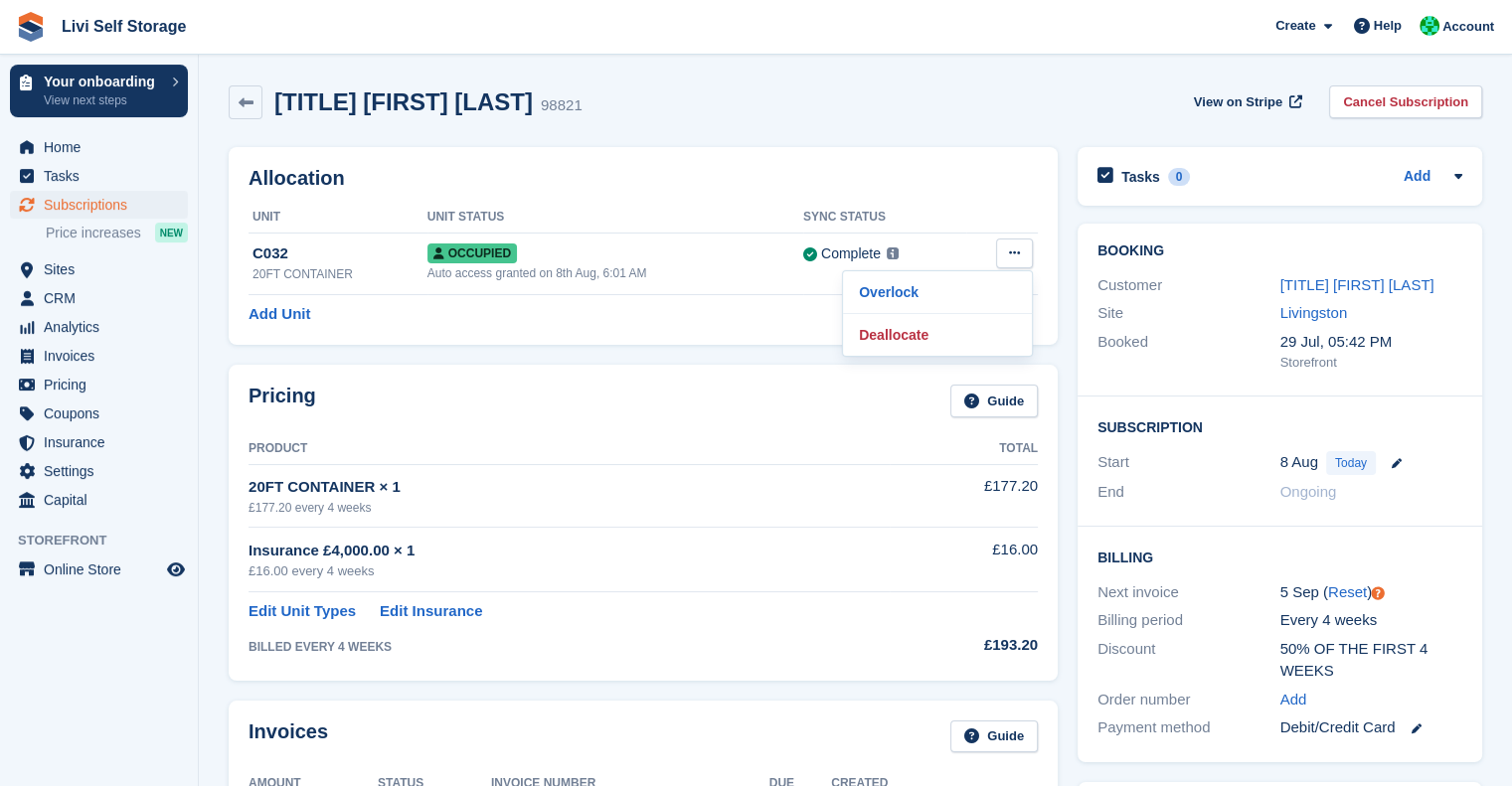 click on "Mrs Jennifer L Cameron
98821
View on Stripe
Cancel Subscription" at bounding box center (855, 102) 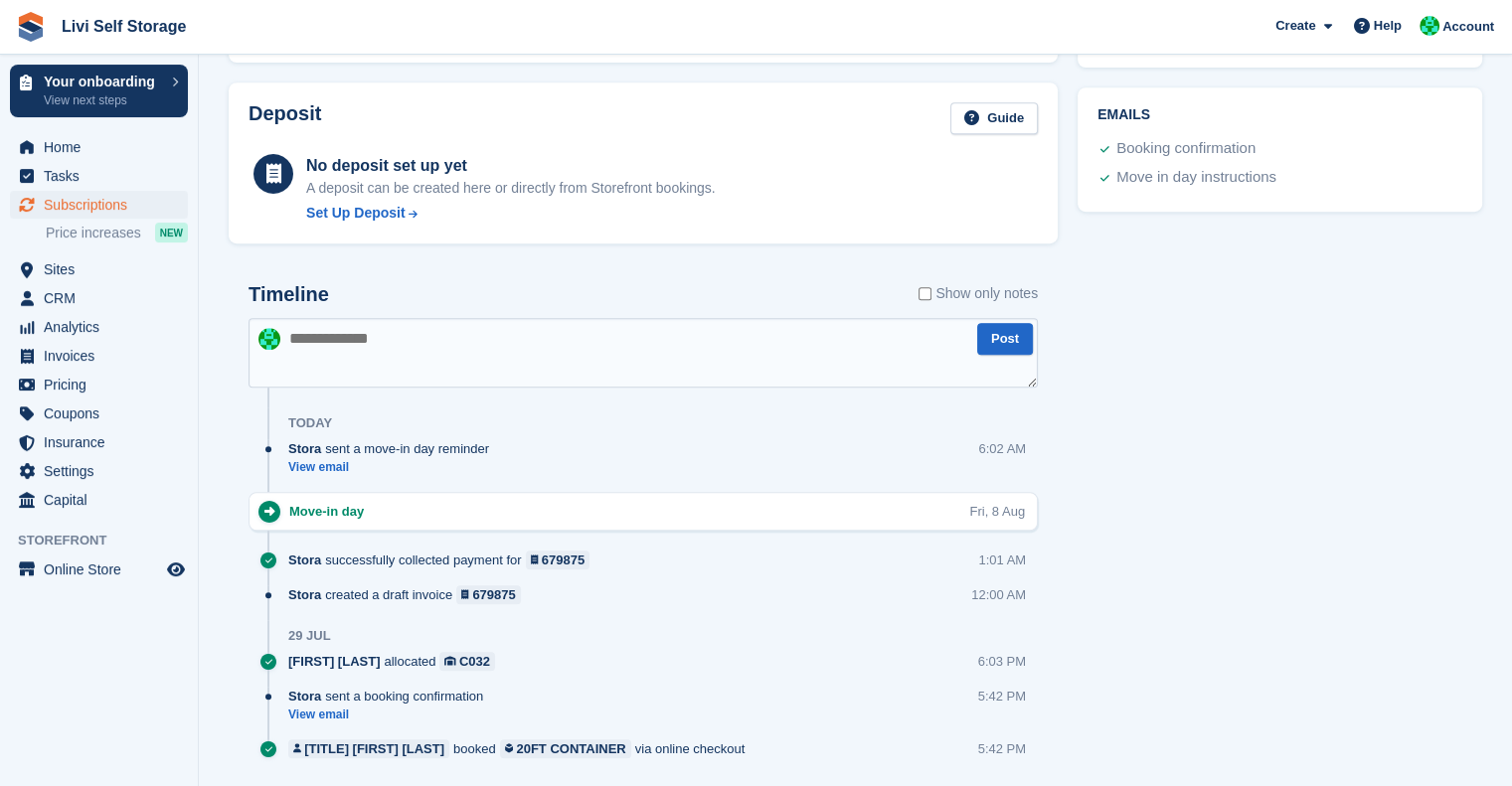 scroll, scrollTop: 921, scrollLeft: 0, axis: vertical 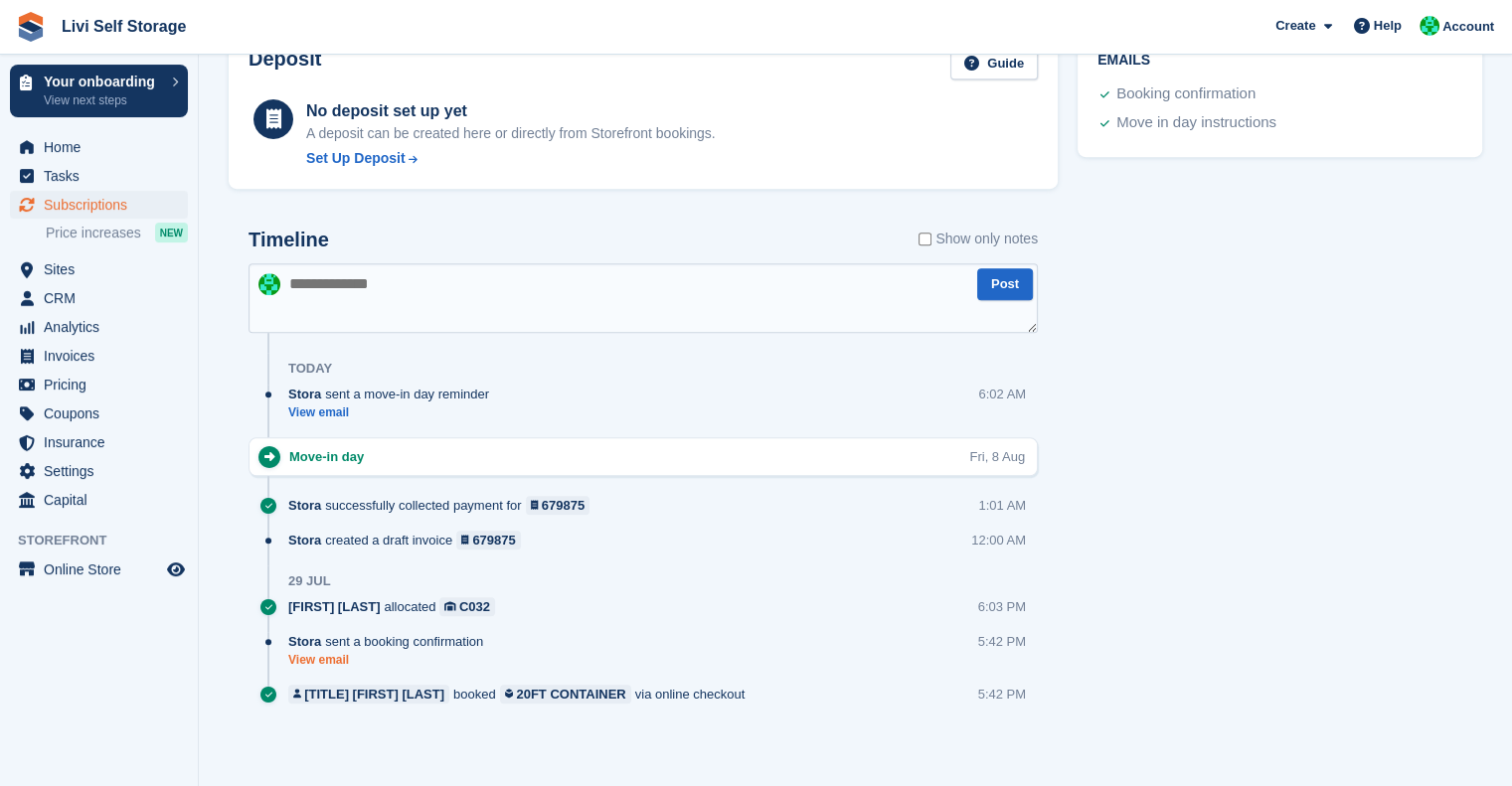 click on "View email" at bounding box center [391, 660] 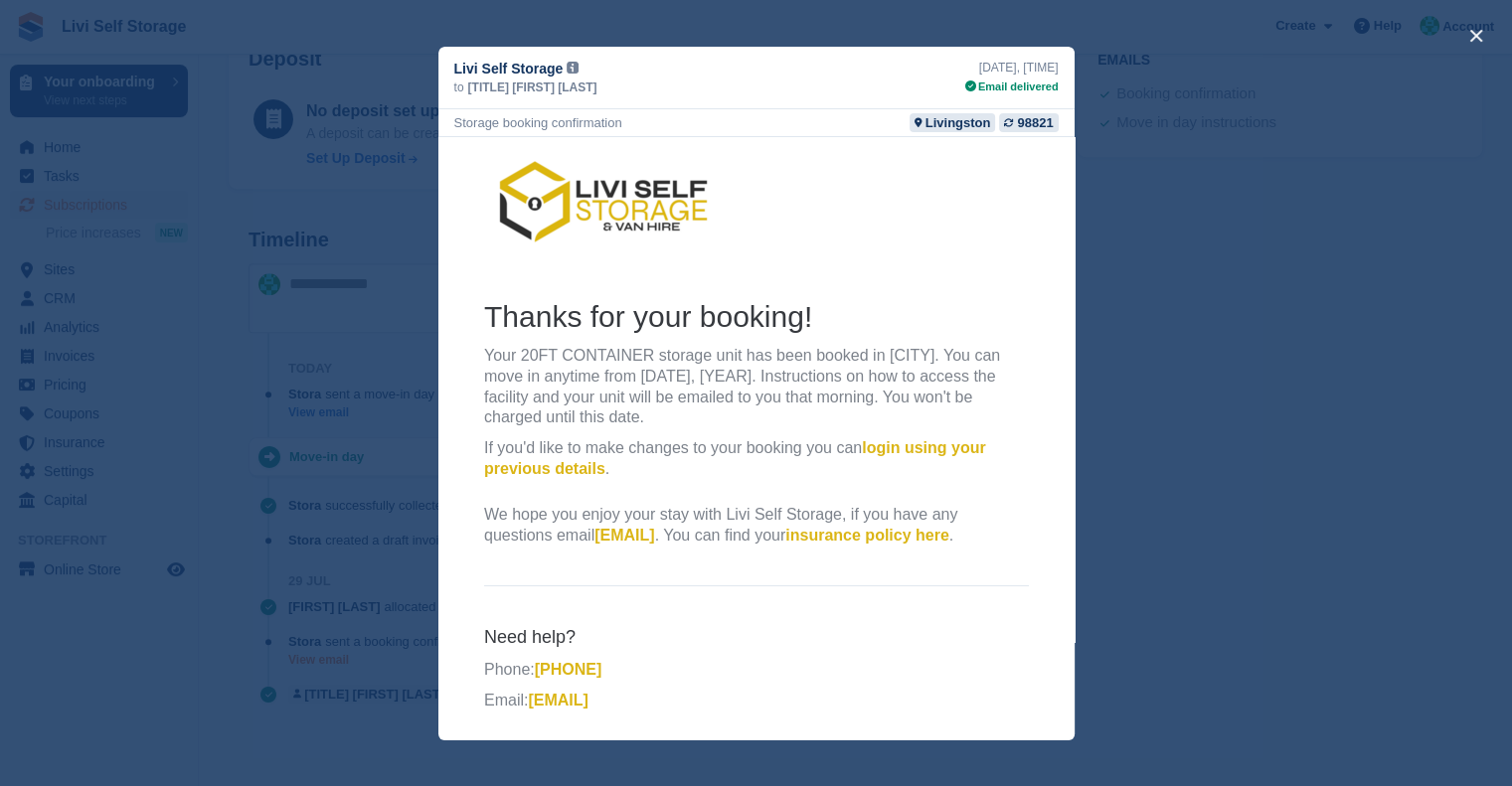 scroll, scrollTop: 0, scrollLeft: 0, axis: both 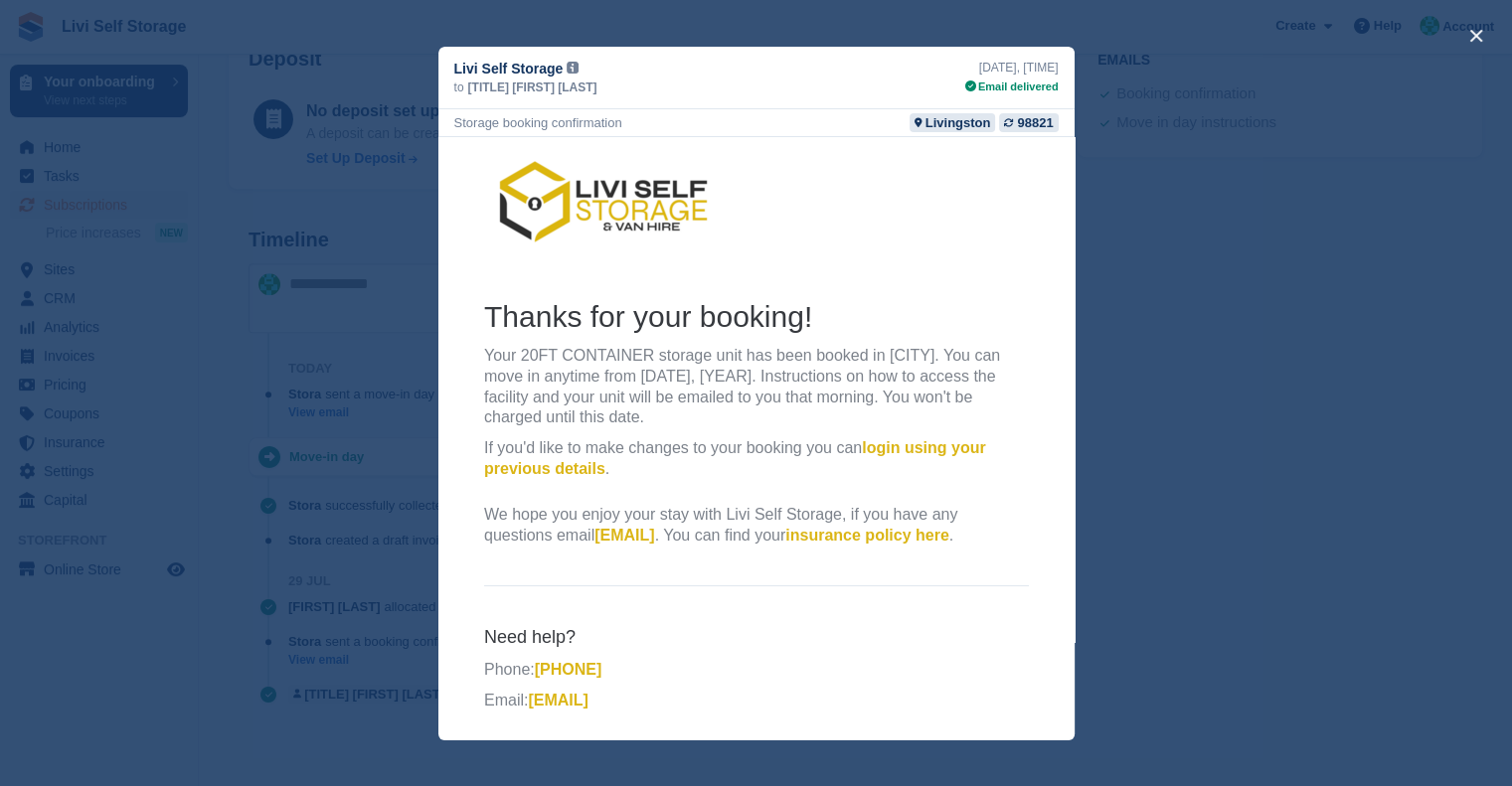 click at bounding box center (756, 393) 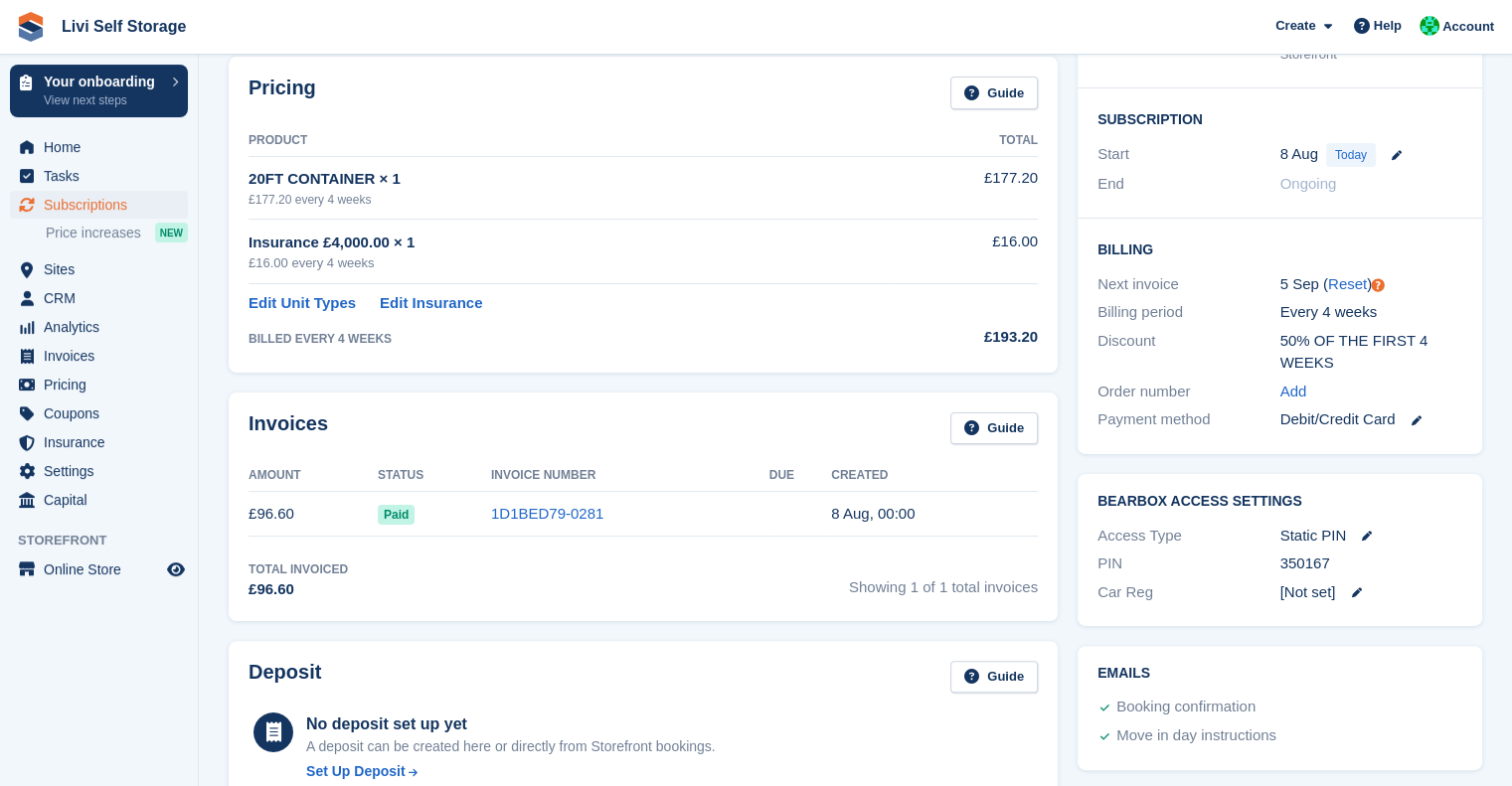 scroll, scrollTop: 0, scrollLeft: 0, axis: both 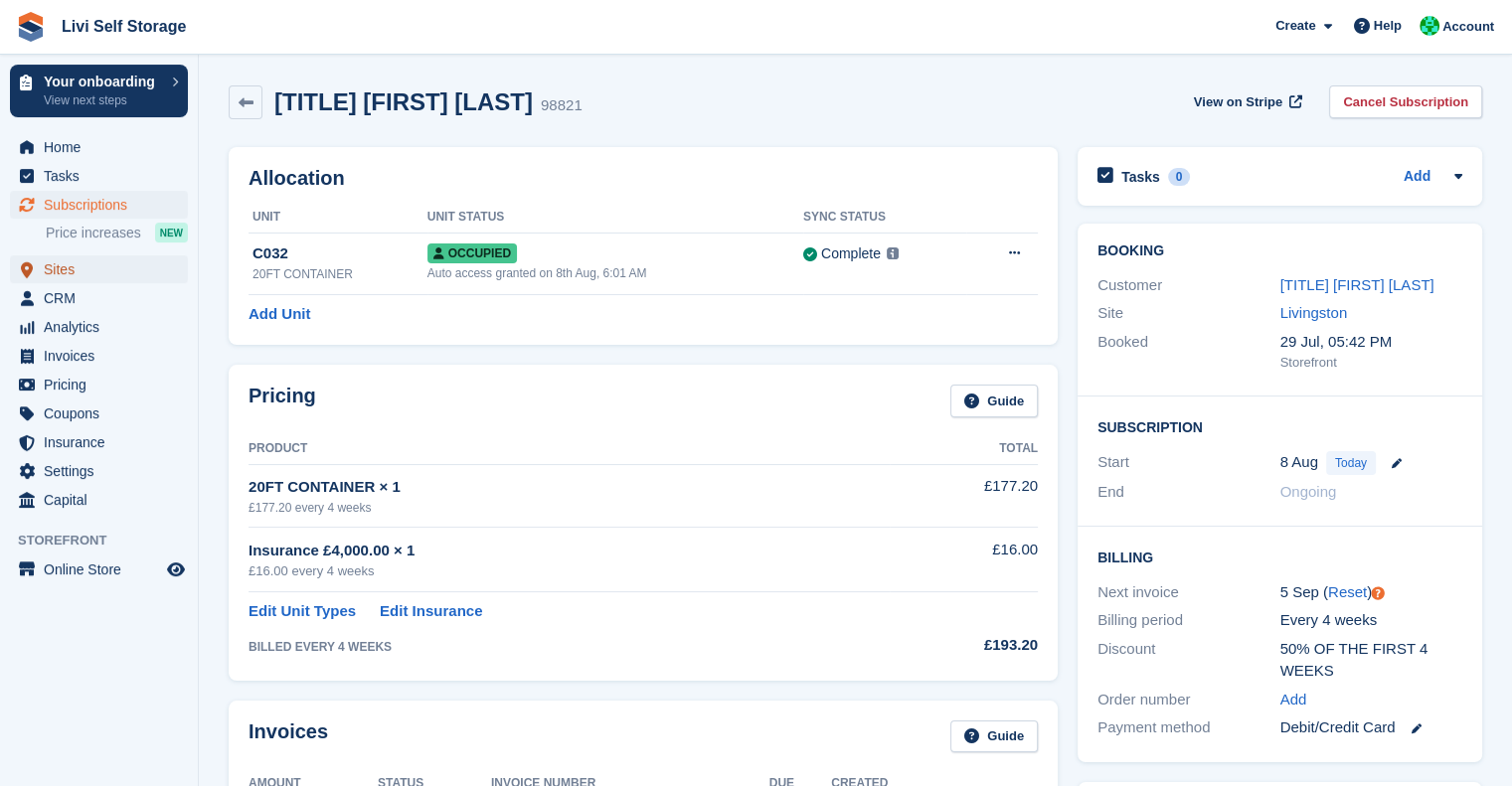 click on "Sites" at bounding box center (103, 269) 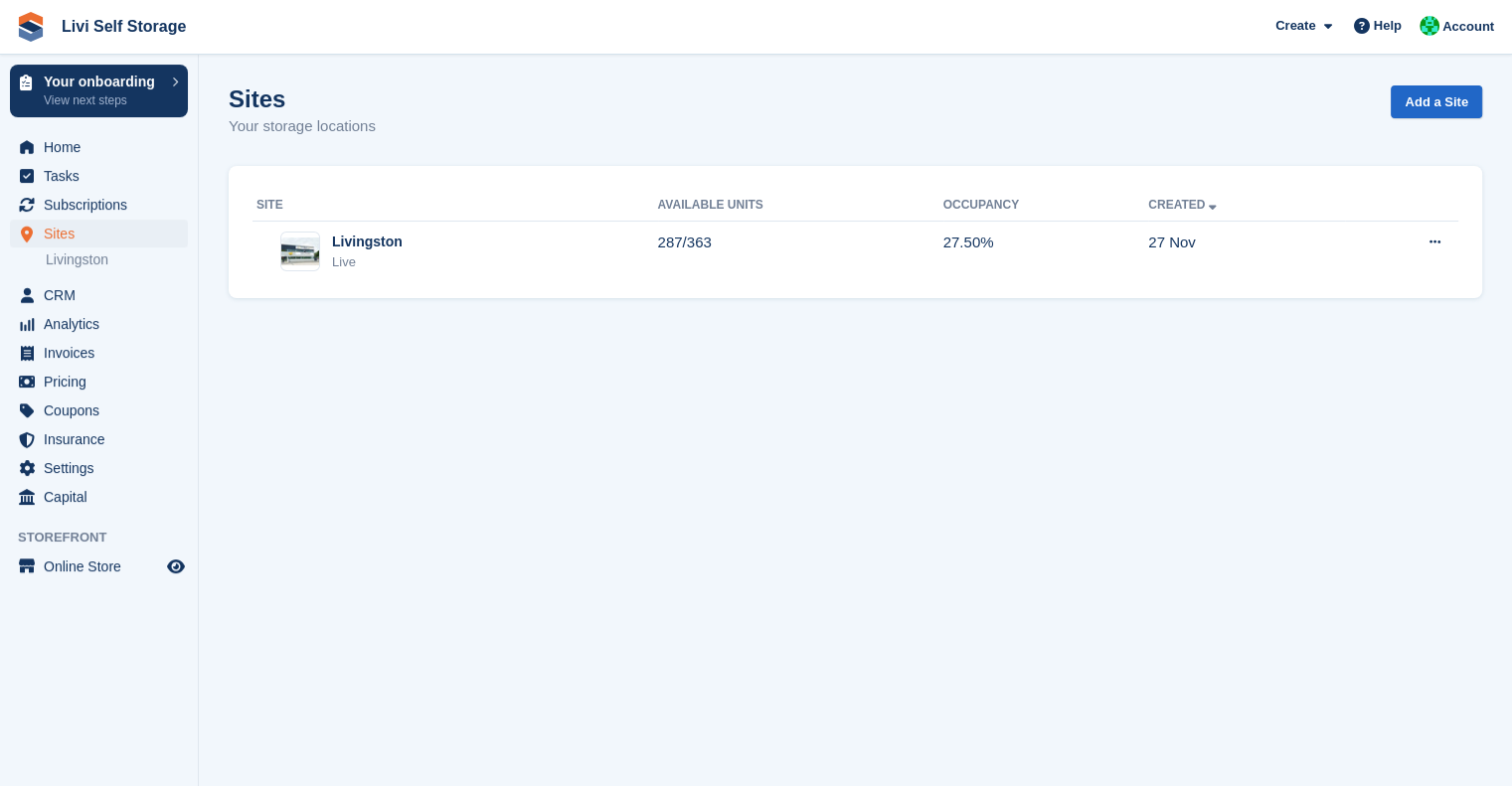 scroll, scrollTop: 0, scrollLeft: 0, axis: both 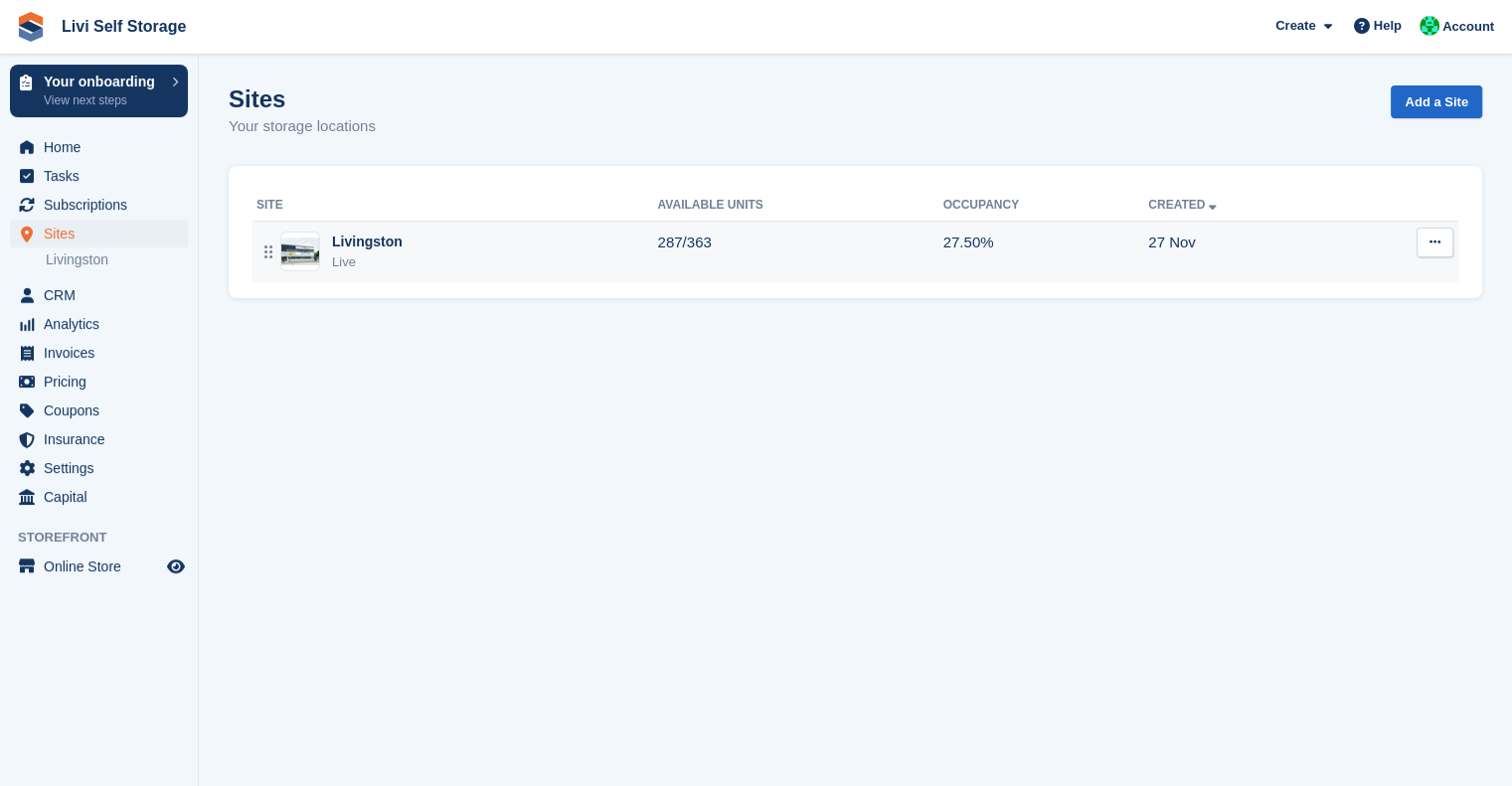 click on "Live" at bounding box center (367, 262) 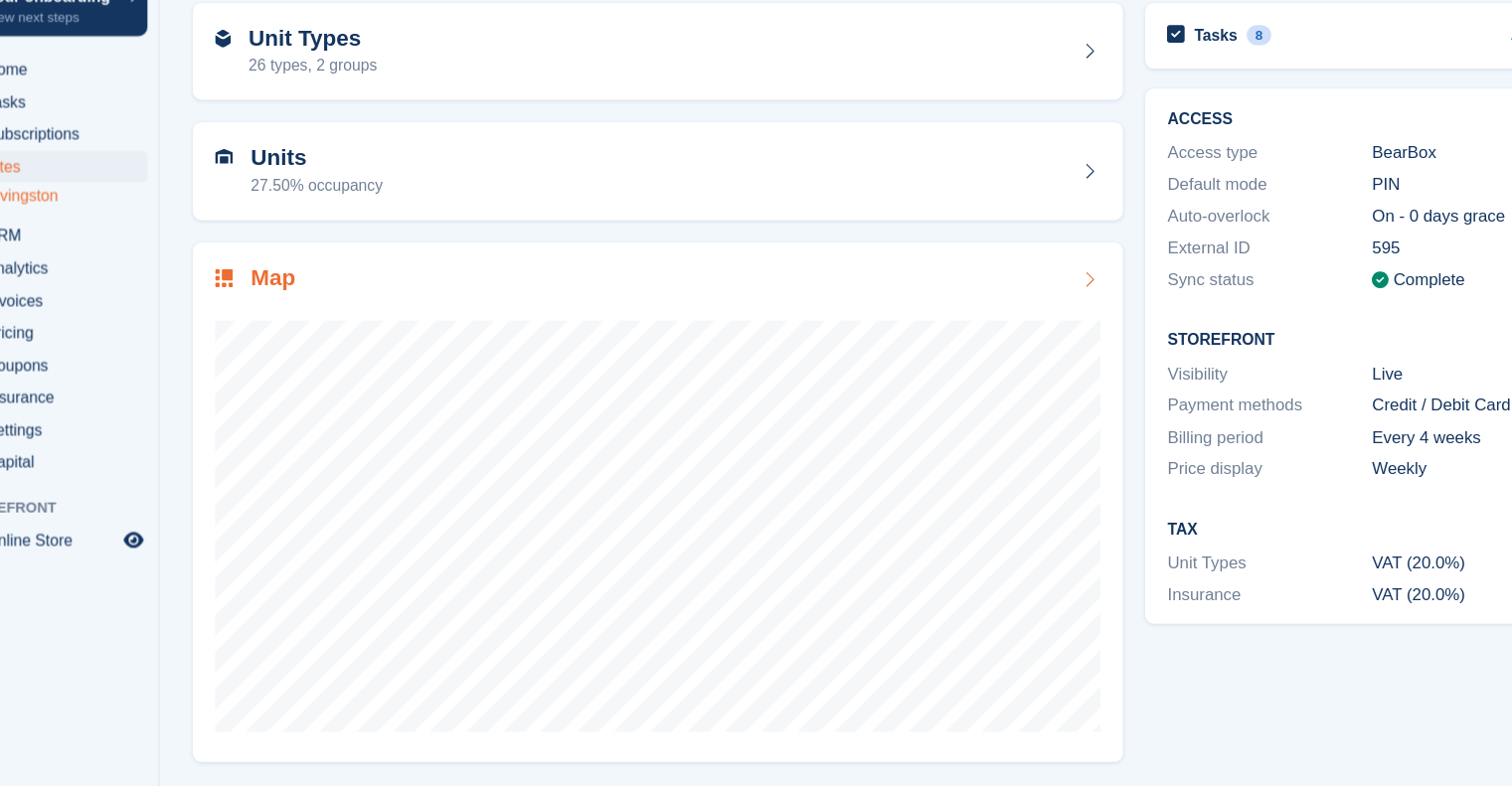 scroll, scrollTop: 57, scrollLeft: 0, axis: vertical 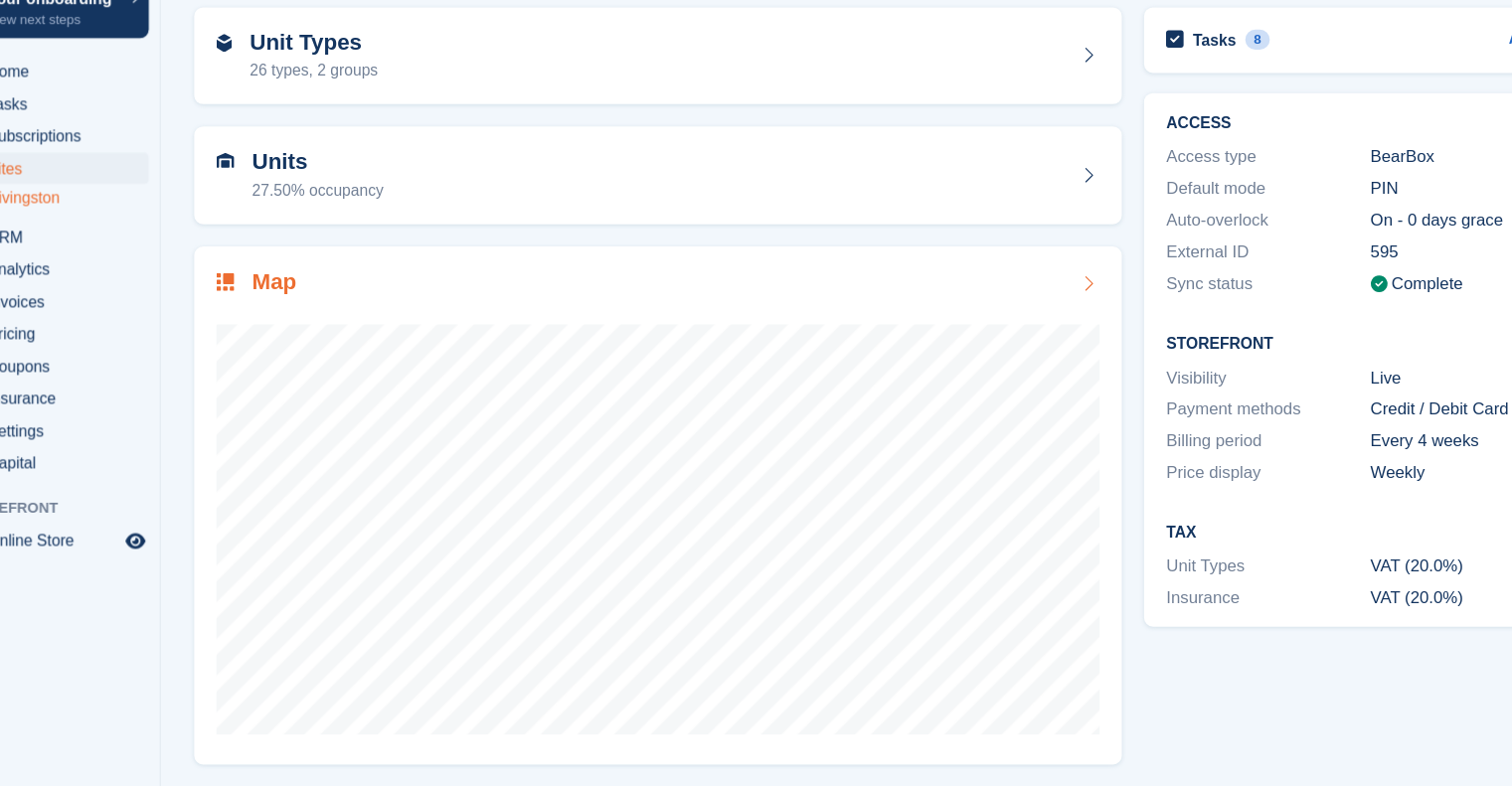 click on "Map" at bounding box center (643, 336) 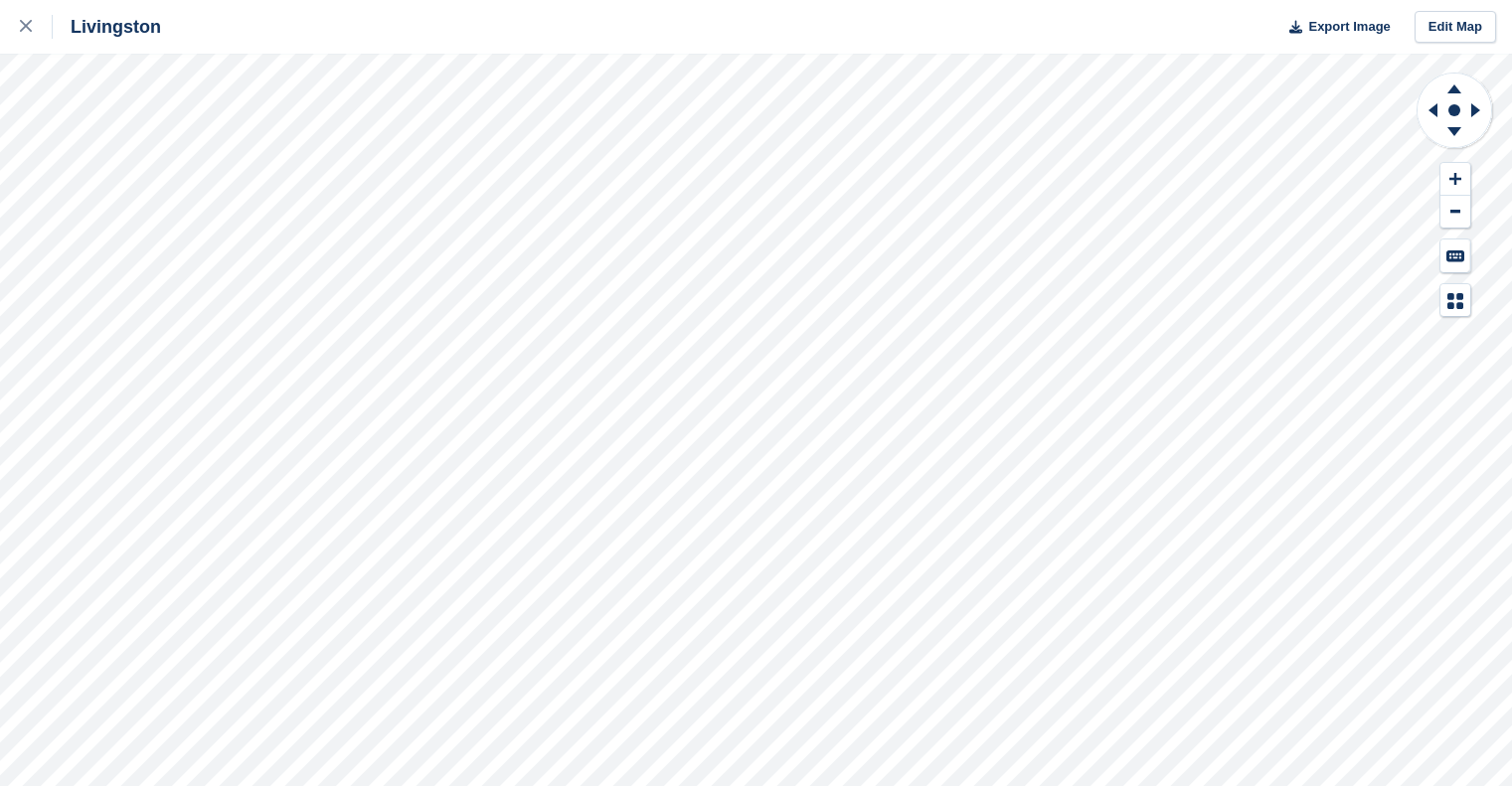 scroll, scrollTop: 0, scrollLeft: 0, axis: both 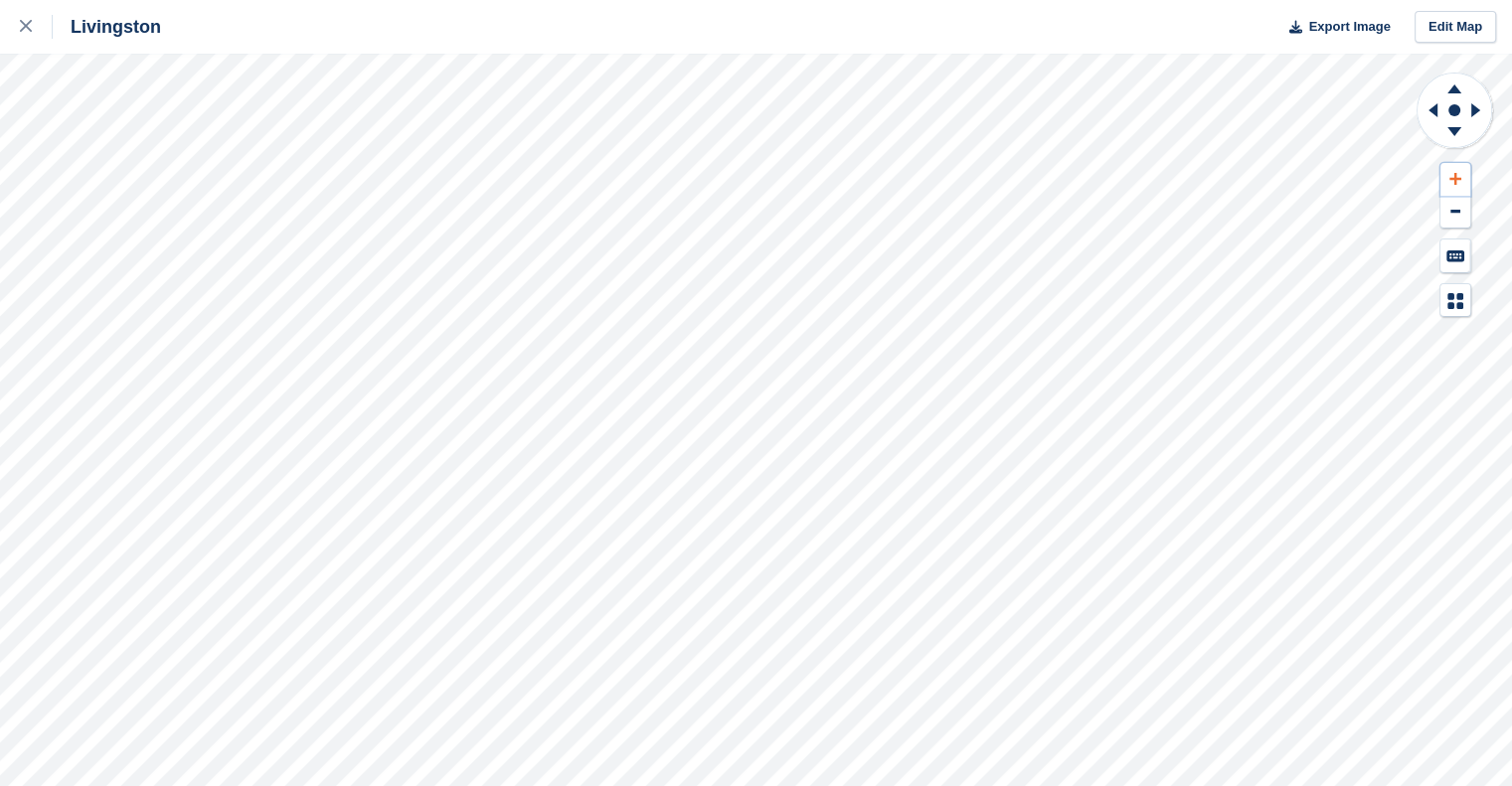 click 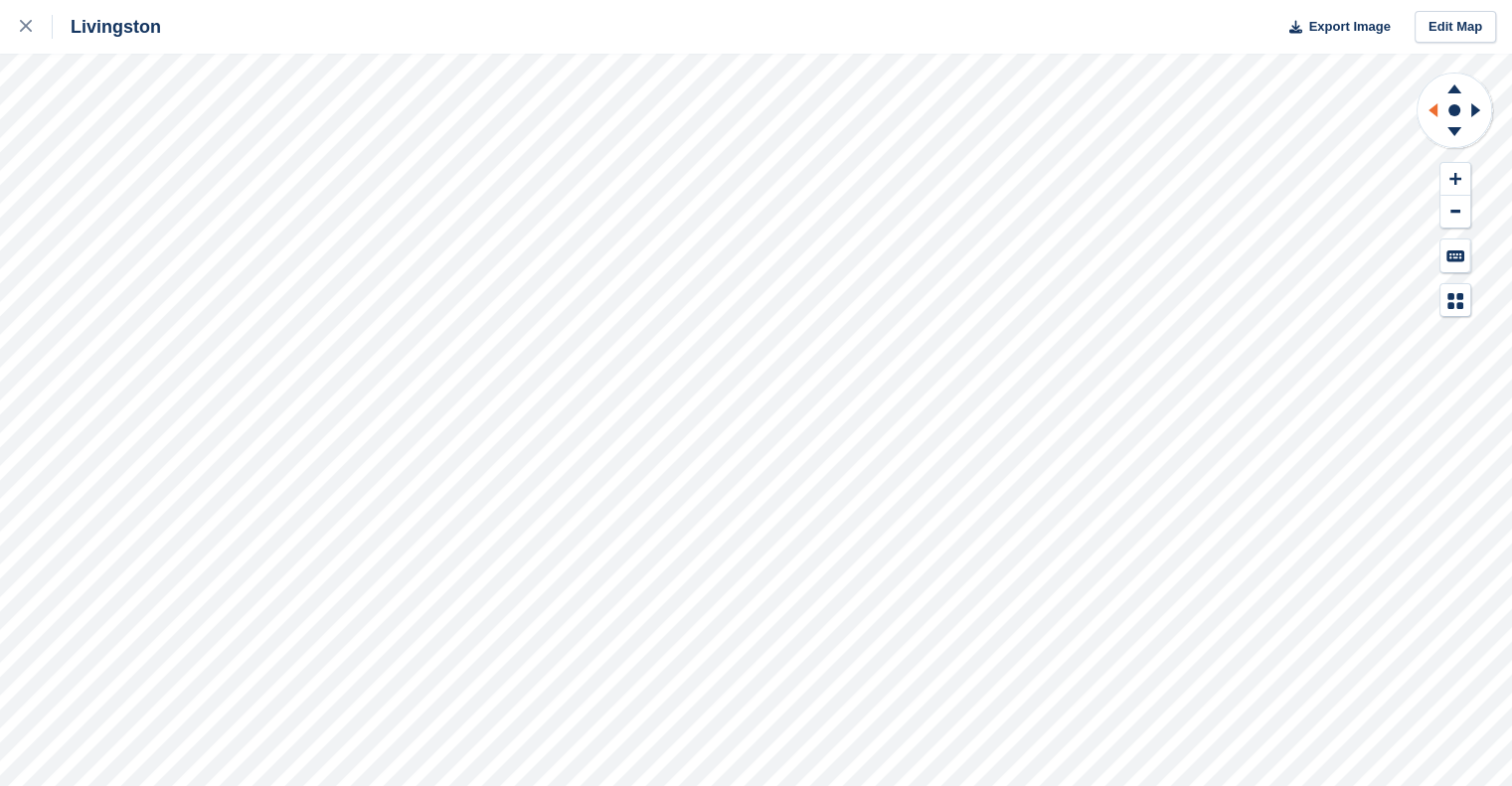 click 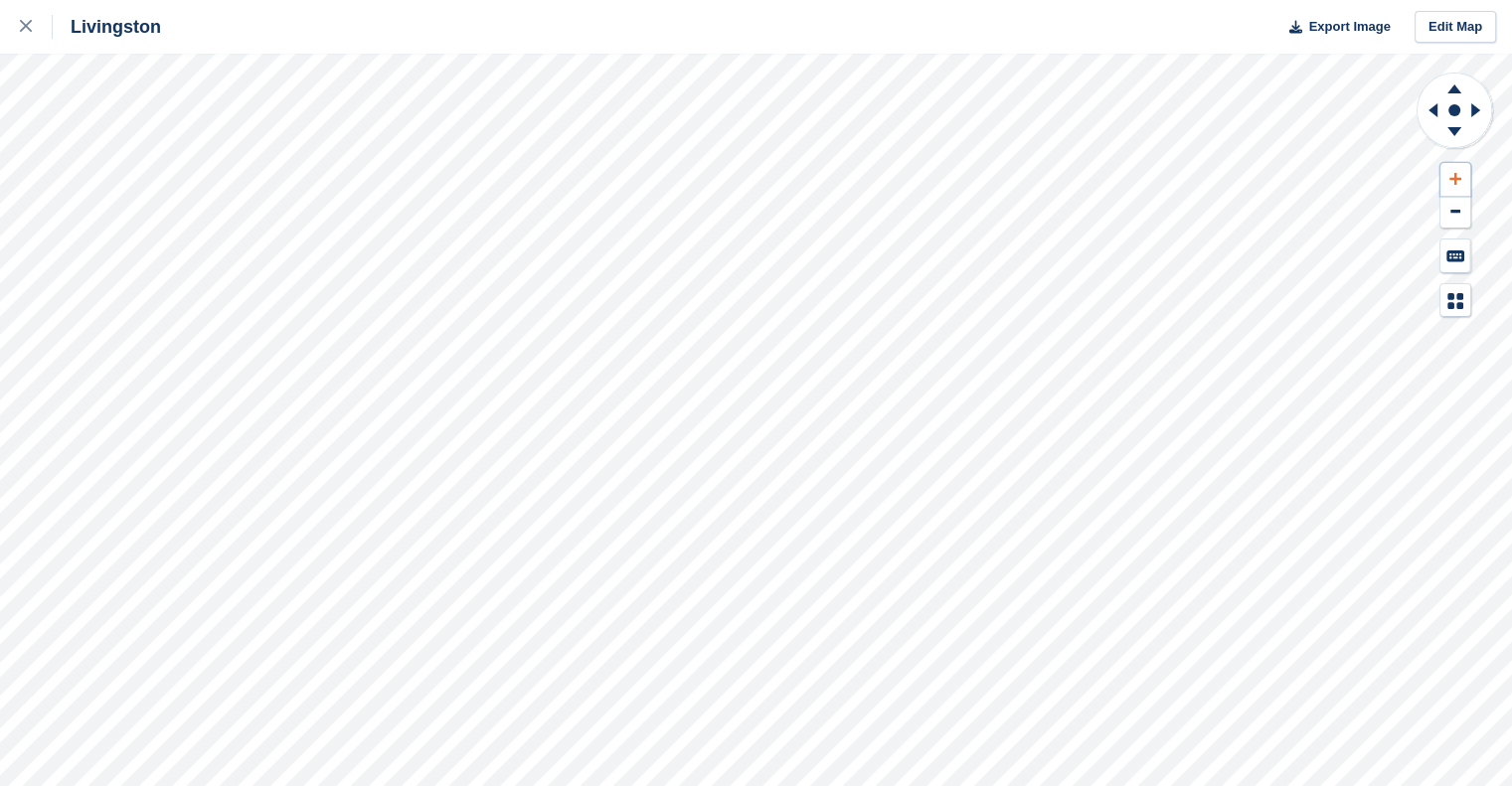 click 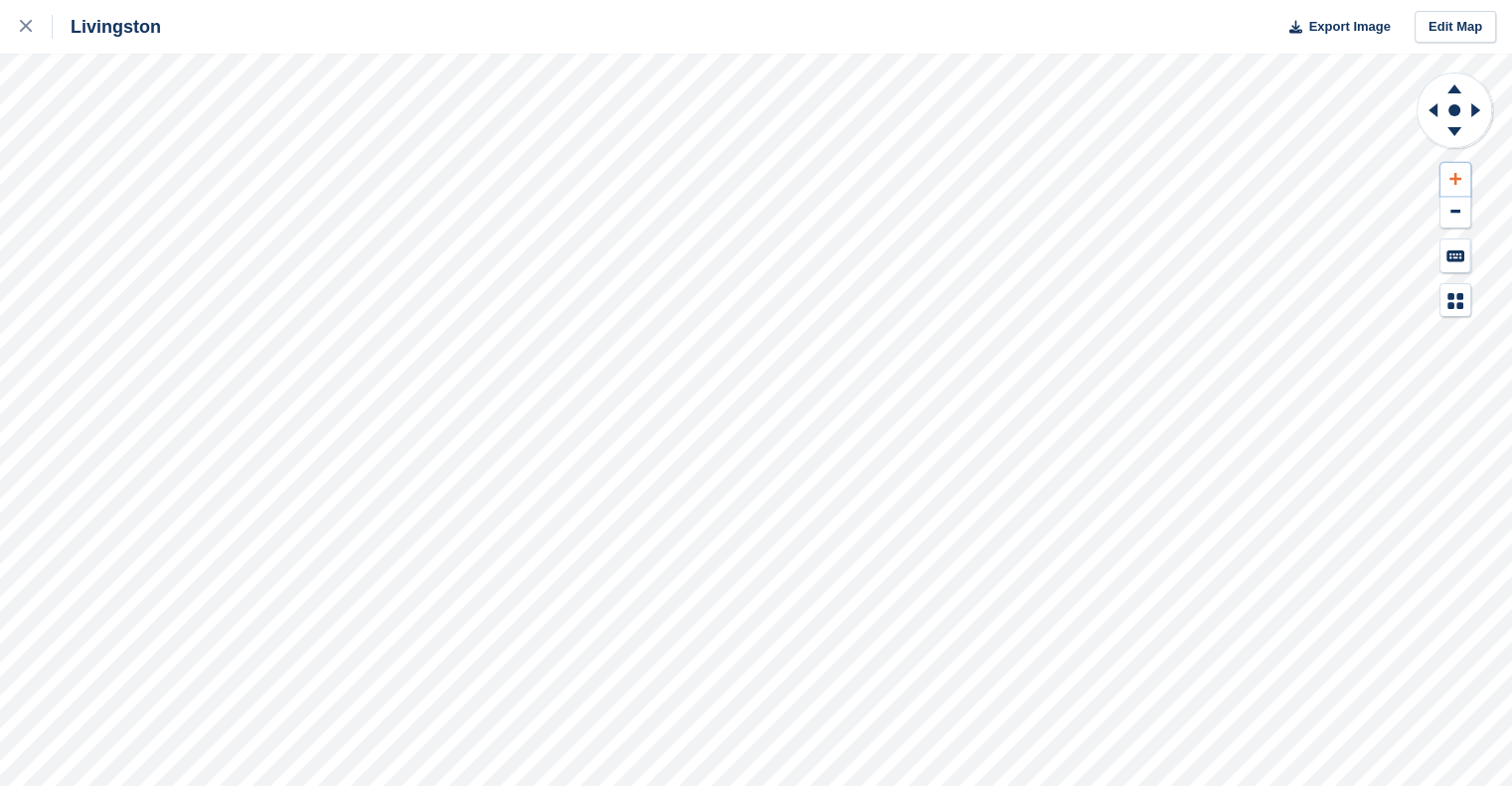 click 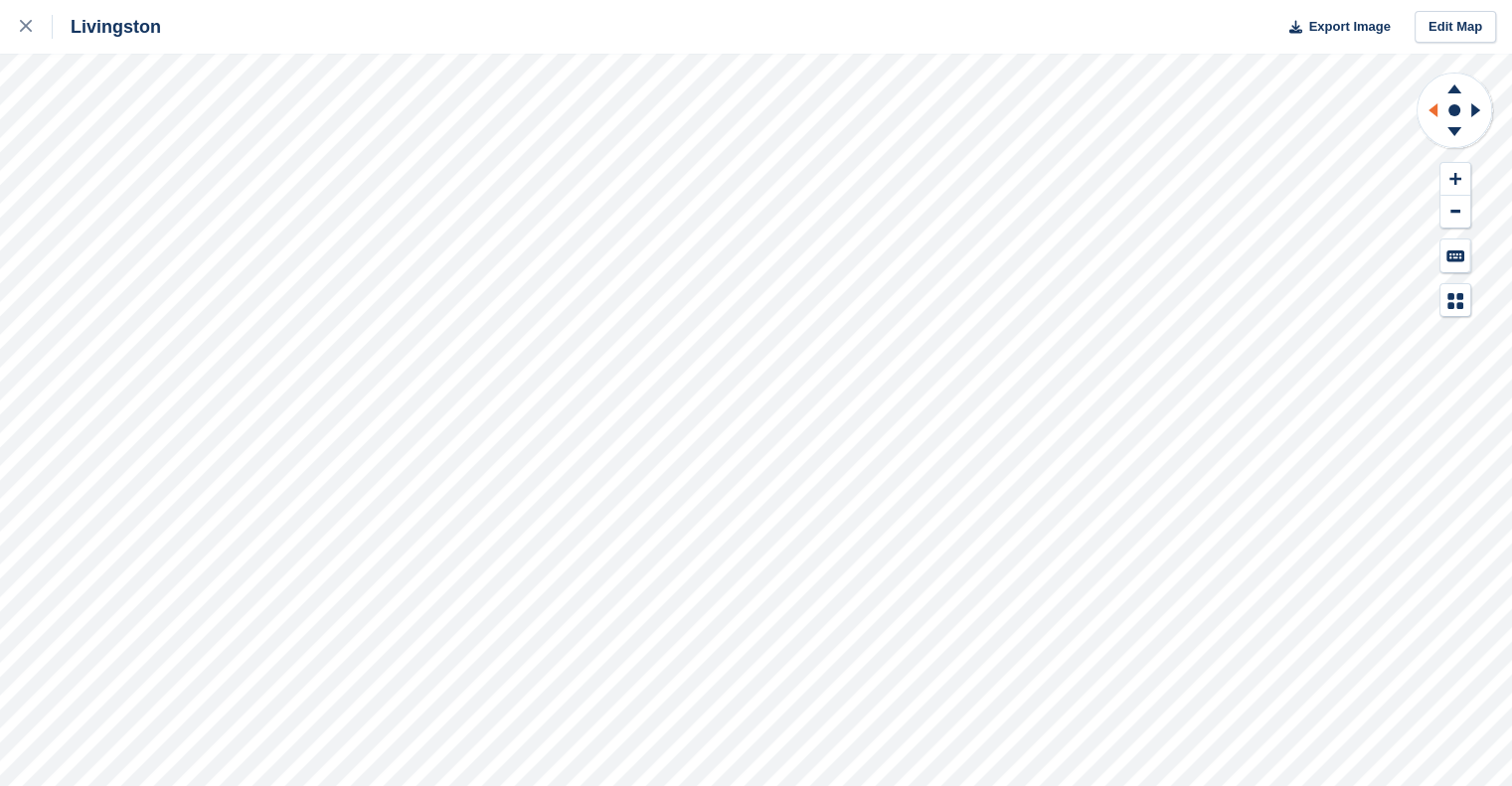 click 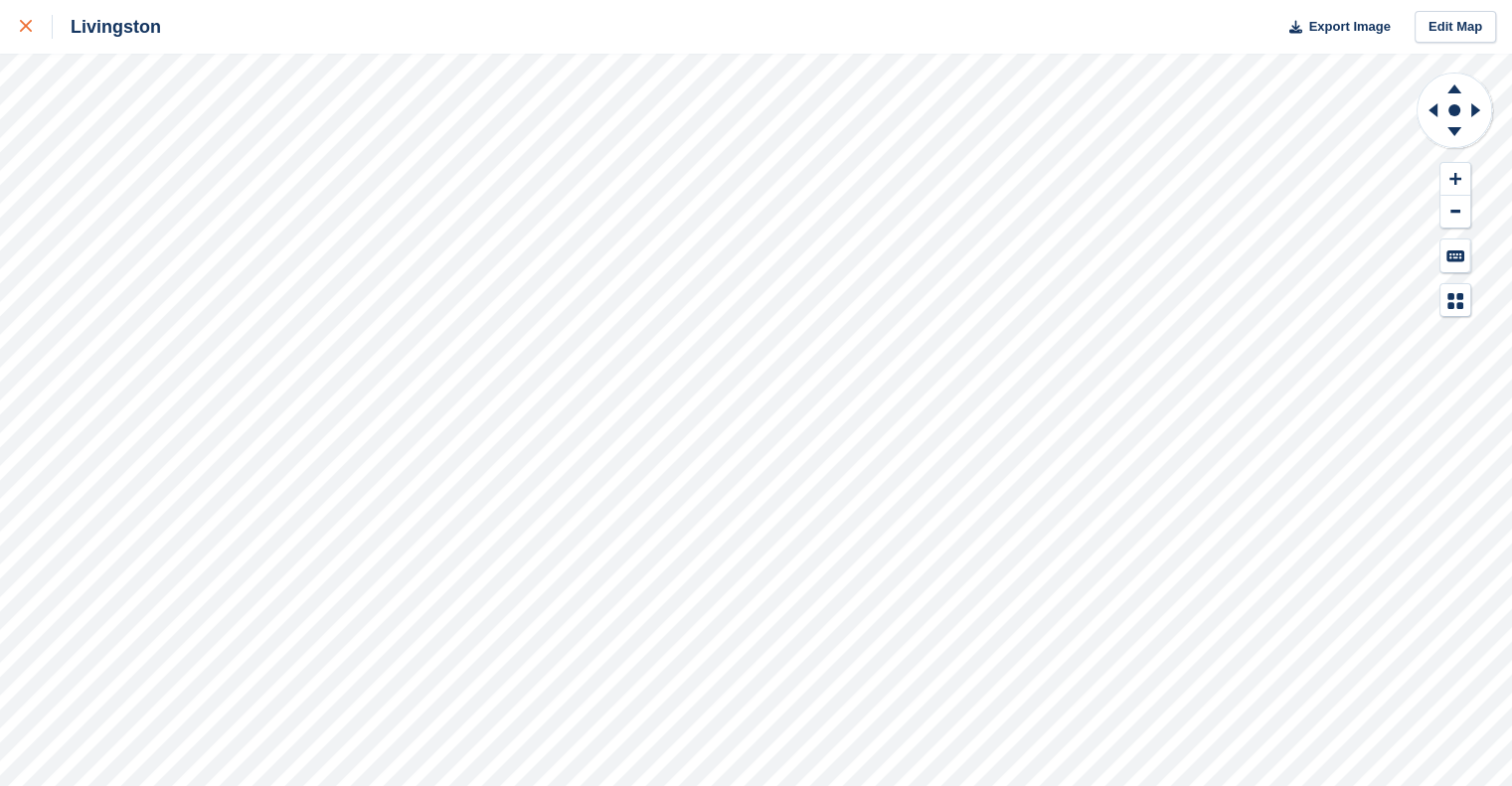 click at bounding box center [26, 27] 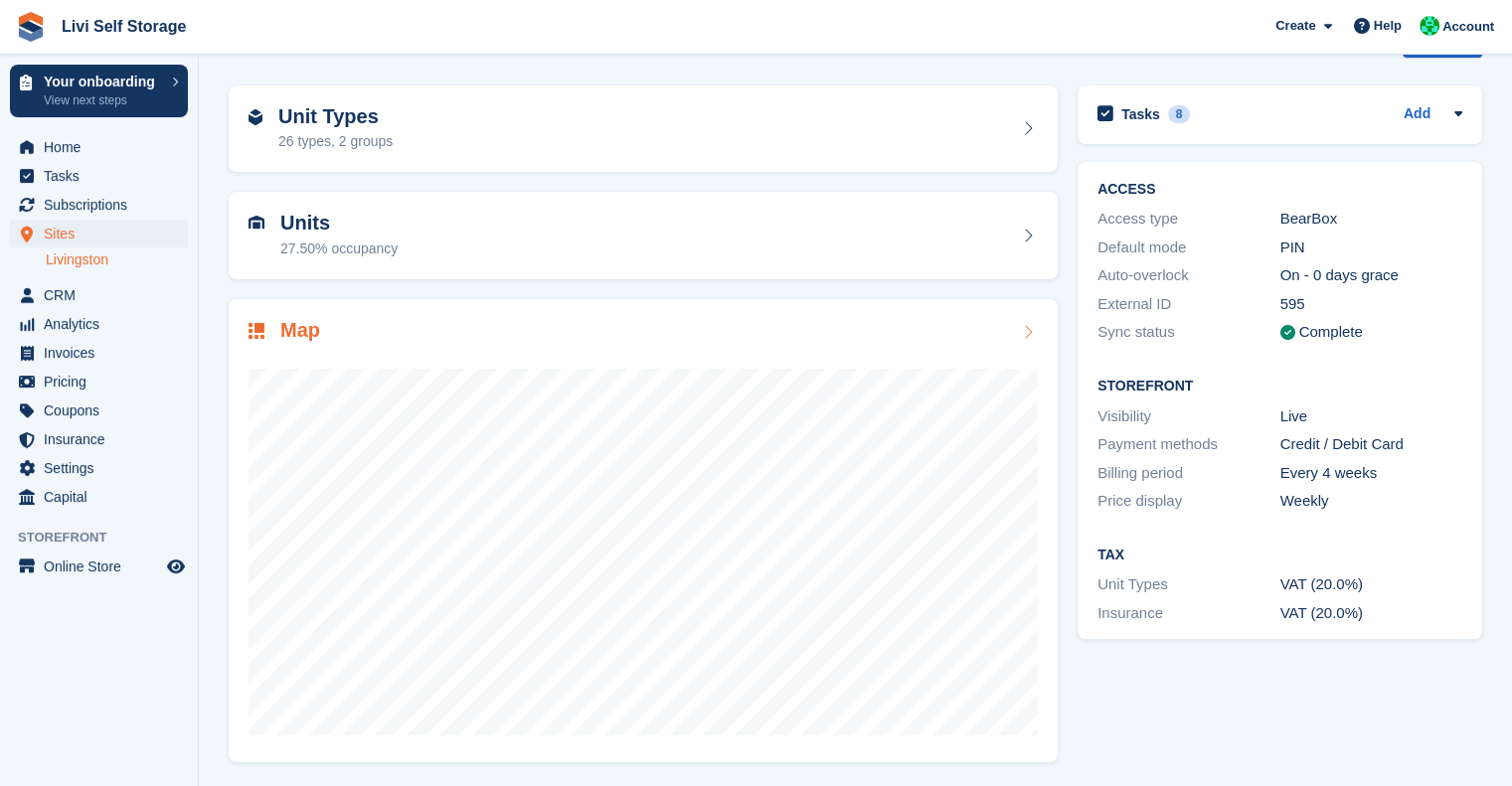 scroll, scrollTop: 0, scrollLeft: 0, axis: both 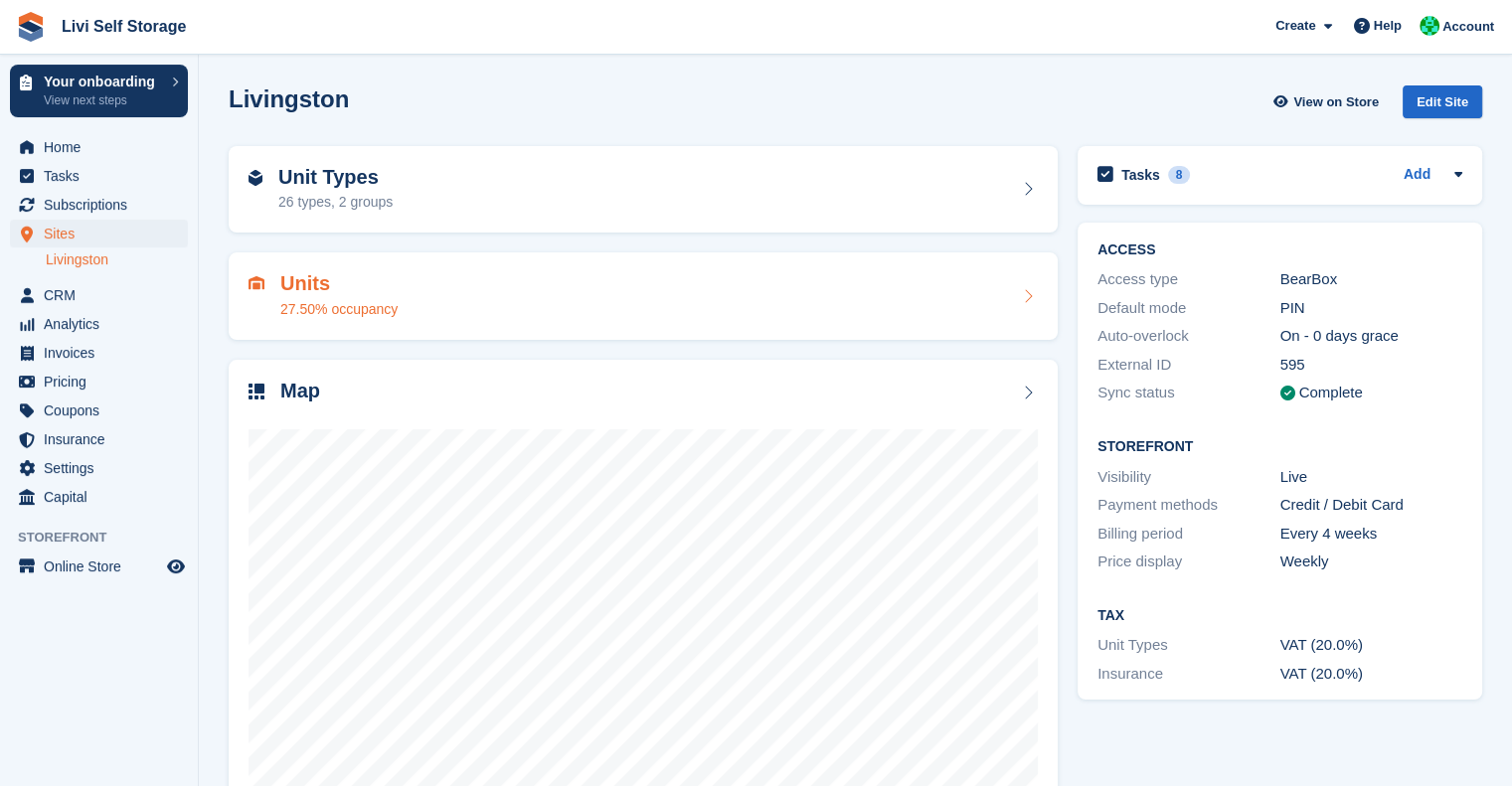 click on "Units" at bounding box center [339, 283] 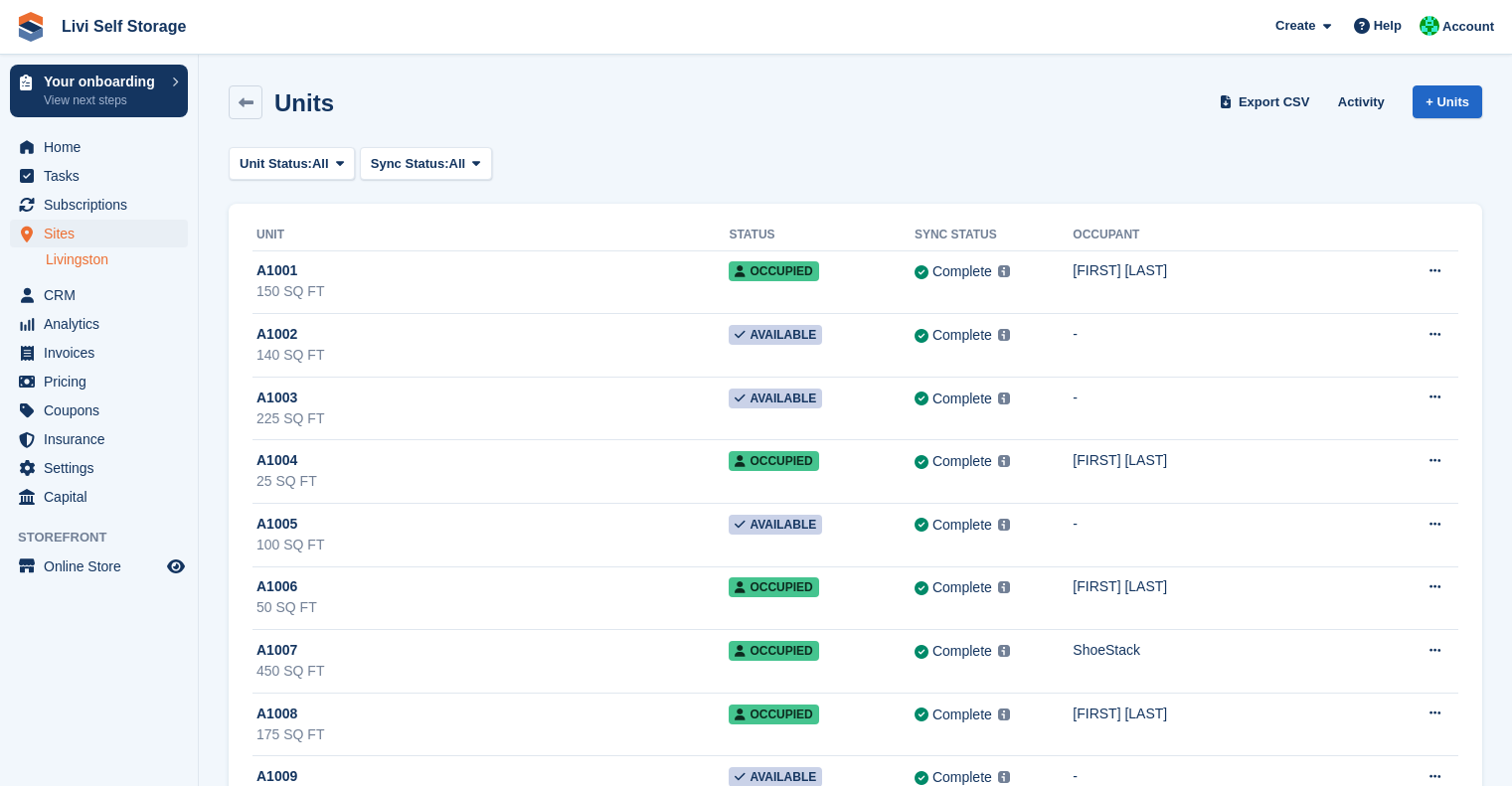 scroll, scrollTop: 0, scrollLeft: 0, axis: both 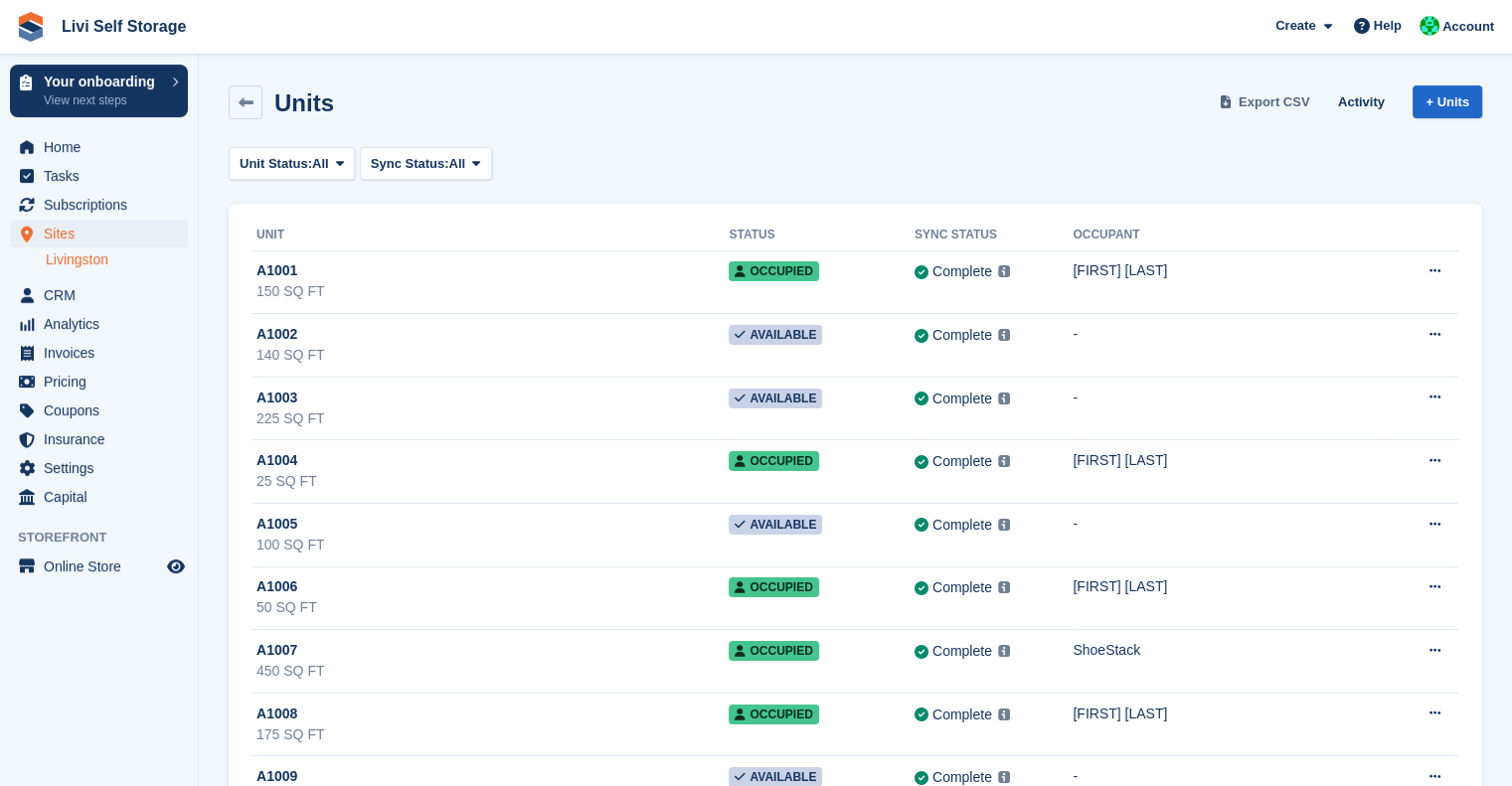 click on "Export CSV" at bounding box center [1274, 102] 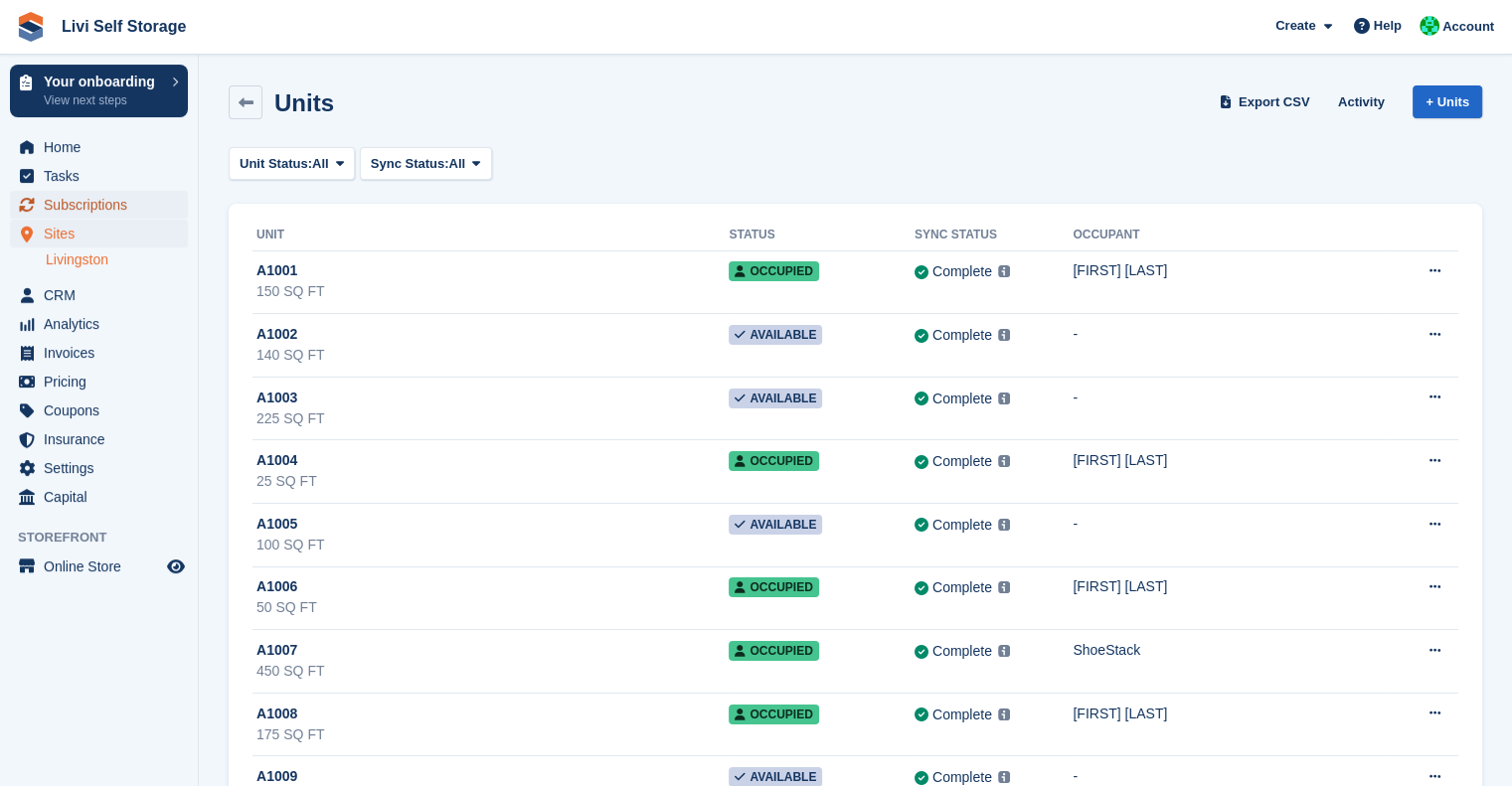 click on "Subscriptions" at bounding box center (103, 205) 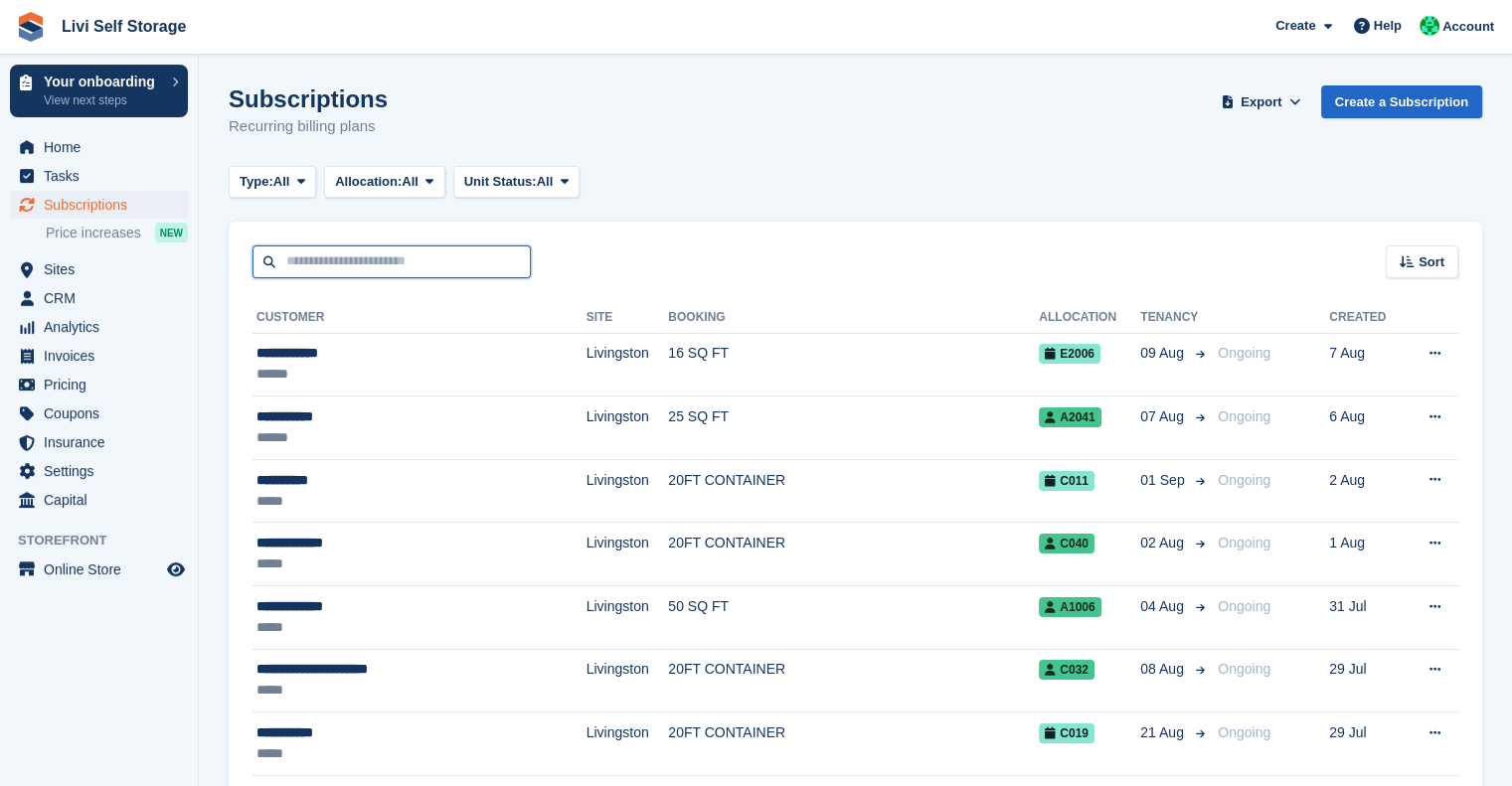 click at bounding box center [392, 261] 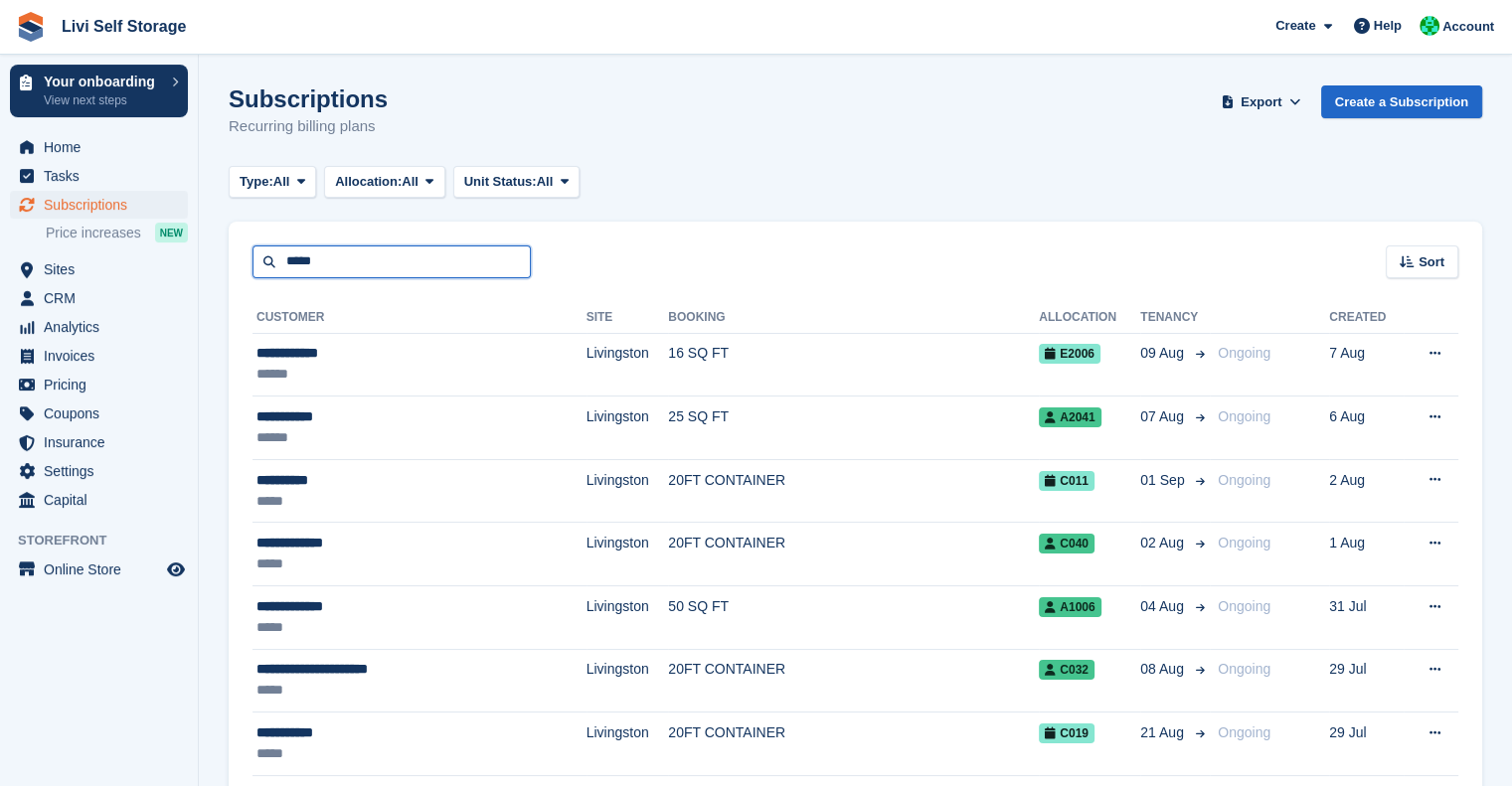 type on "*****" 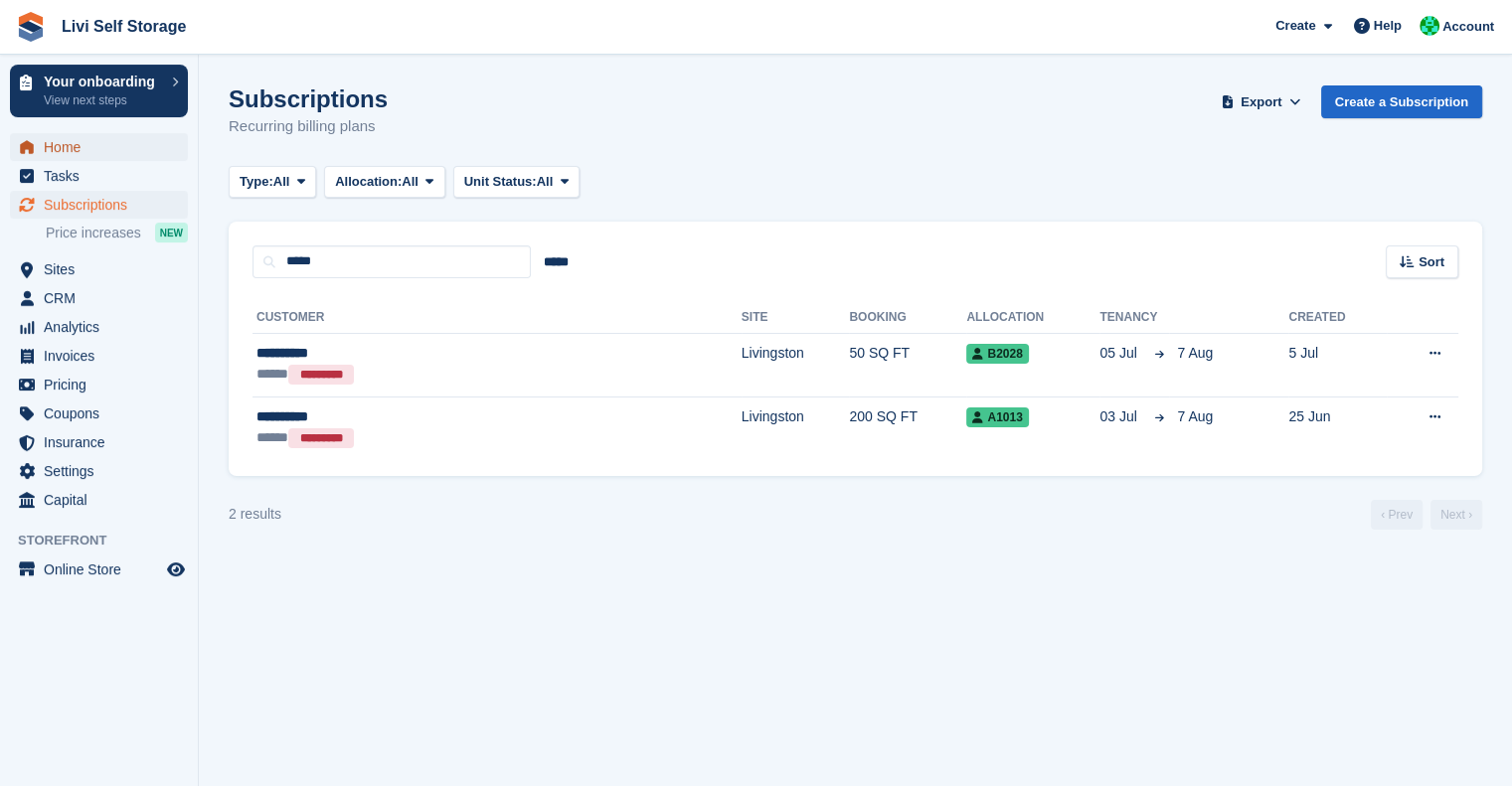 click on "Home" at bounding box center [103, 147] 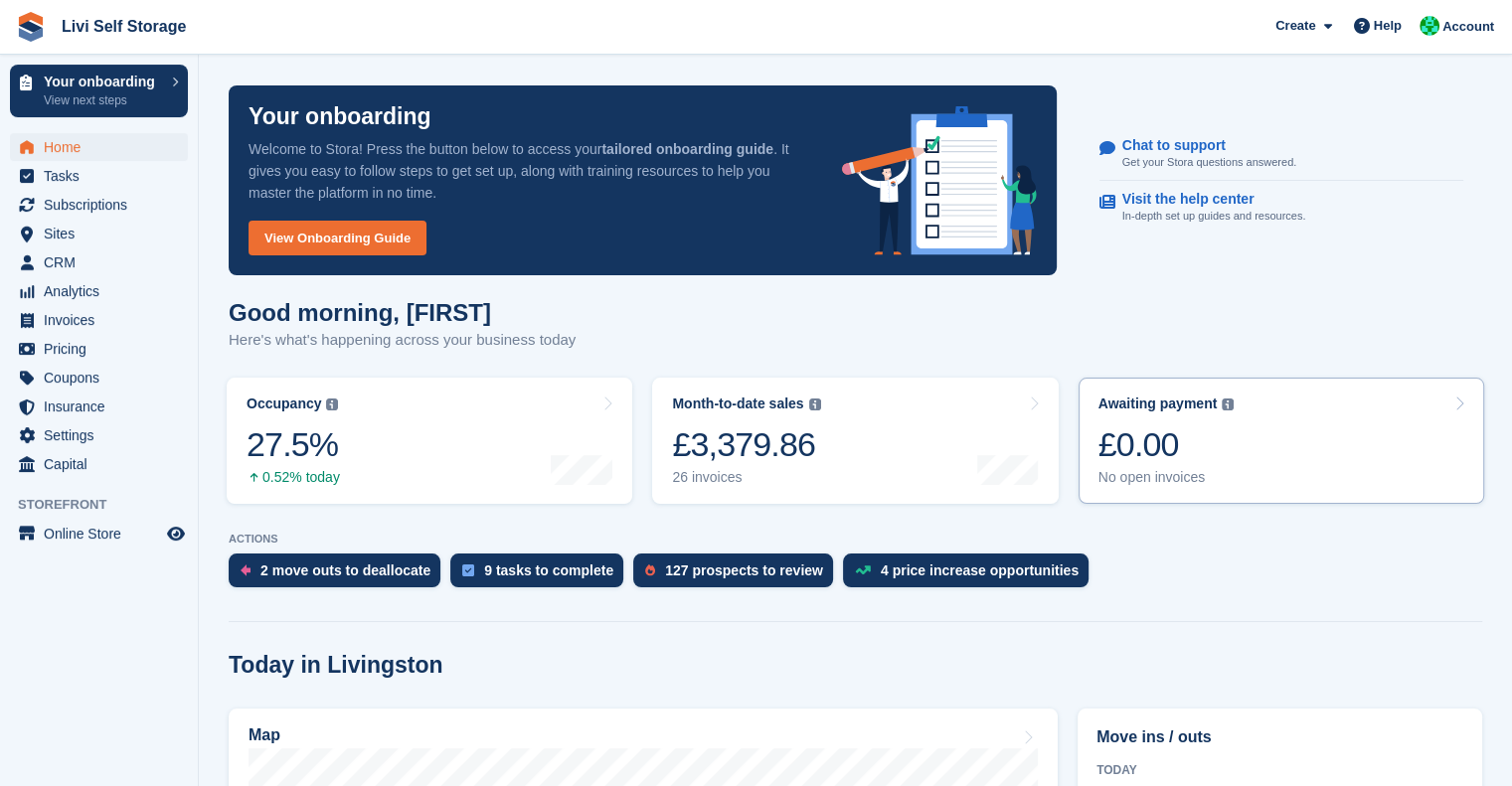scroll, scrollTop: 350, scrollLeft: 0, axis: vertical 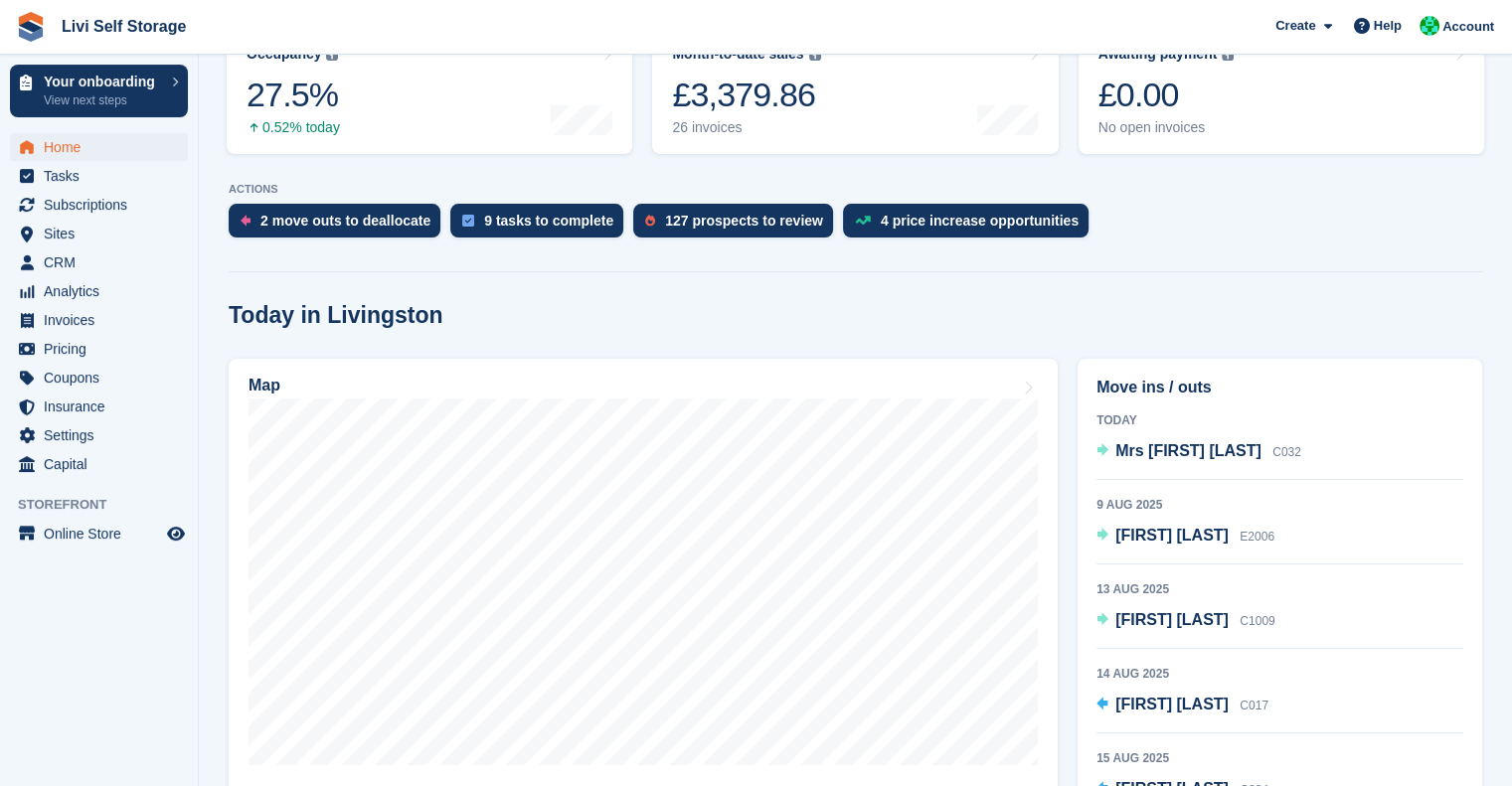 click on "Move ins / outs" at bounding box center (1279, 388) 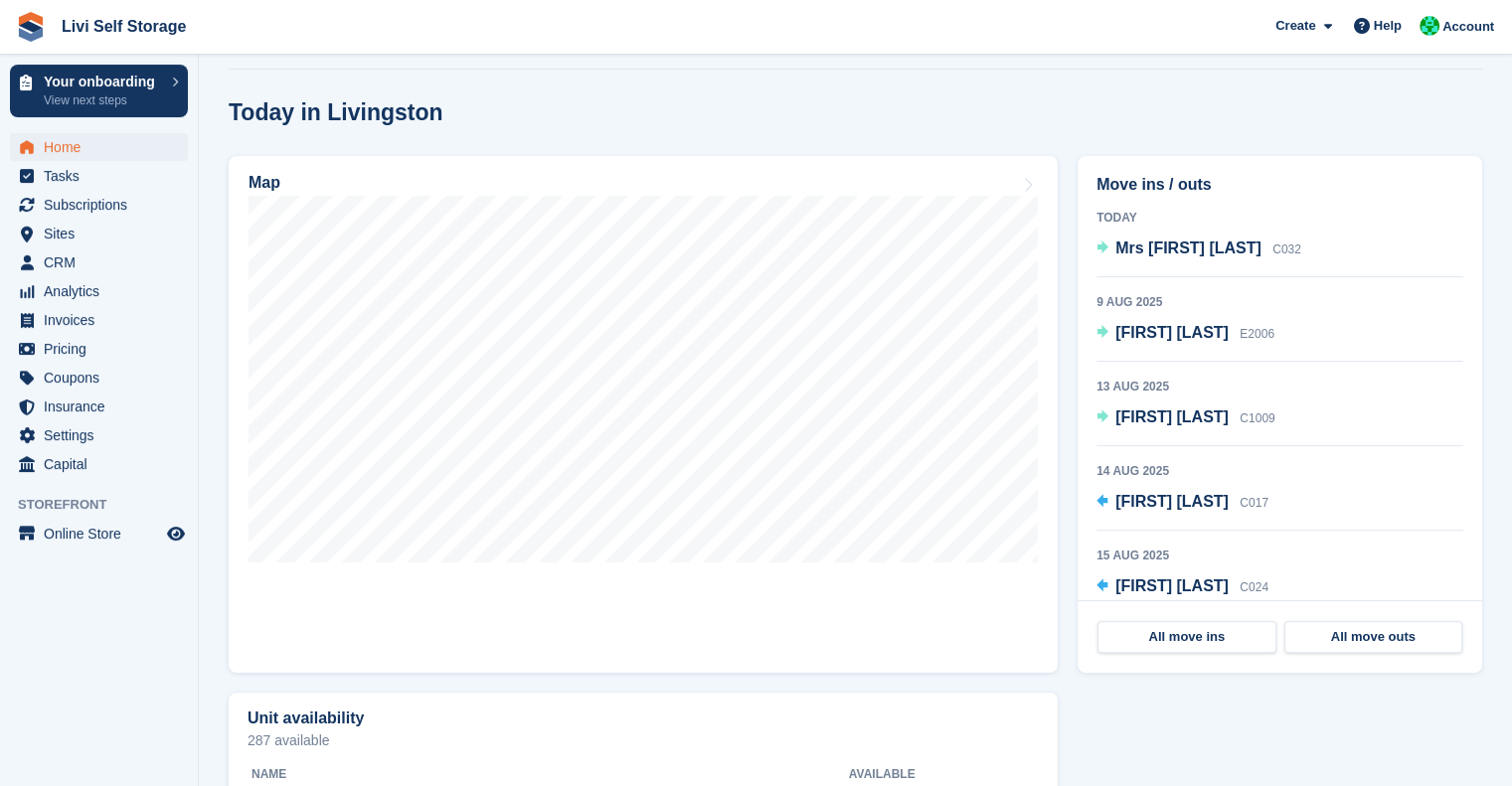 scroll, scrollTop: 559, scrollLeft: 0, axis: vertical 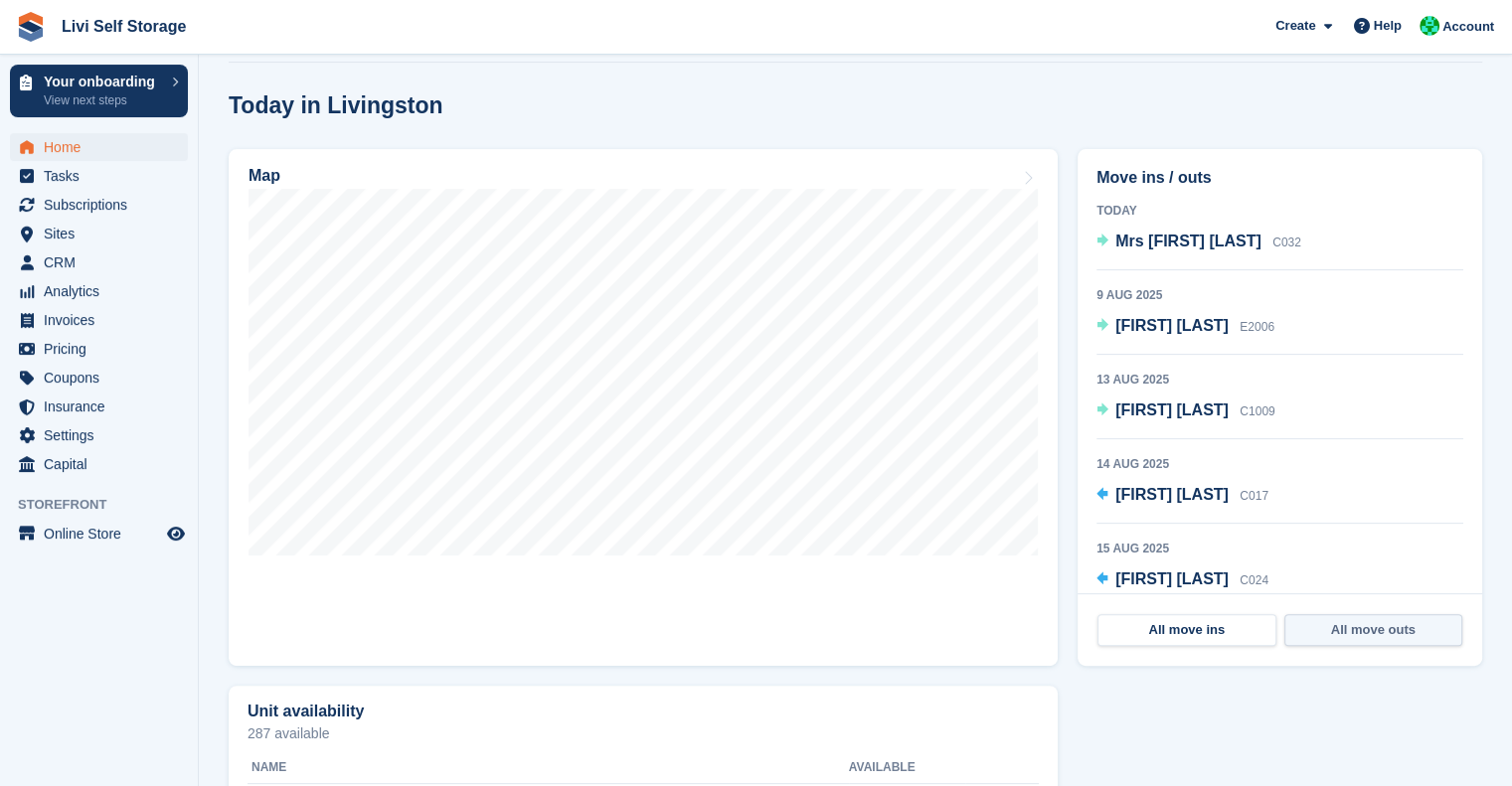 click on "All move outs" at bounding box center [1374, 630] 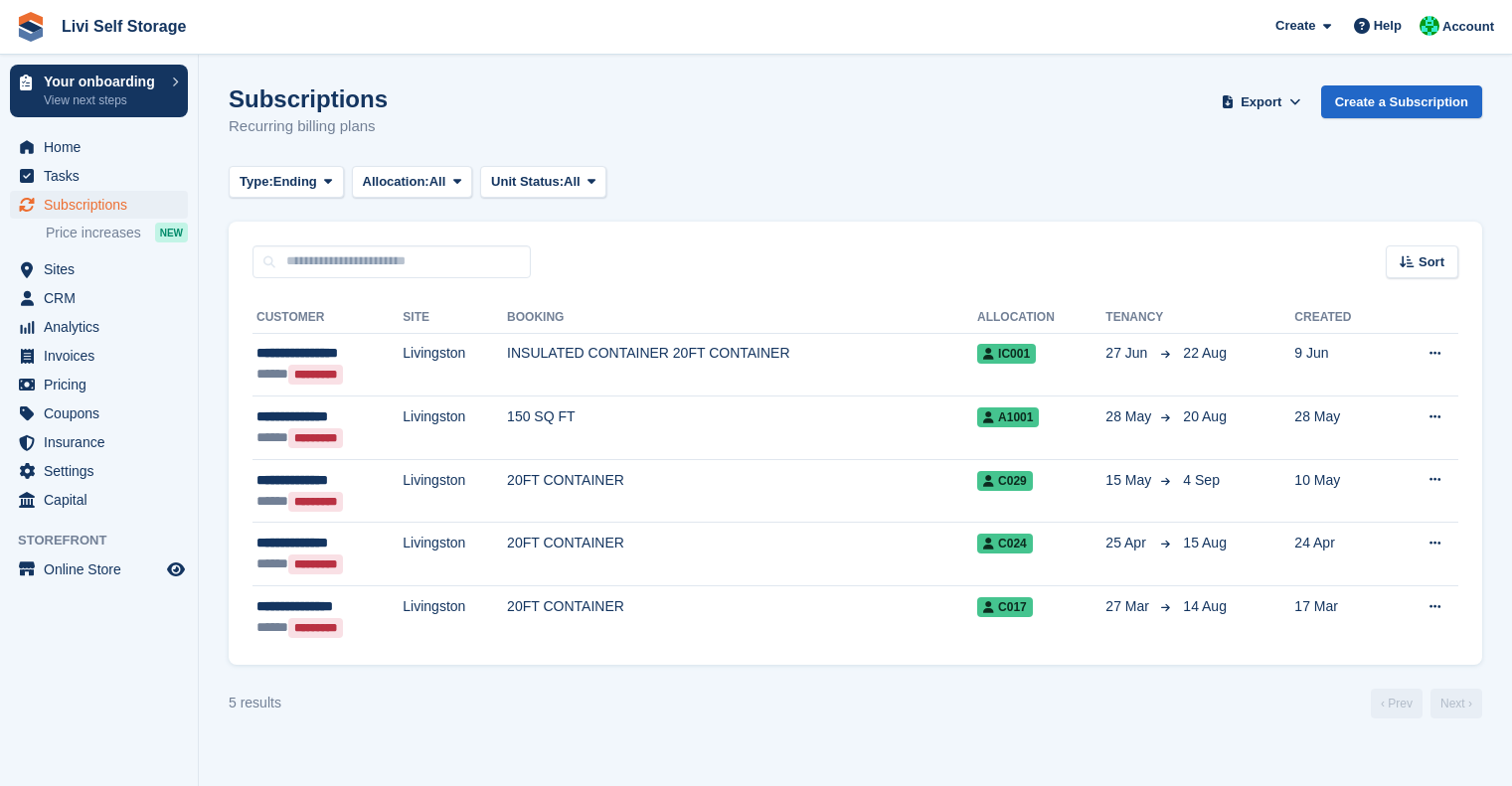 scroll, scrollTop: 0, scrollLeft: 0, axis: both 